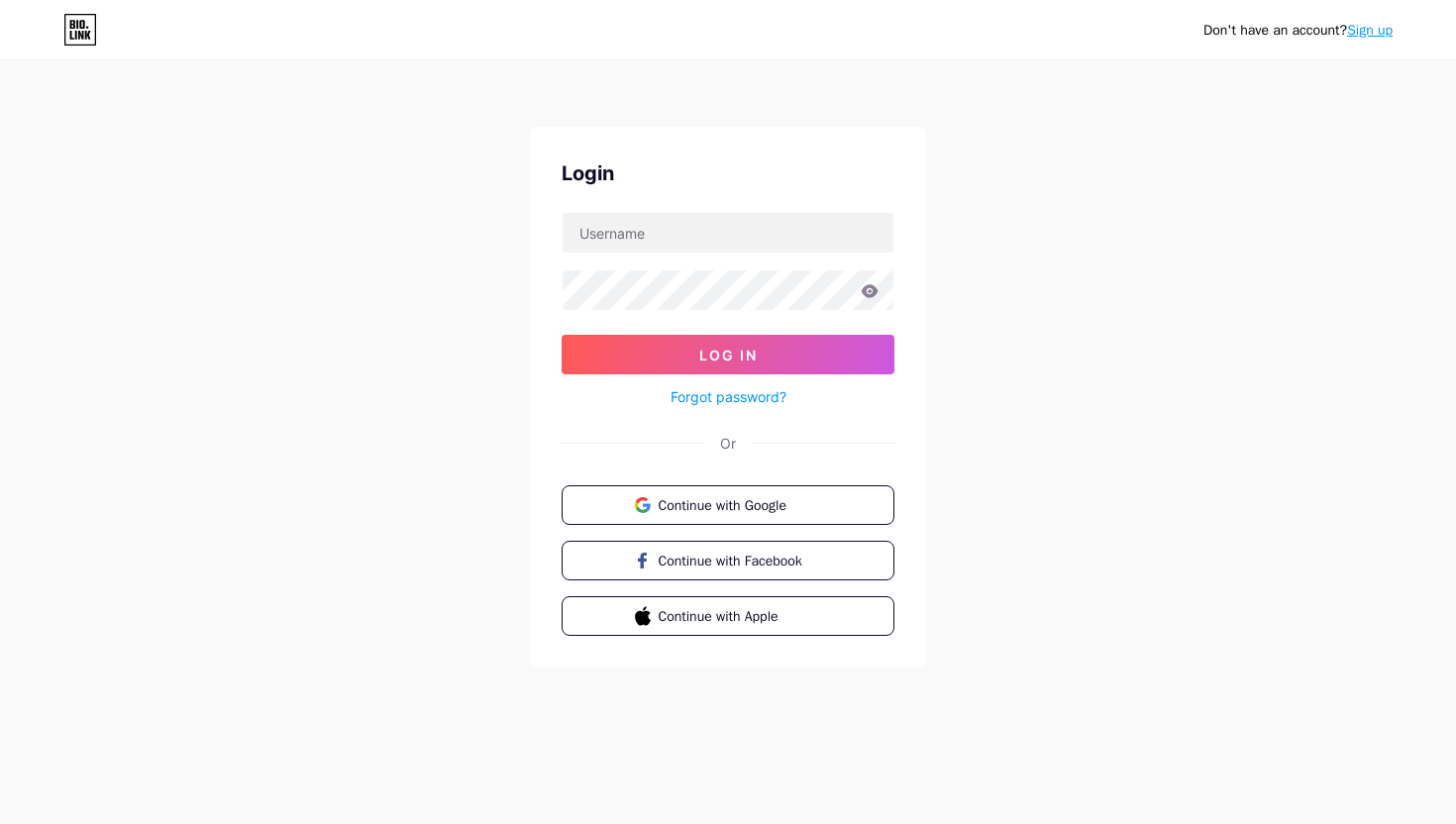 scroll, scrollTop: 0, scrollLeft: 0, axis: both 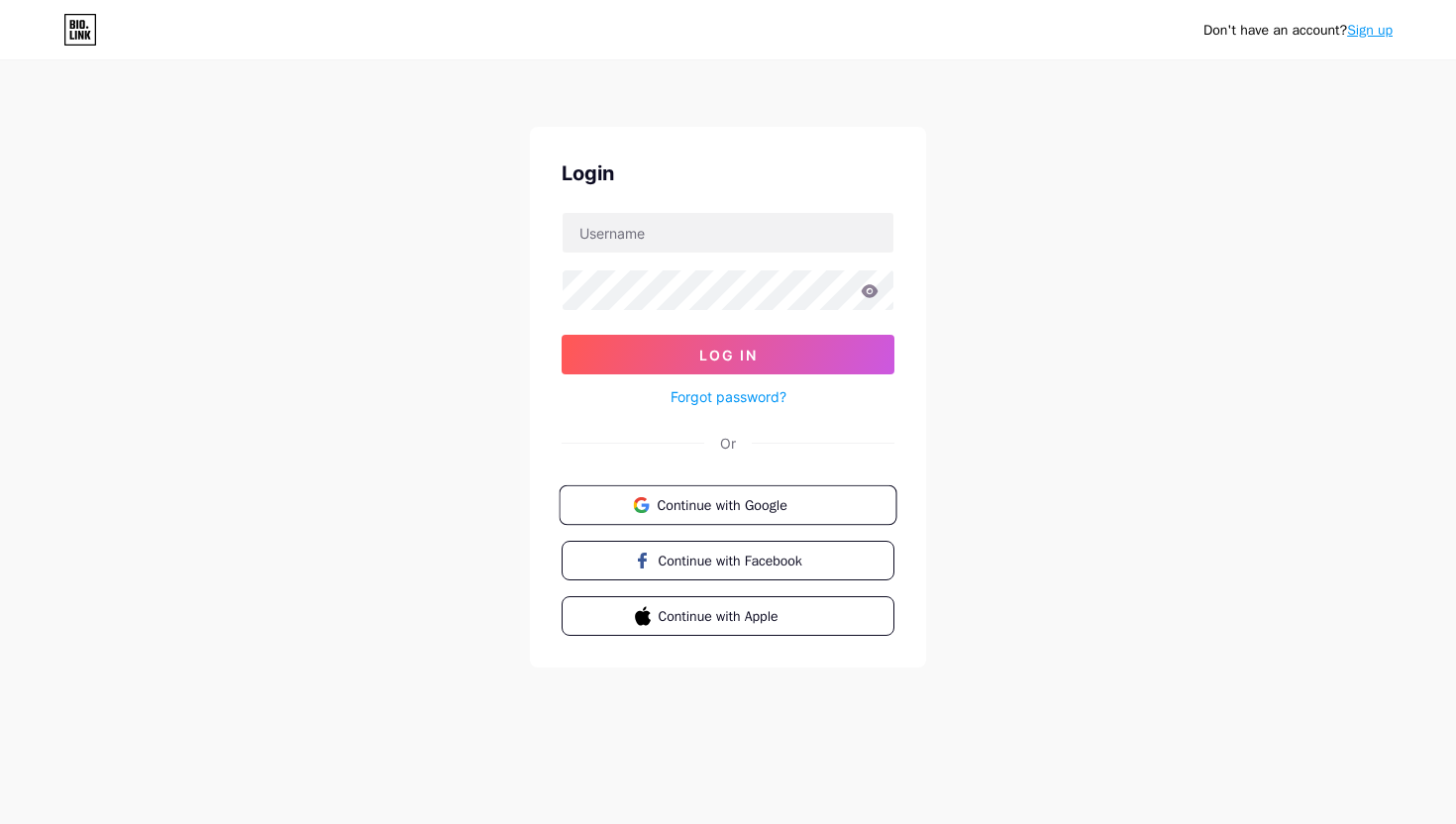 click on "Continue with Google" at bounding box center (739, 504) 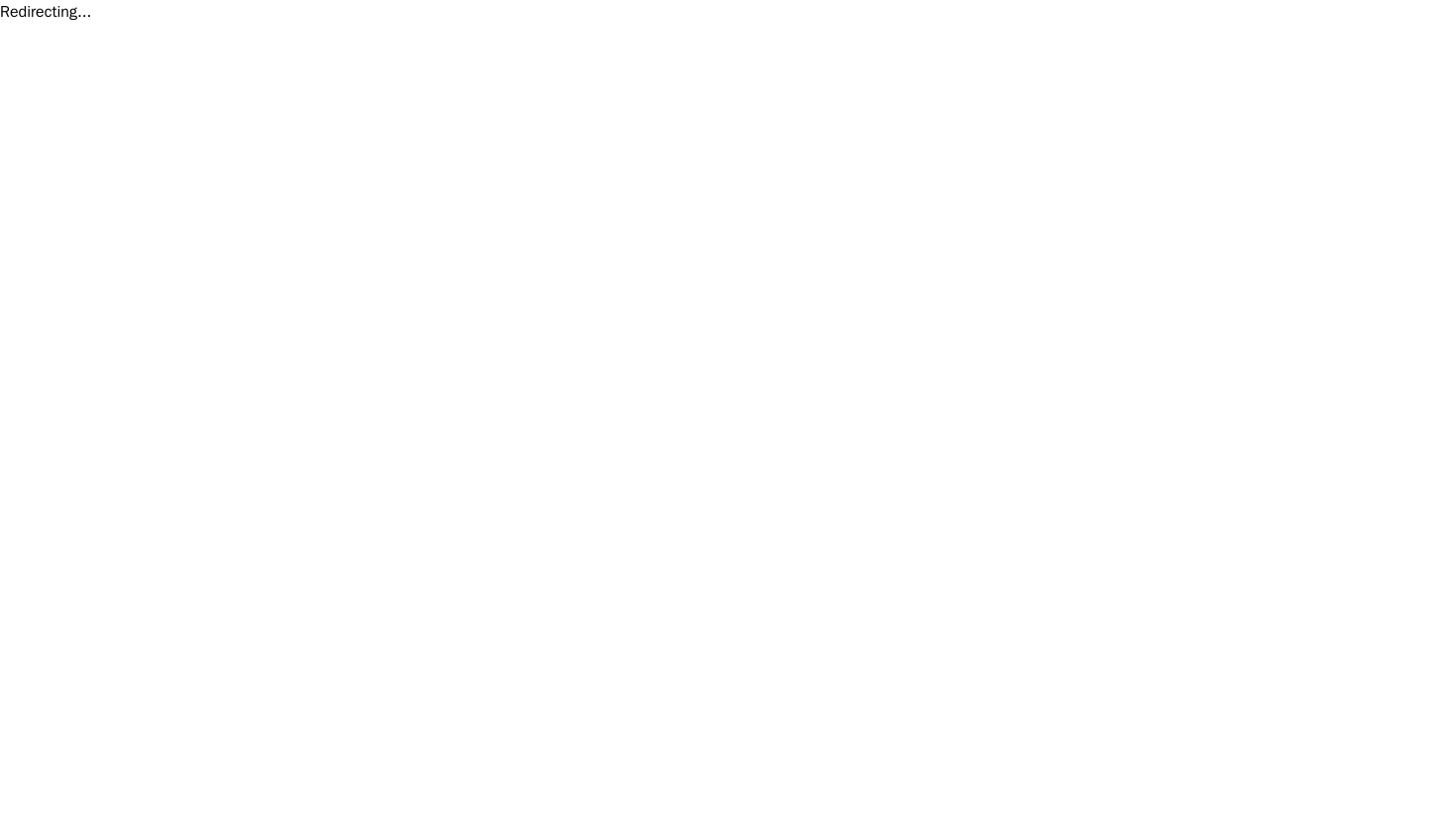 scroll, scrollTop: 0, scrollLeft: 0, axis: both 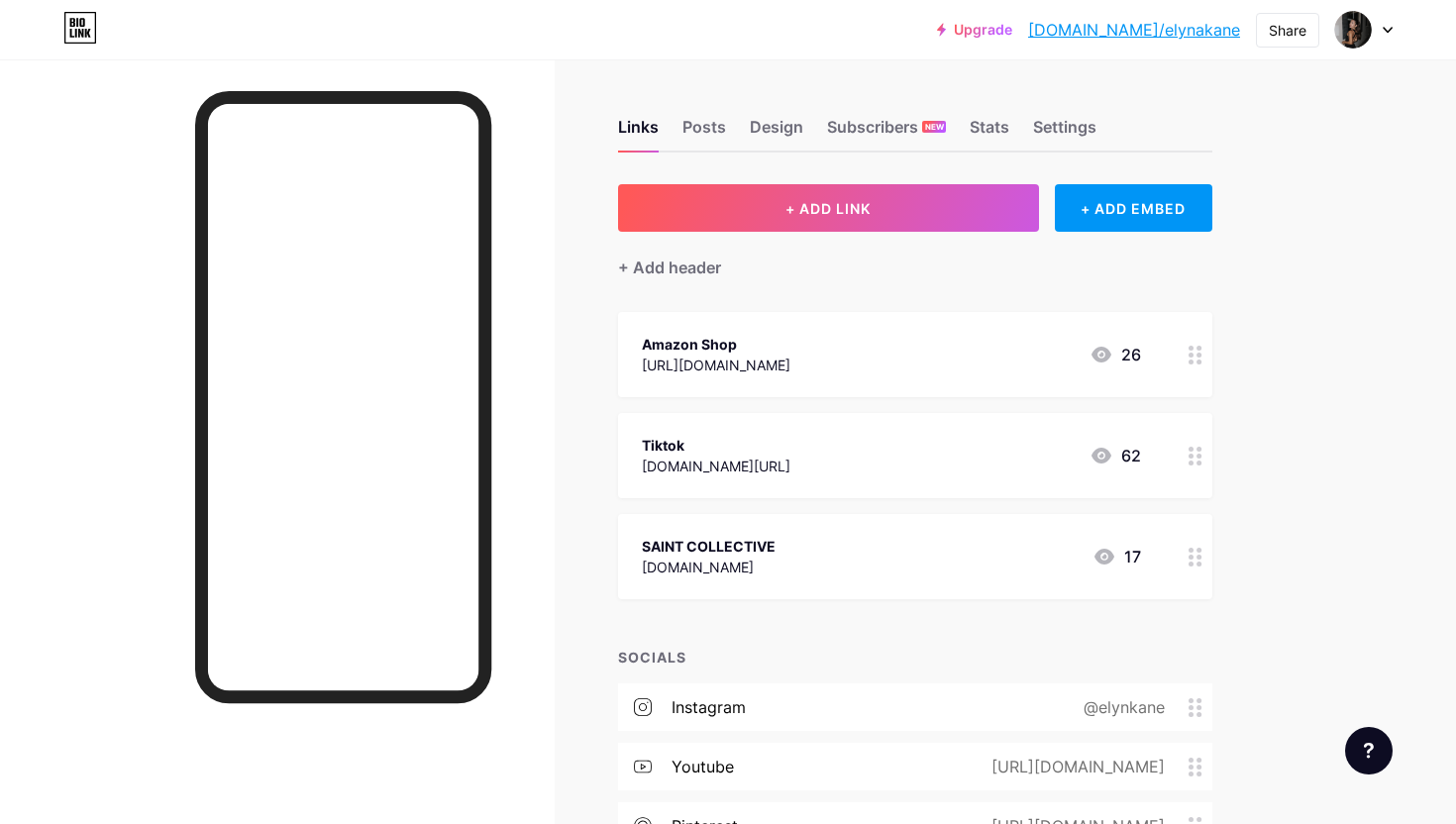 click 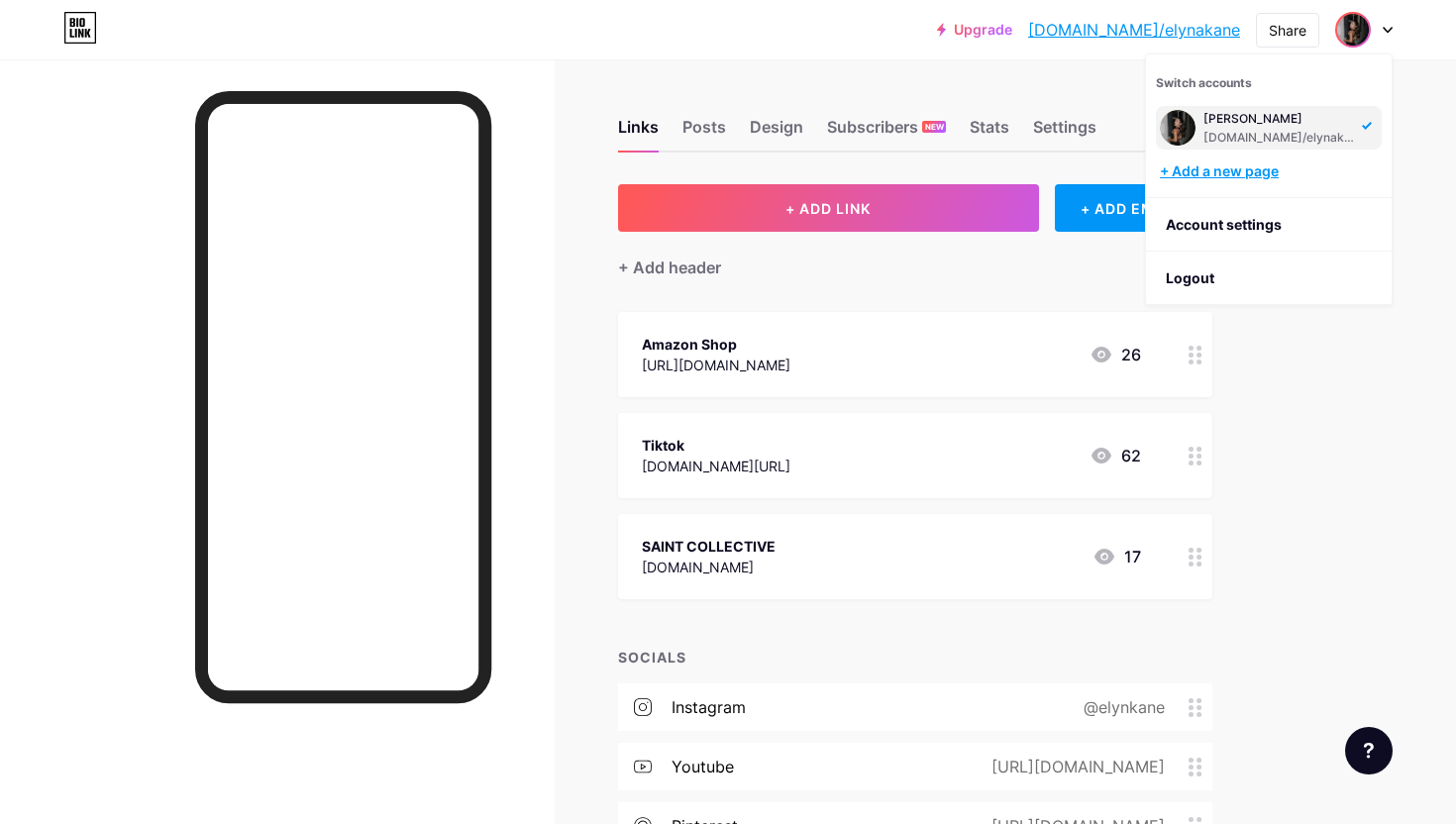 click on "+ Add a new page" at bounding box center [1271, 171] 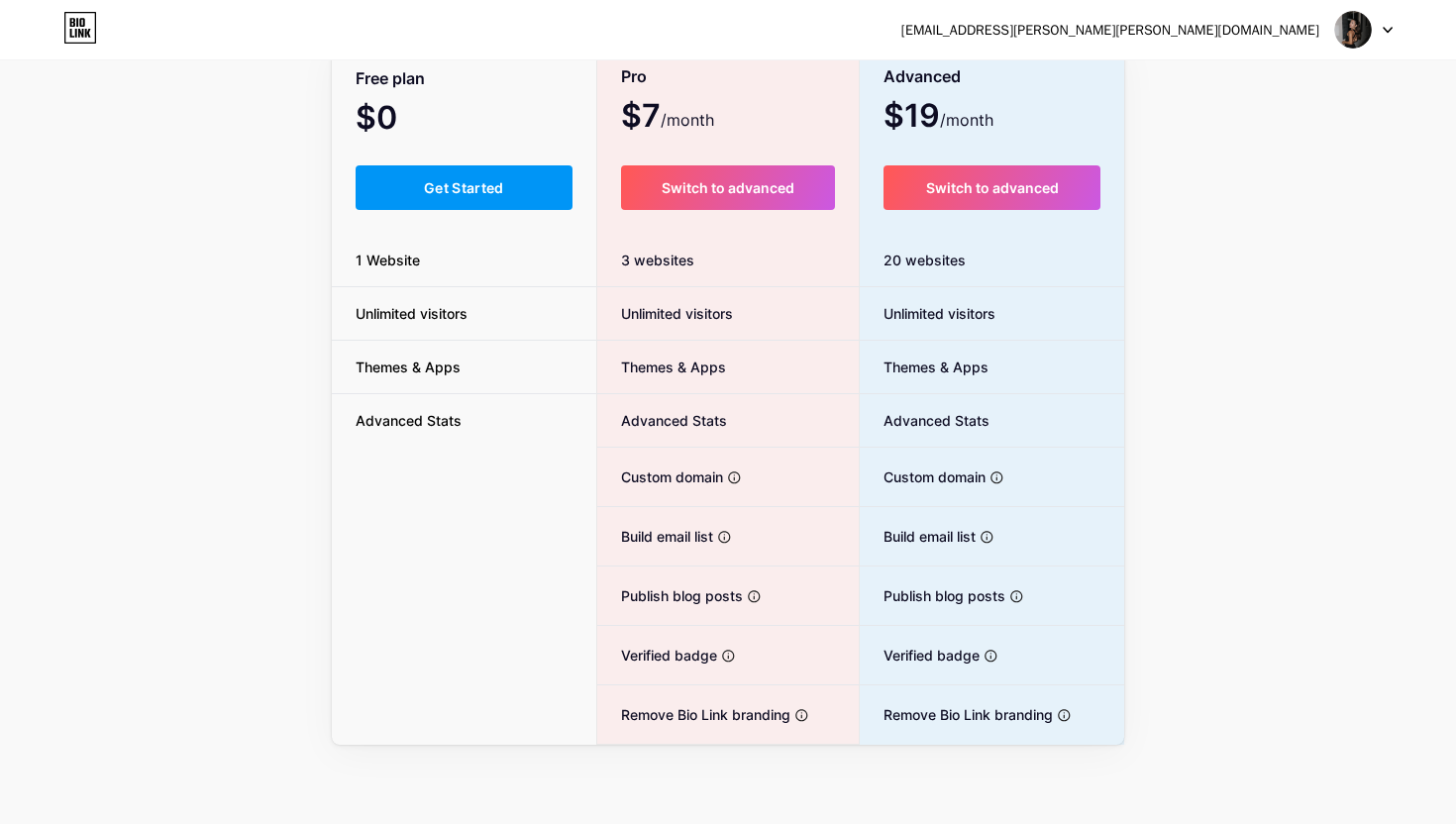 scroll, scrollTop: 0, scrollLeft: 0, axis: both 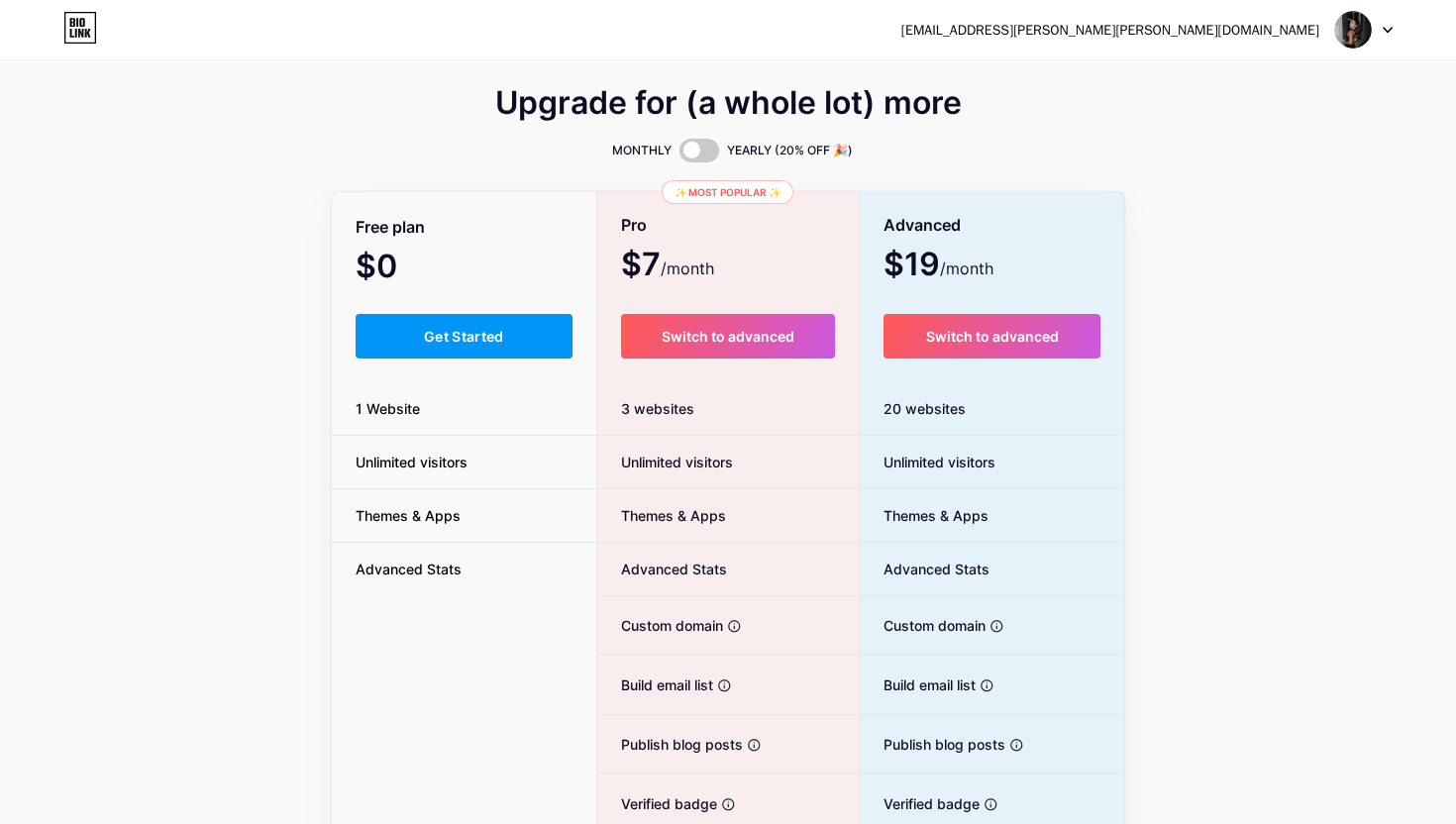 click on "[EMAIL_ADDRESS][PERSON_NAME][PERSON_NAME][DOMAIN_NAME]           Dashboard     Logout" at bounding box center [728, 30] 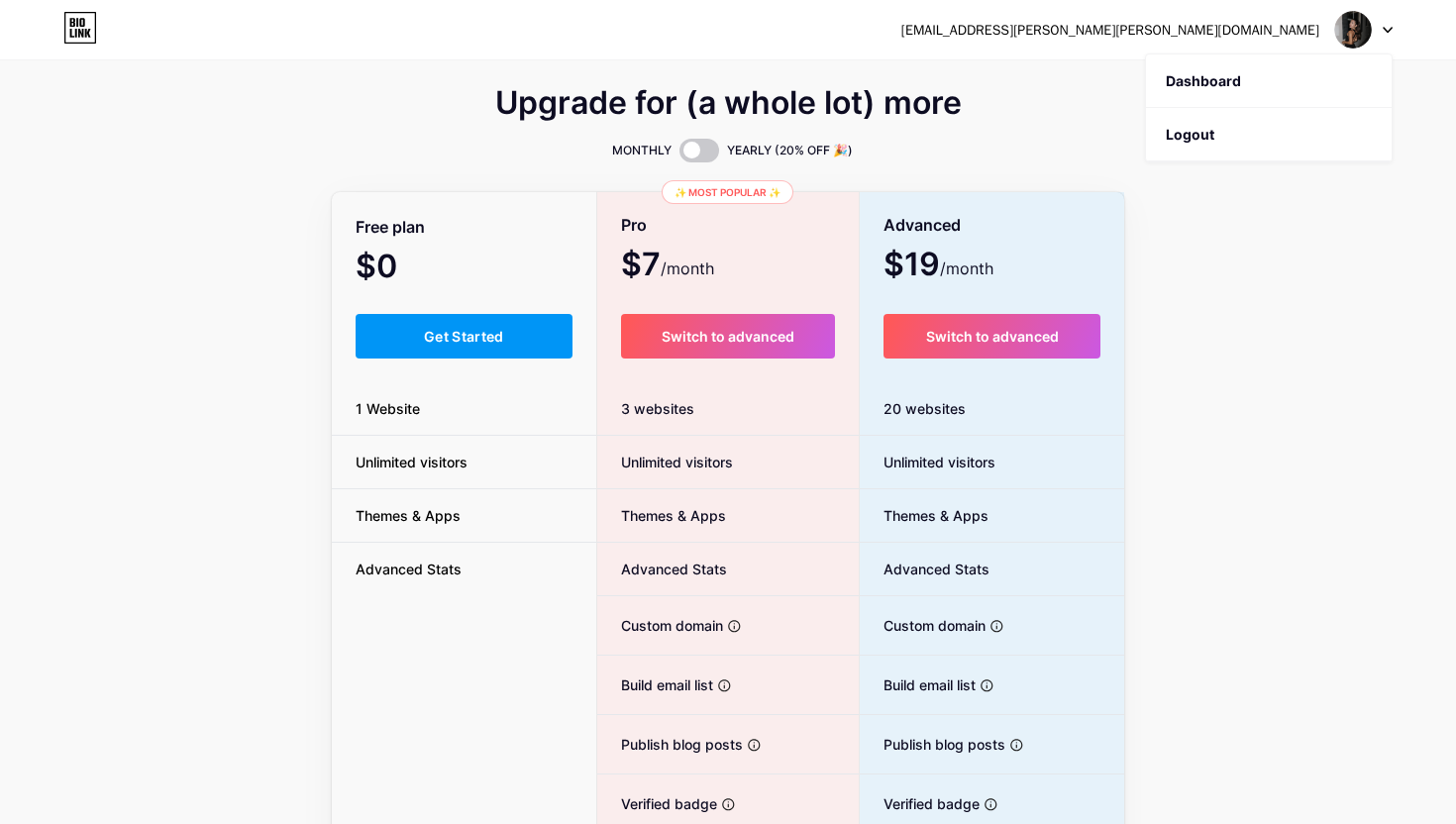 click 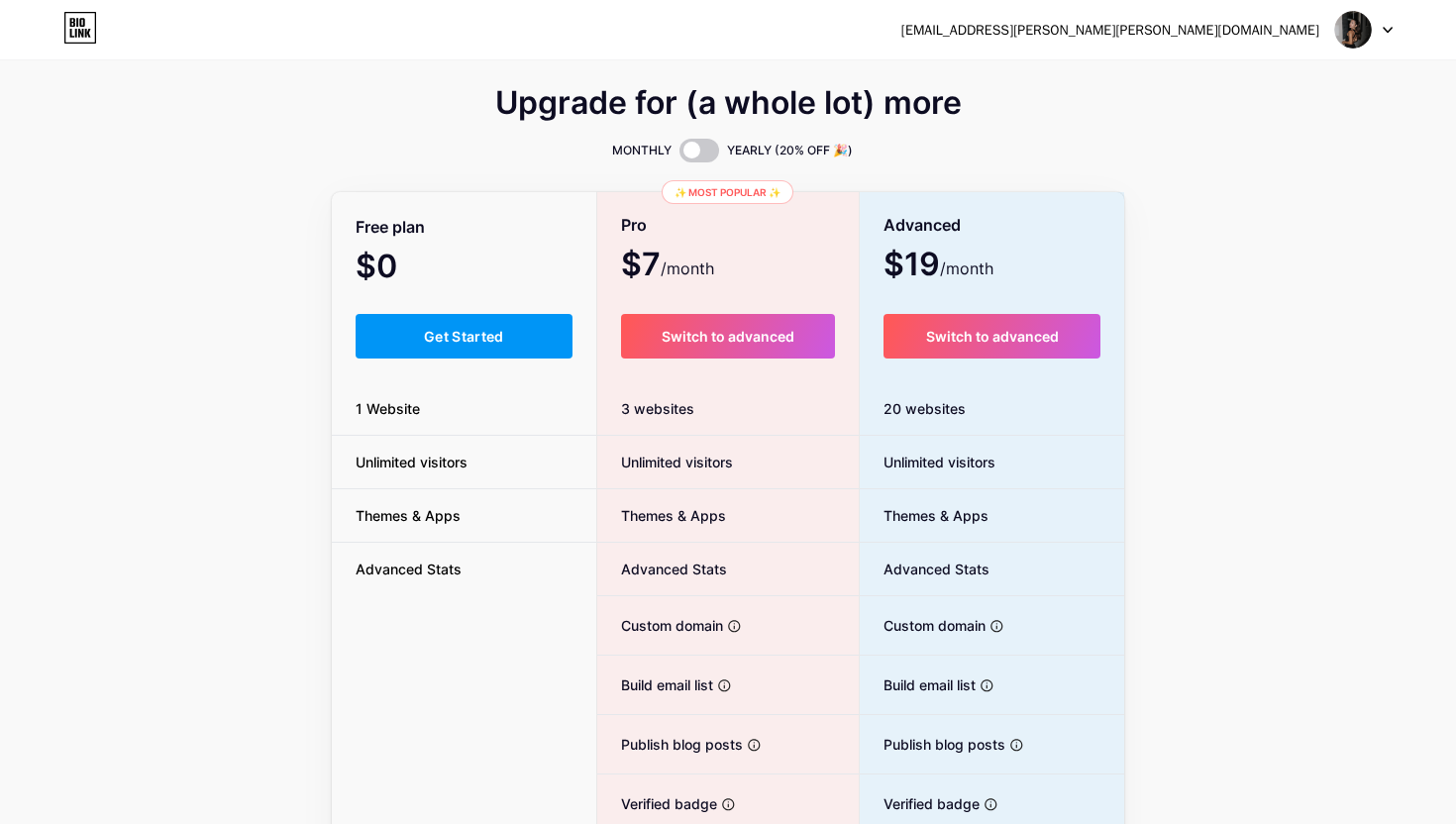 click 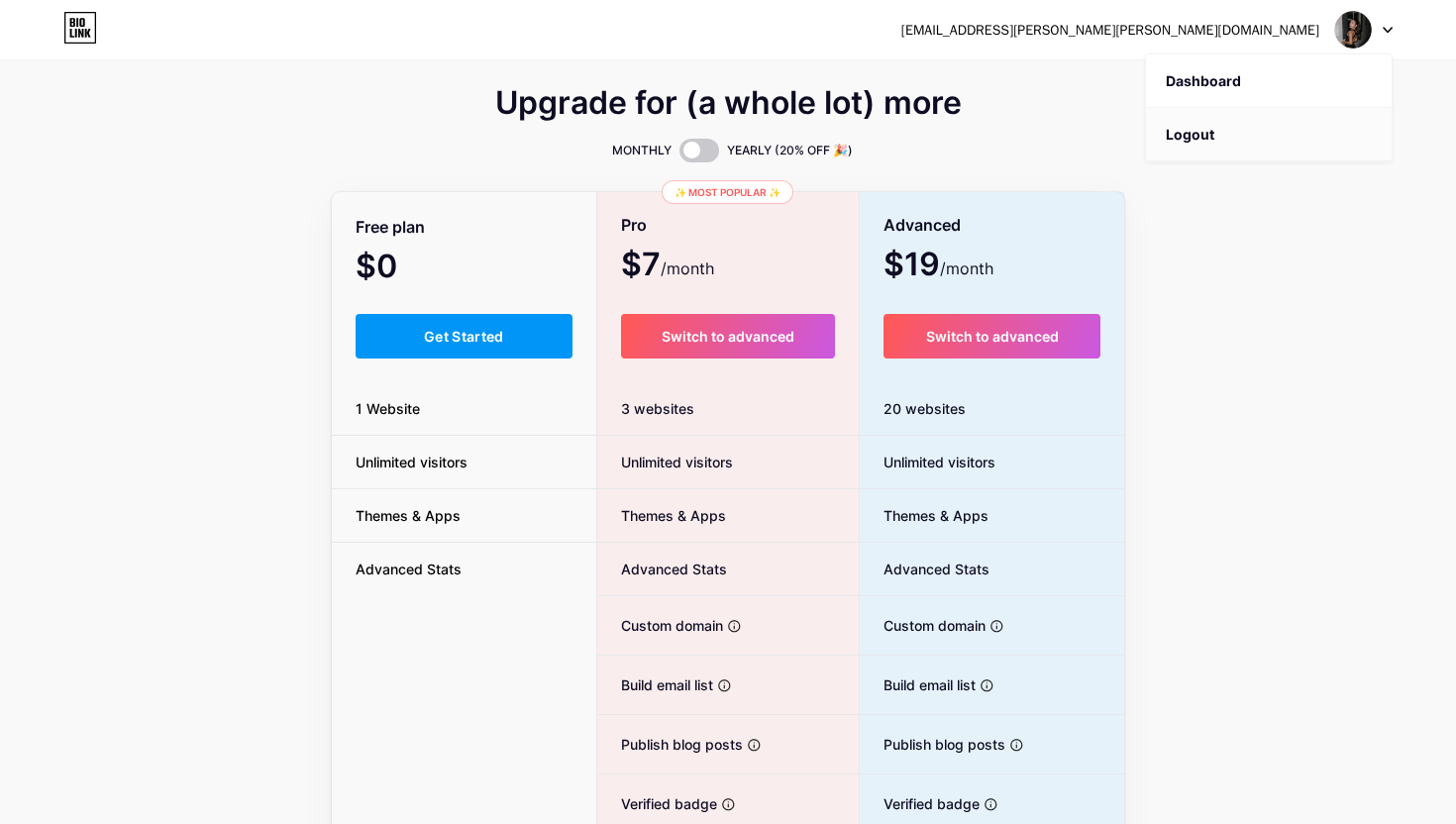 click on "Logout" at bounding box center [1269, 135] 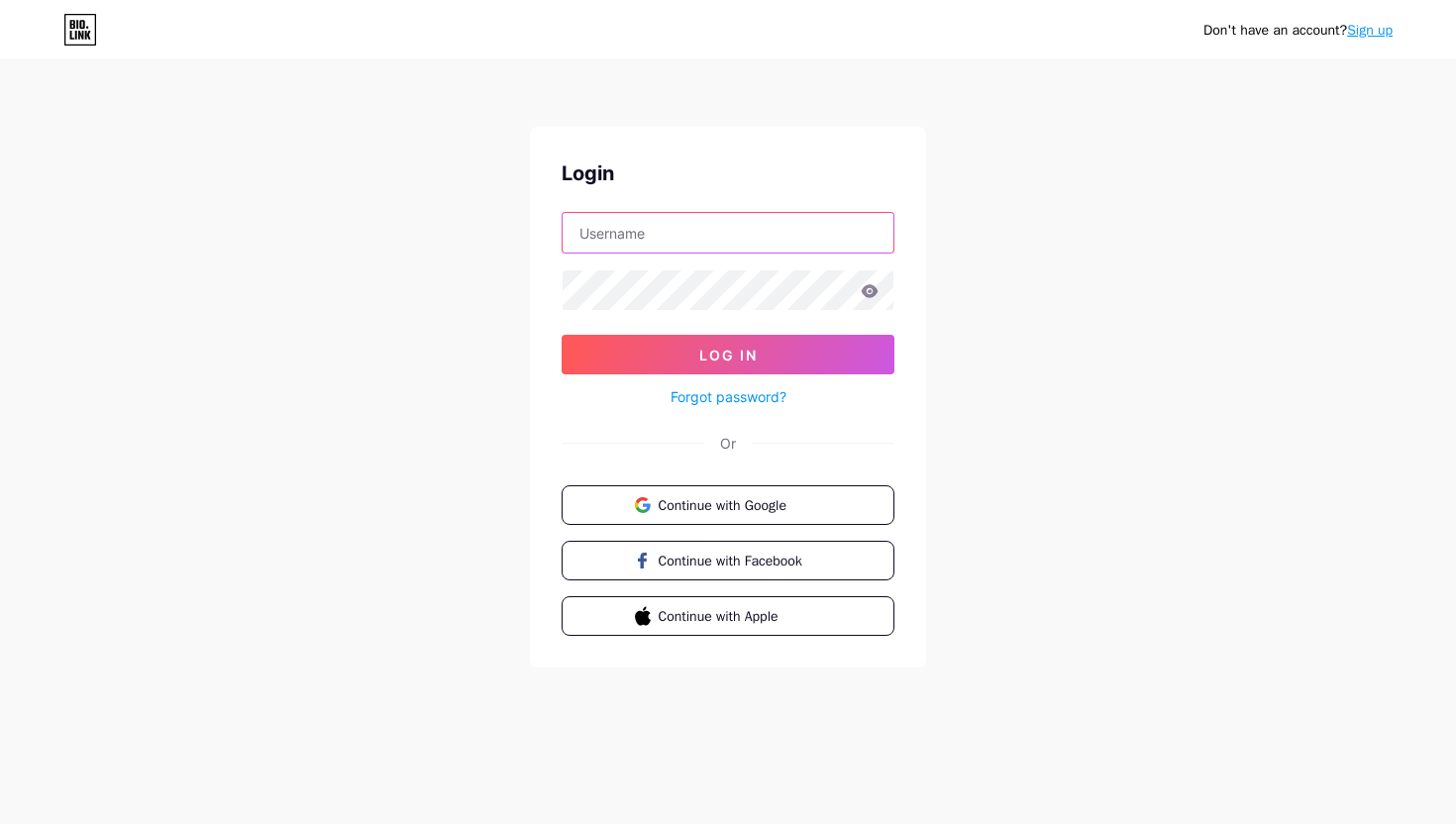 click at bounding box center (728, 233) 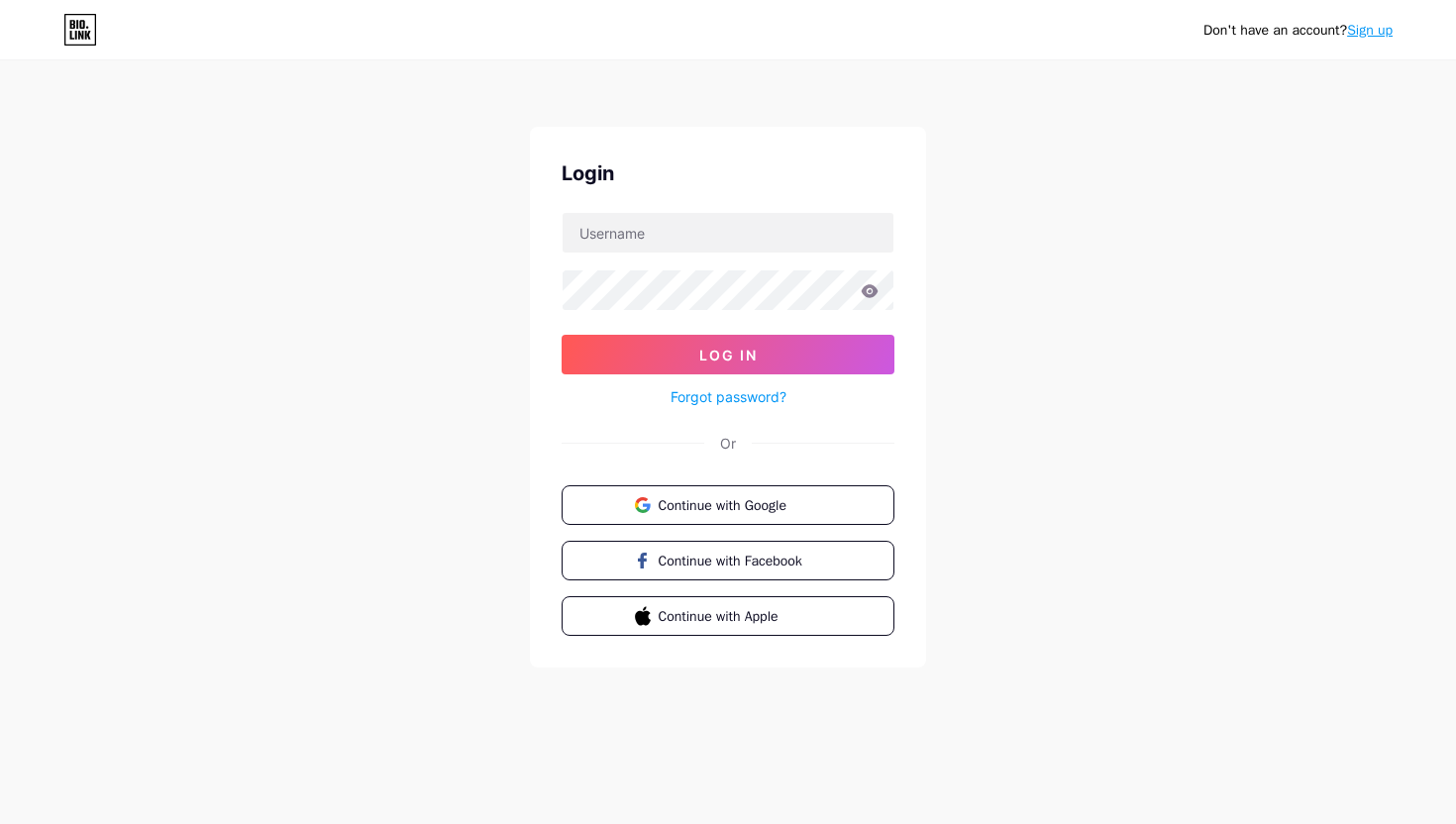 click on "Sign up" at bounding box center (1370, 30) 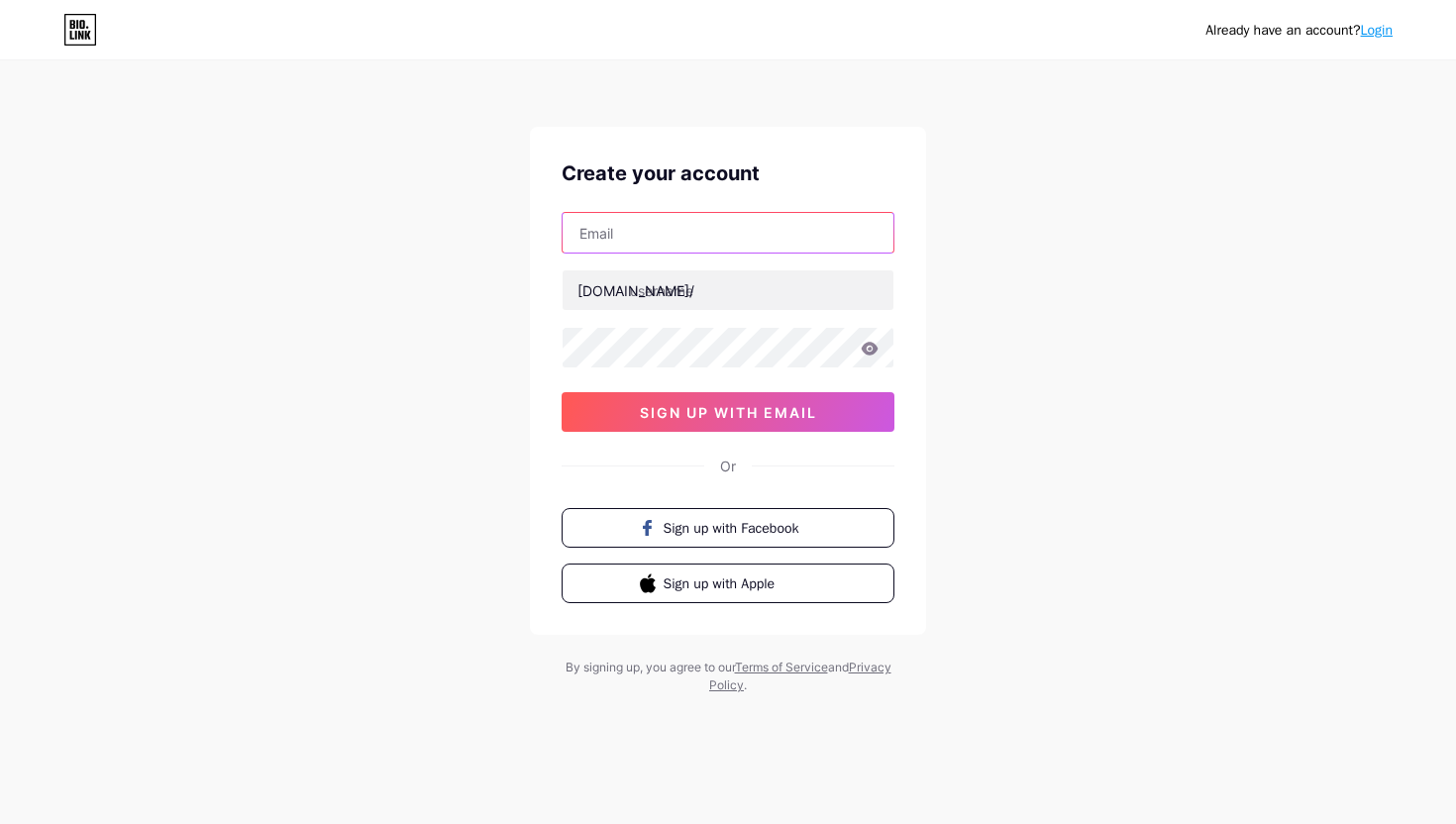 click at bounding box center (728, 233) 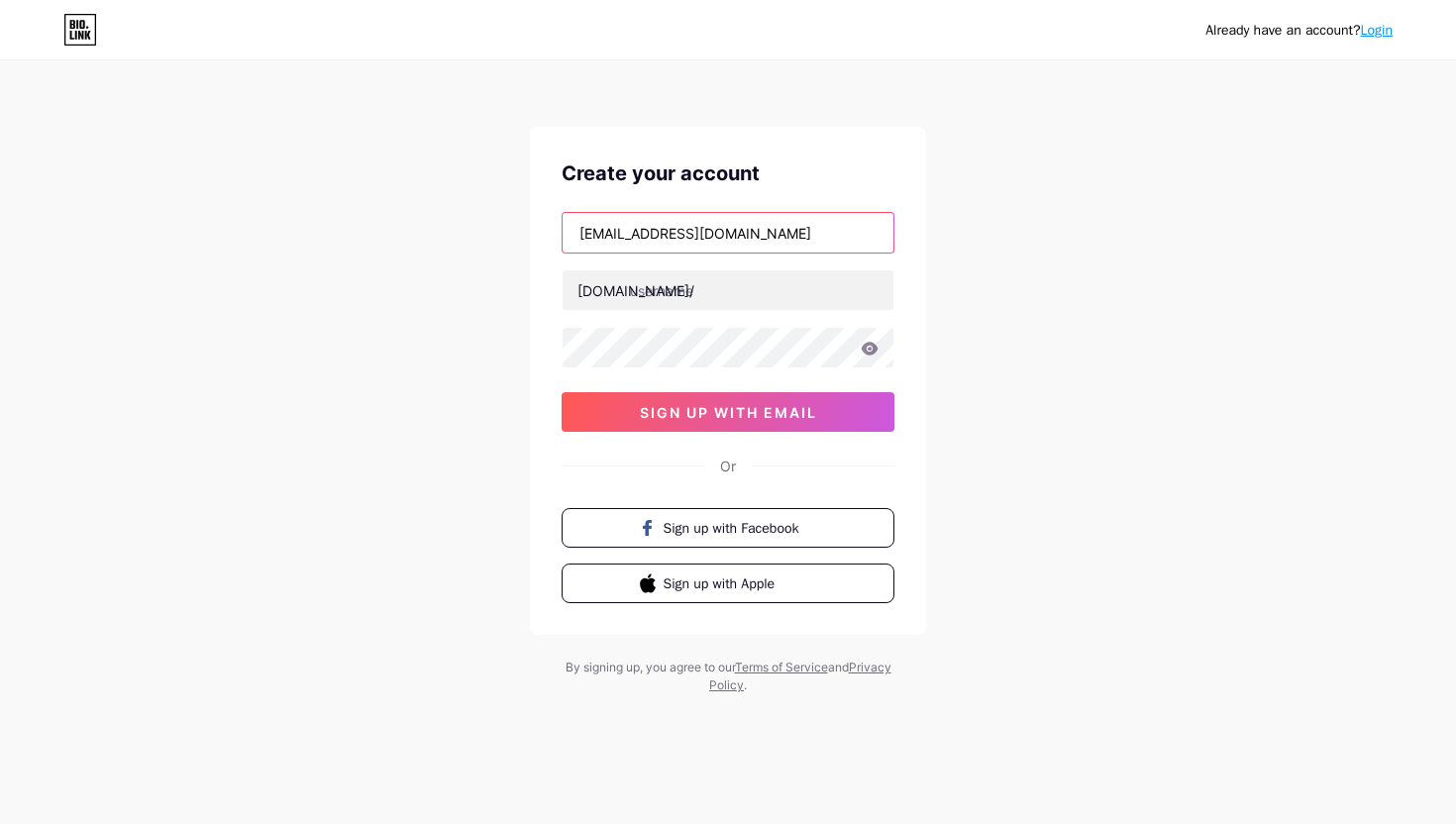 click on "[EMAIL_ADDRESS][DOMAIN_NAME]" at bounding box center [728, 233] 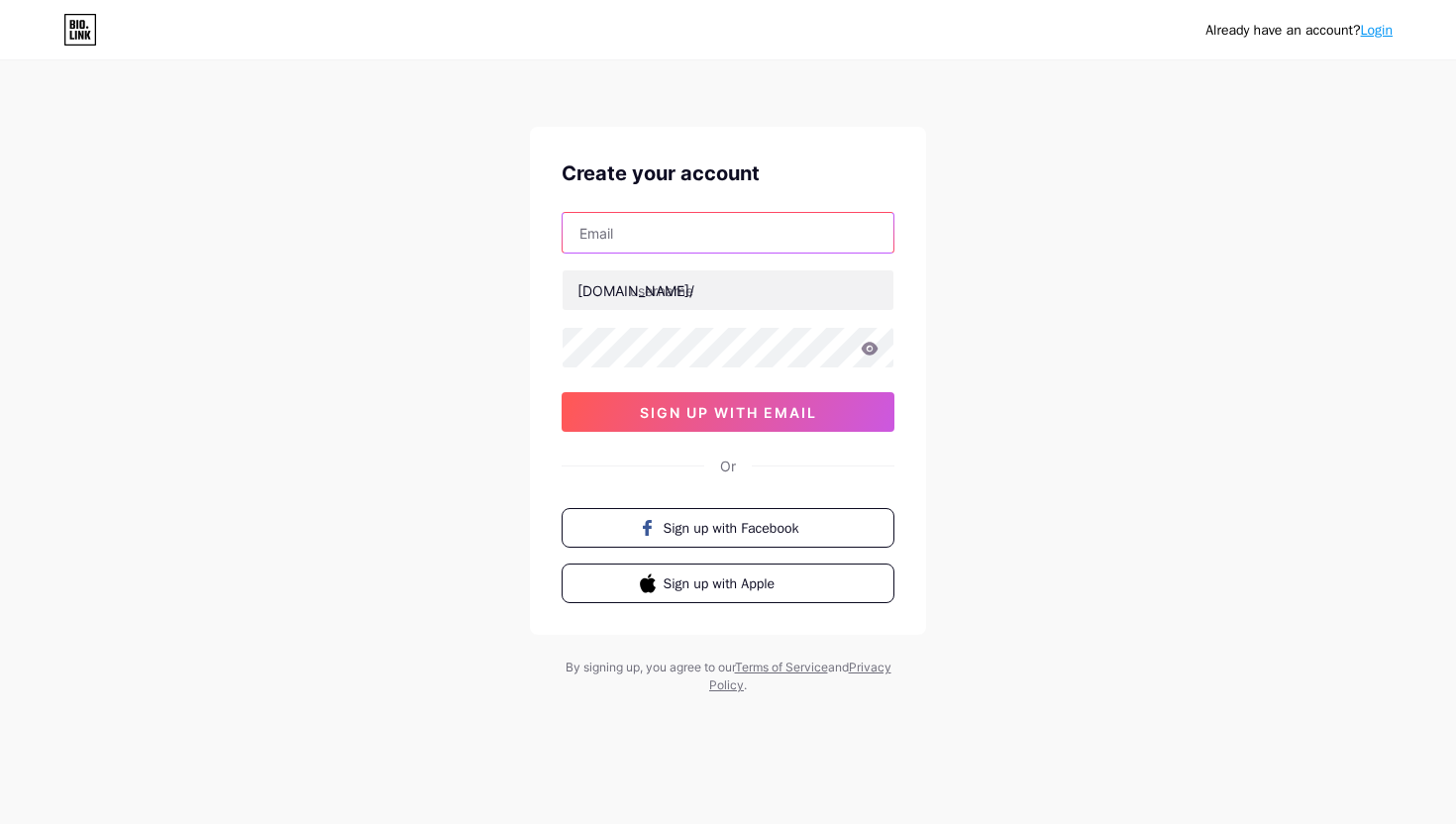 type 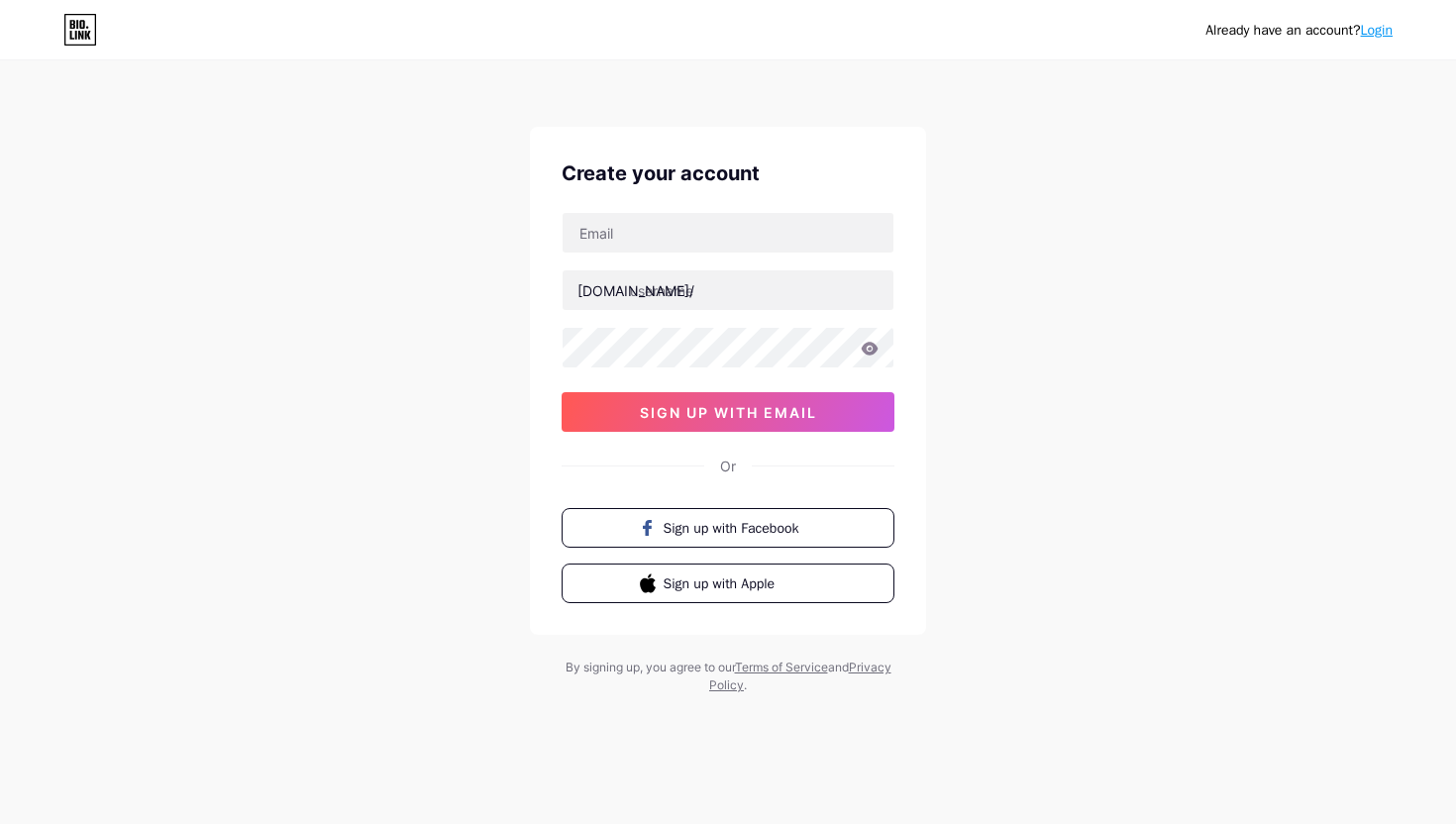 click on "Already have an account?  Login   Create your account         [DOMAIN_NAME]/                       sign up with email         Or       Sign up with Facebook
Sign up with Apple
By signing up, you agree to our  Terms of Service  and  Privacy Policy ." at bounding box center (728, 378) 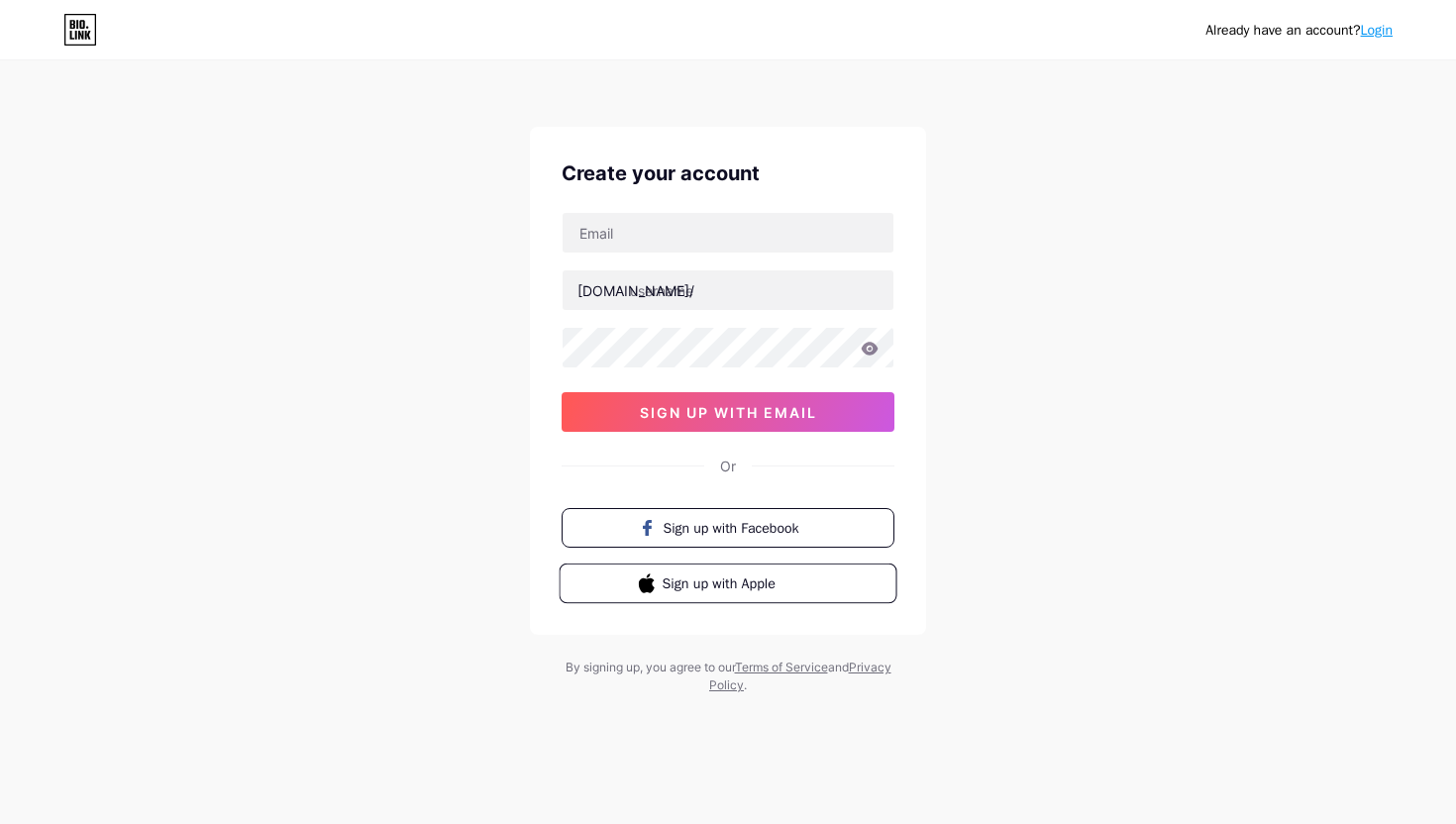 click on "Sign up with Apple" at bounding box center [727, 583] 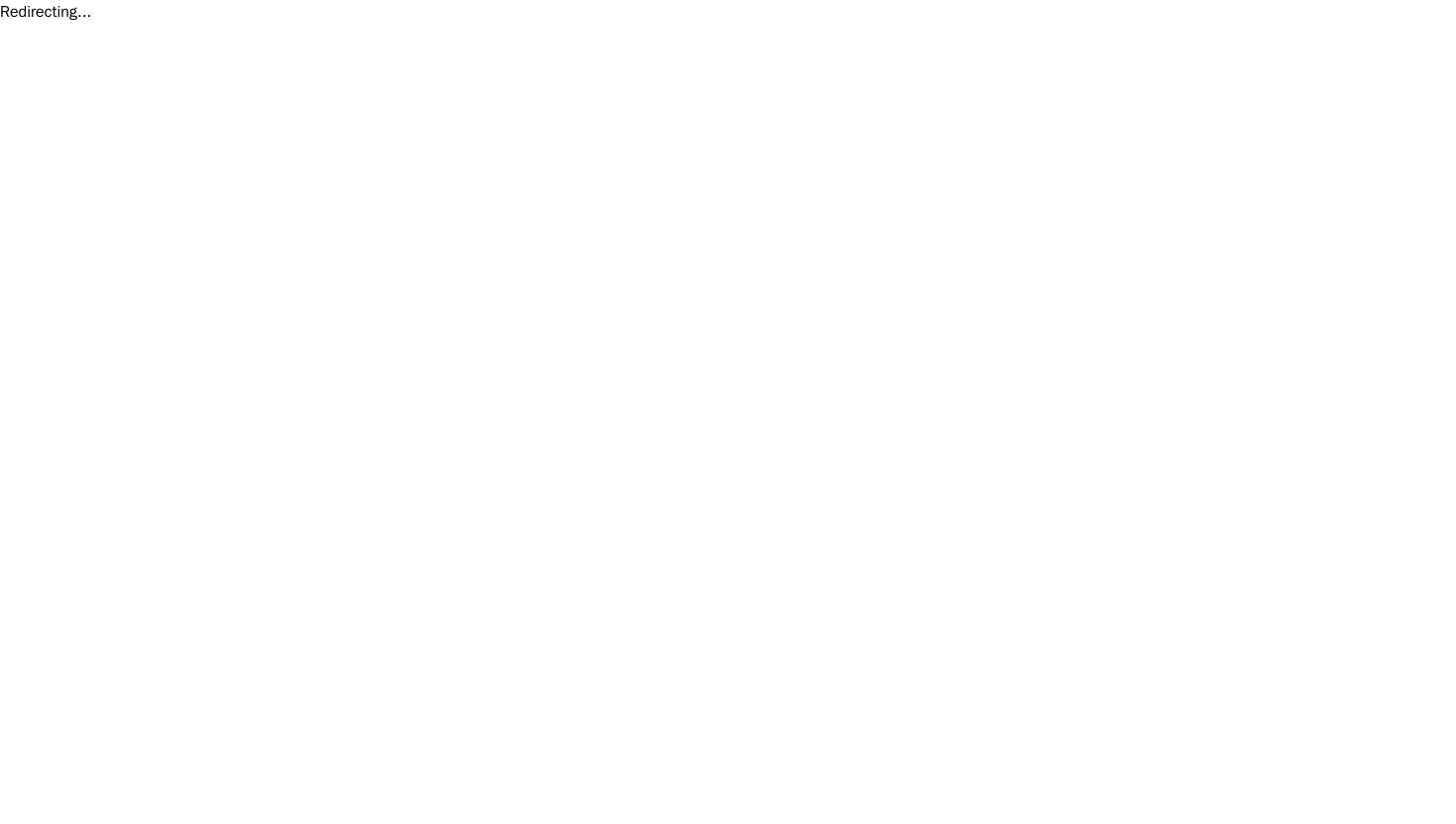 scroll, scrollTop: 0, scrollLeft: 0, axis: both 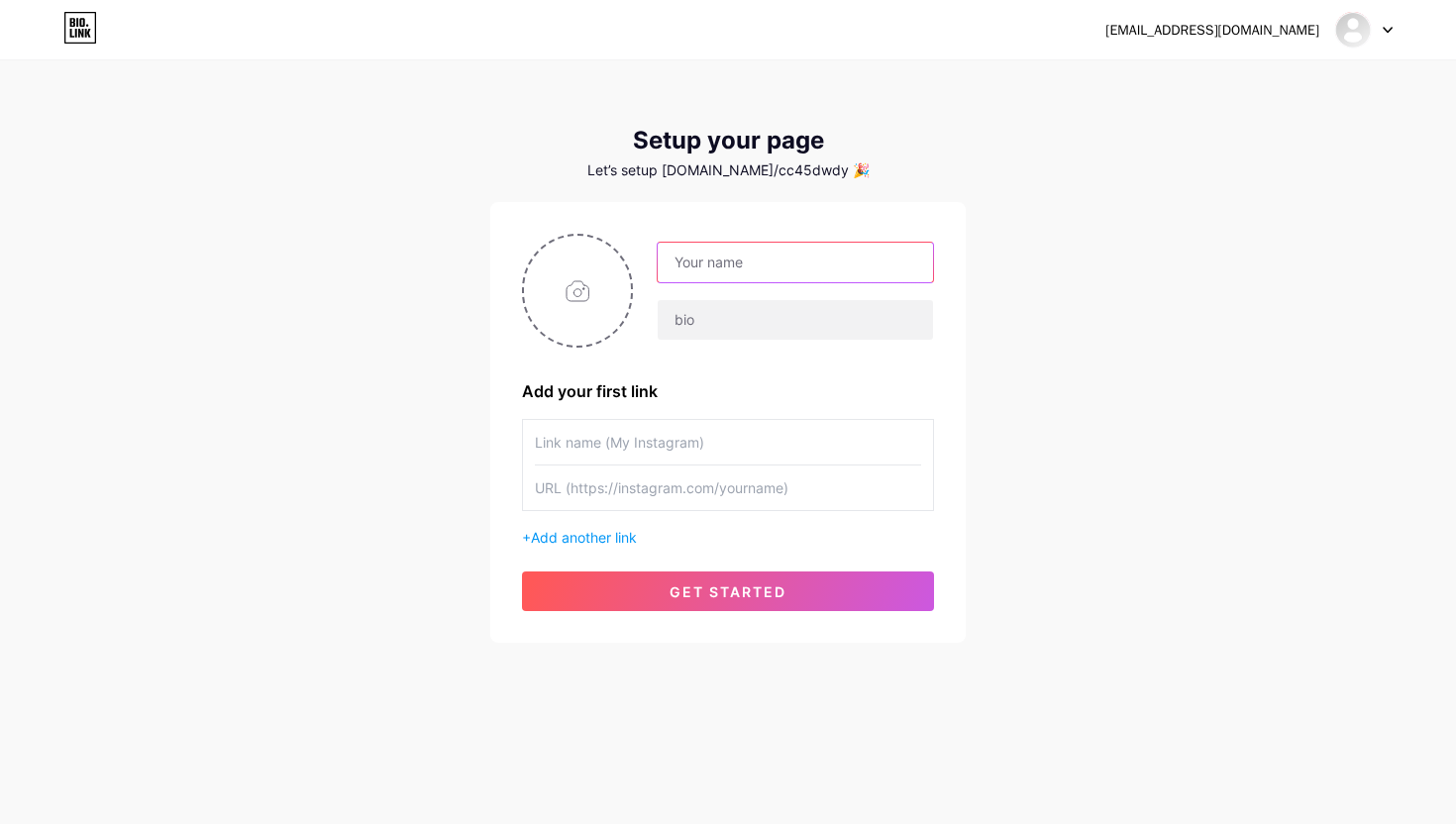click at bounding box center [795, 262] 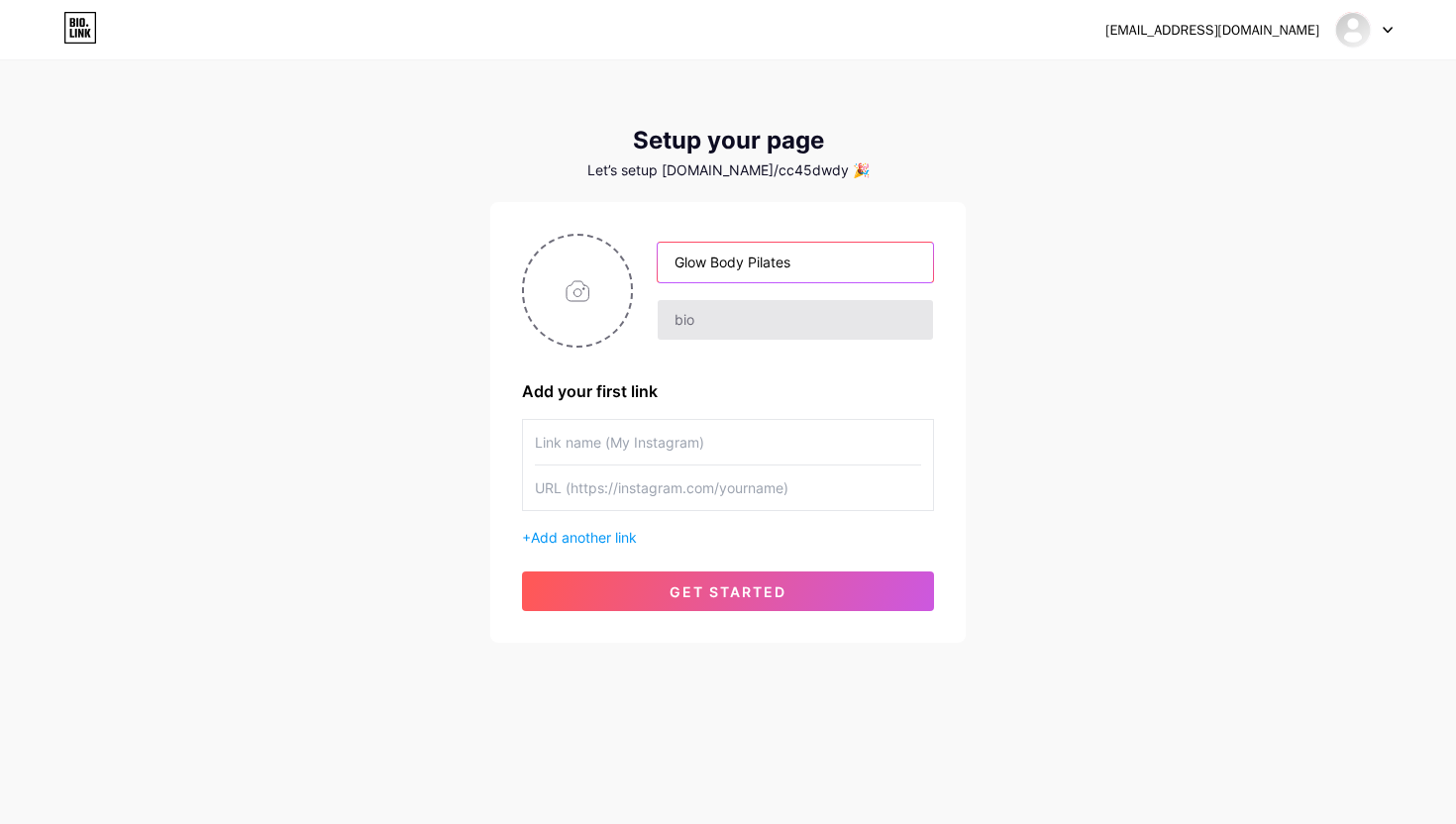 type on "Glow Body Pilates" 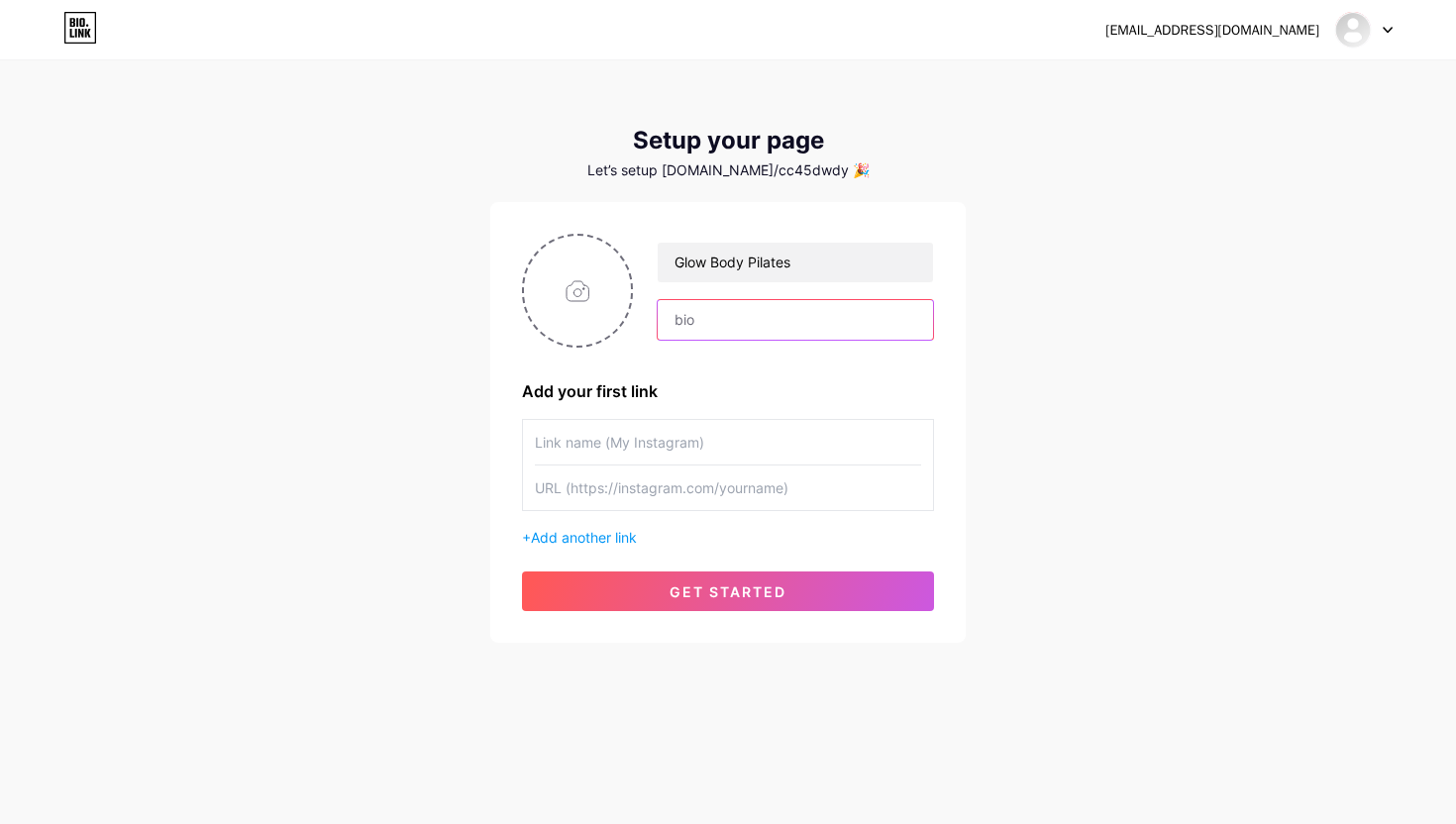 click at bounding box center (795, 320) 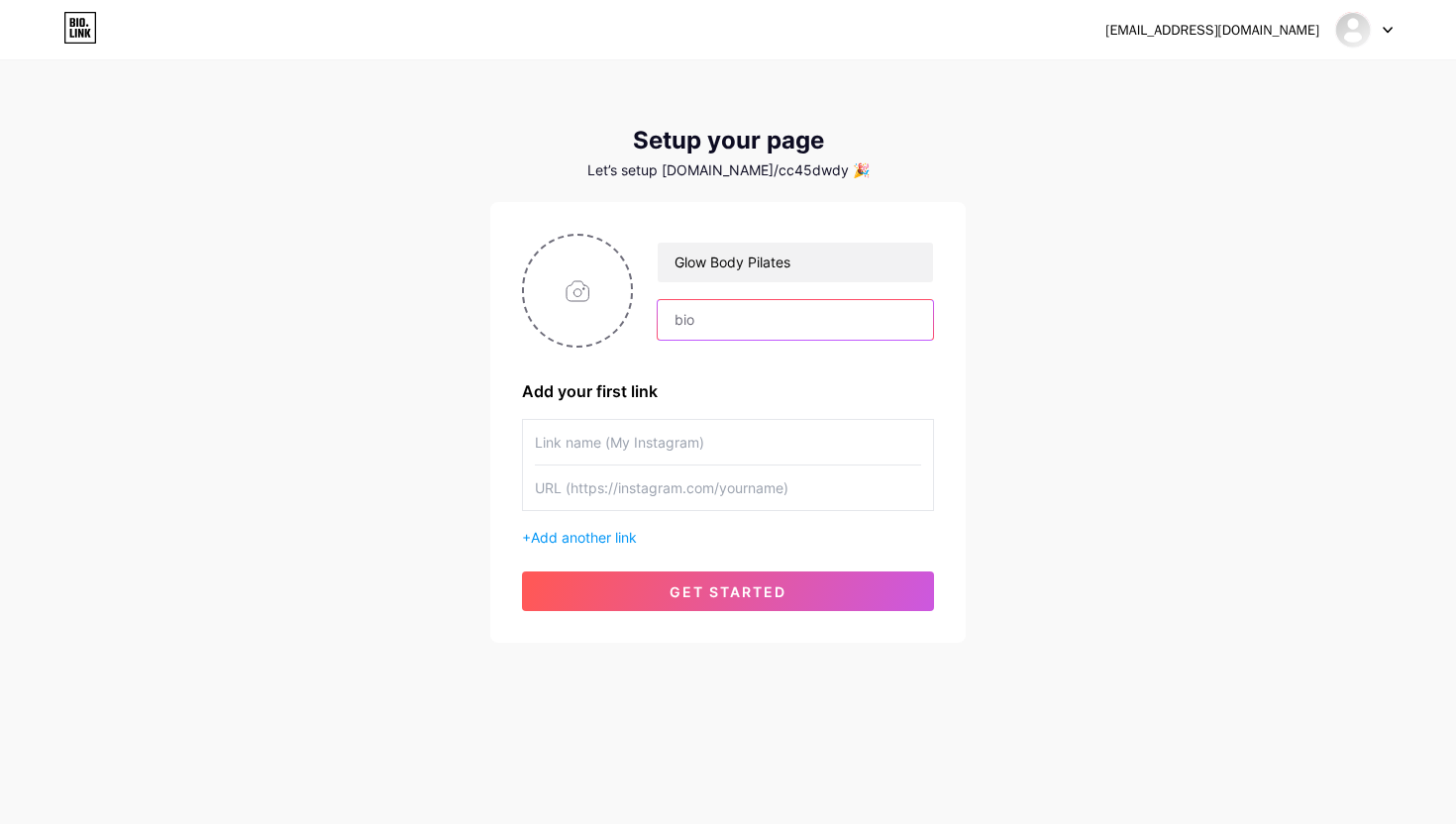 paste on "Change happens through movement, and movement heals.” By @elynakane Workouts | Events | Wellness" 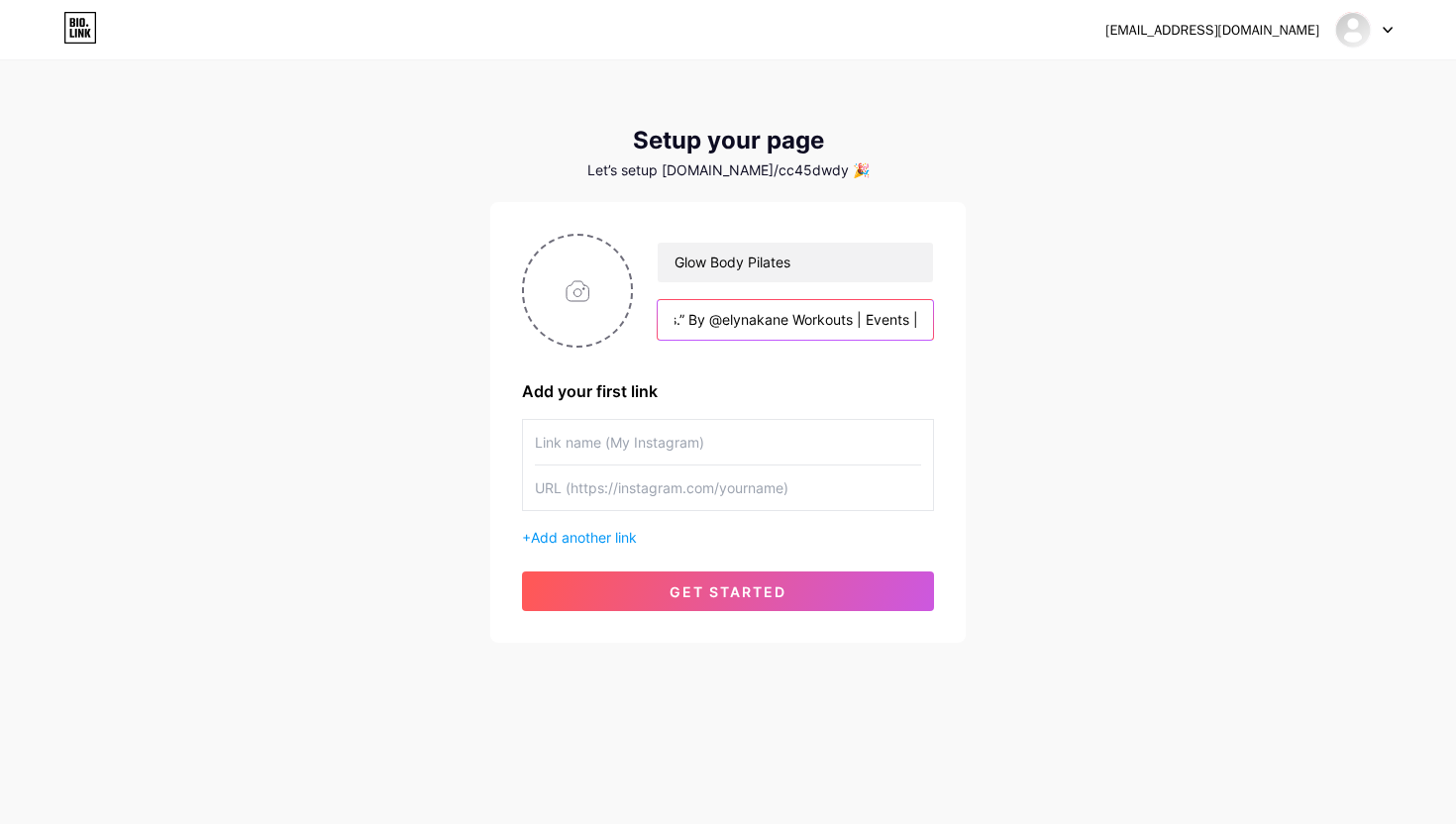 scroll, scrollTop: 0, scrollLeft: 364, axis: horizontal 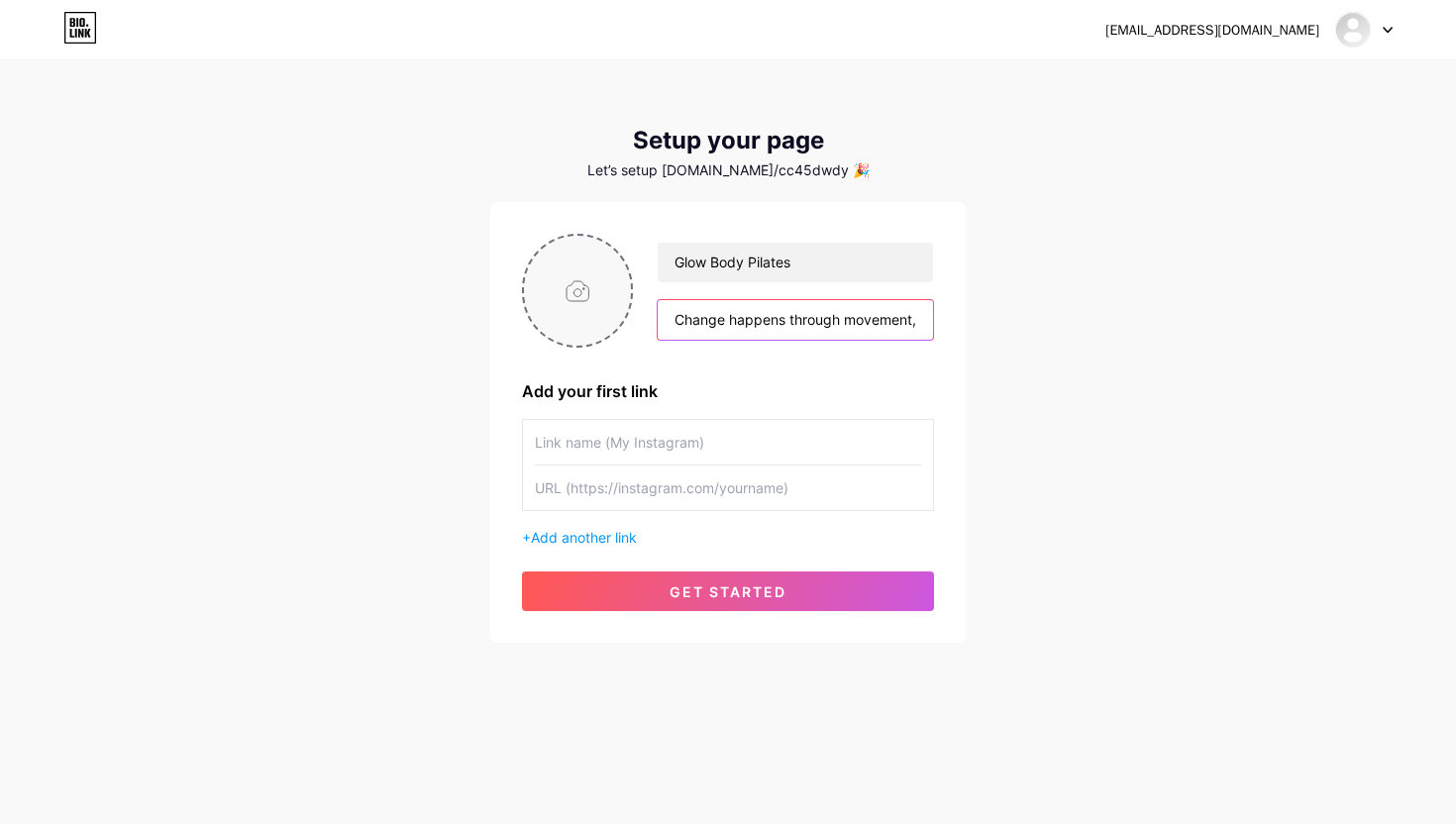 drag, startPoint x: 703, startPoint y: 321, endPoint x: 564, endPoint y: 314, distance: 139.17615 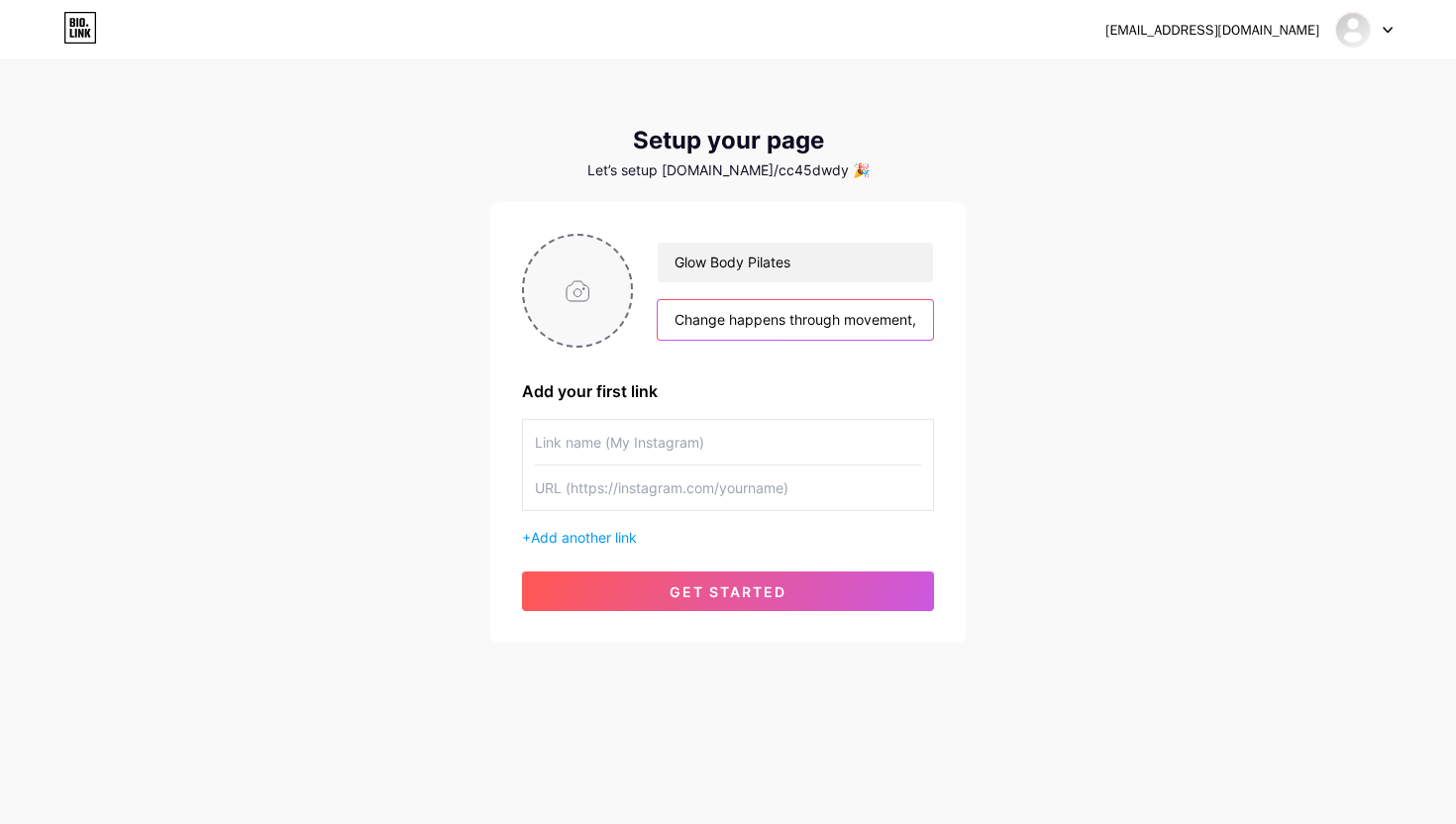 click on "Glow Body Pilates     Change happens through movement, and movement heals.” By @elynakane Workouts | Events | Wellness" at bounding box center [728, 290] 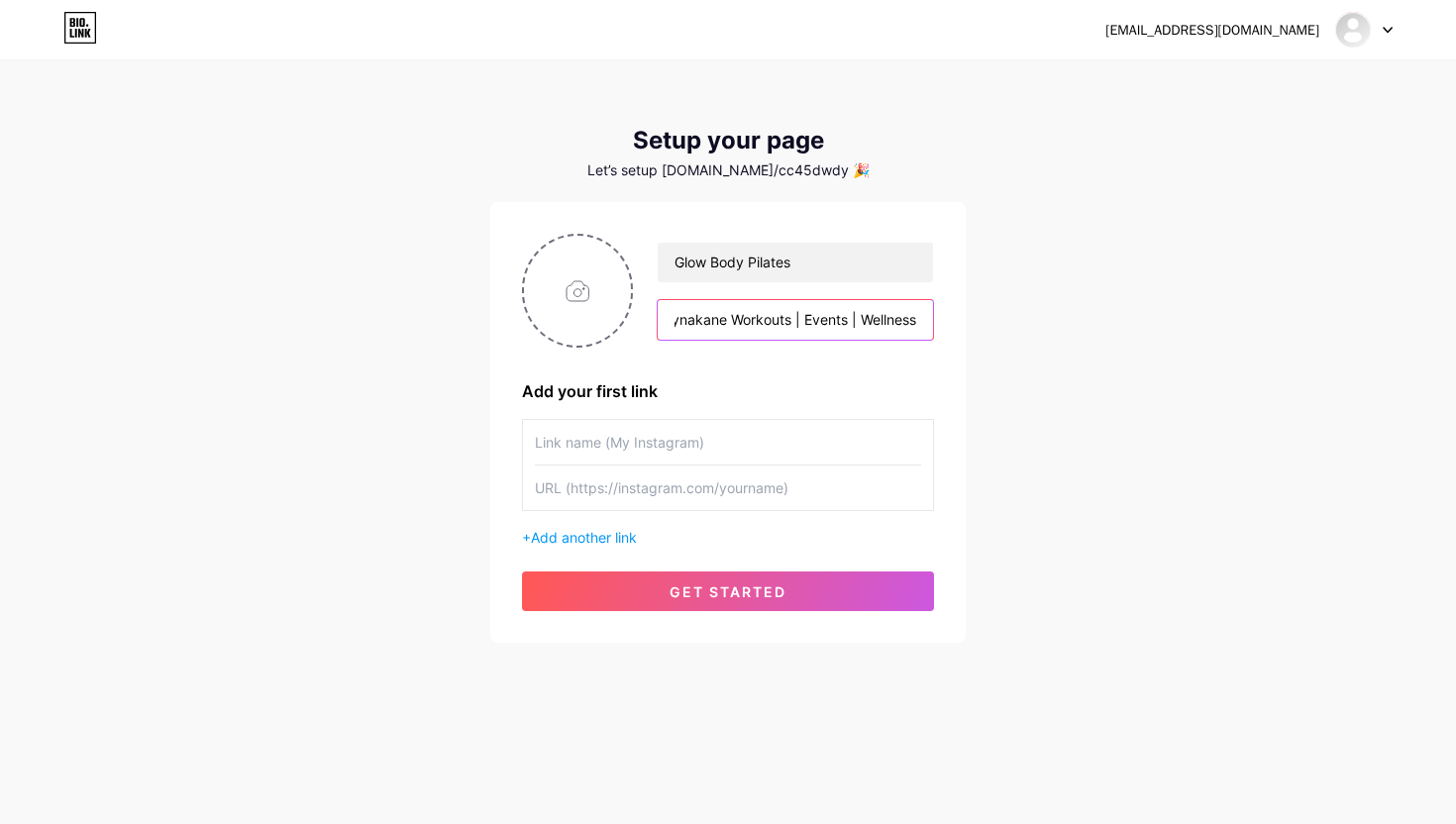 scroll, scrollTop: 0, scrollLeft: 0, axis: both 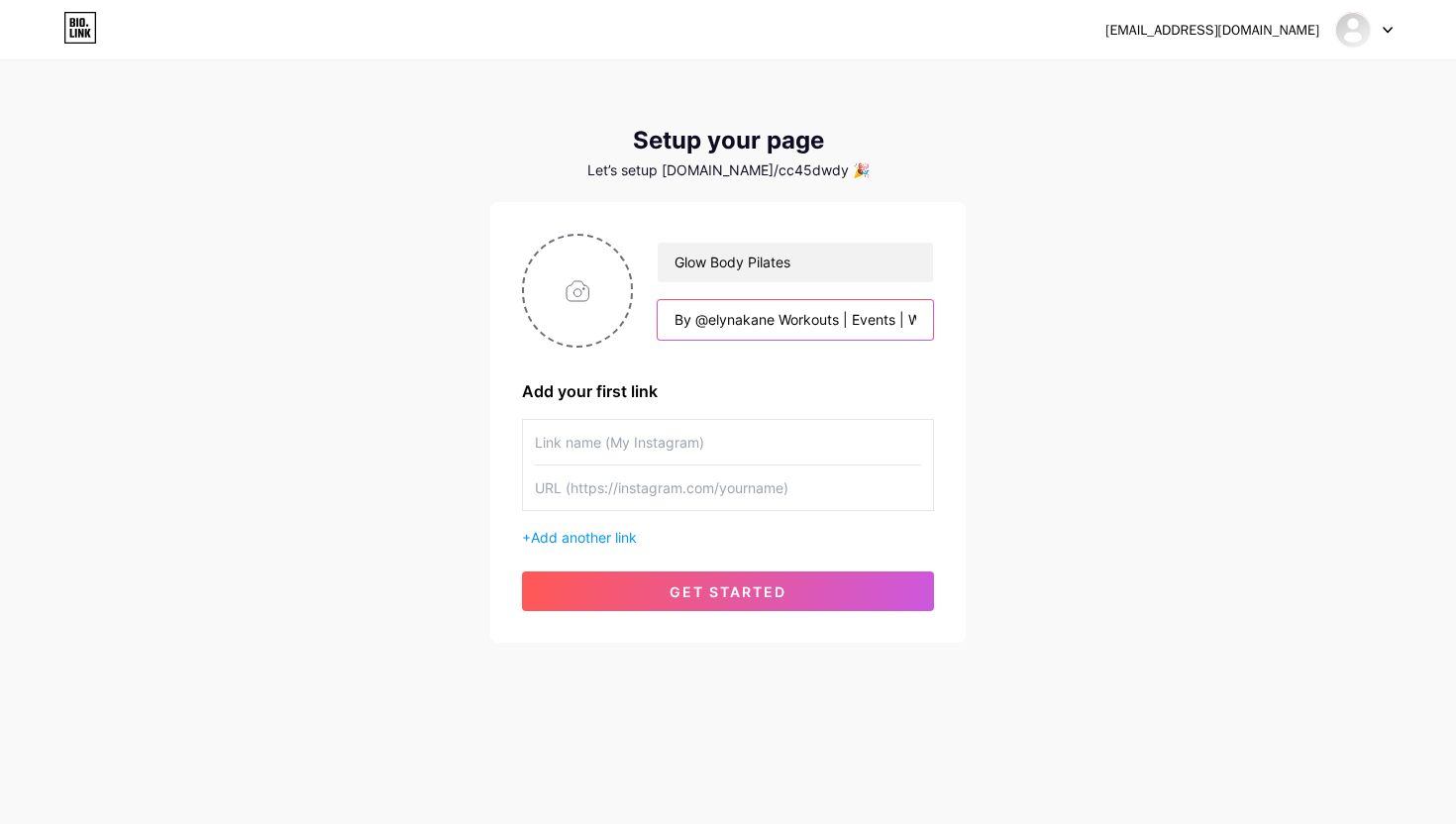 type on "By @elynakane Workouts | Events | Wellness" 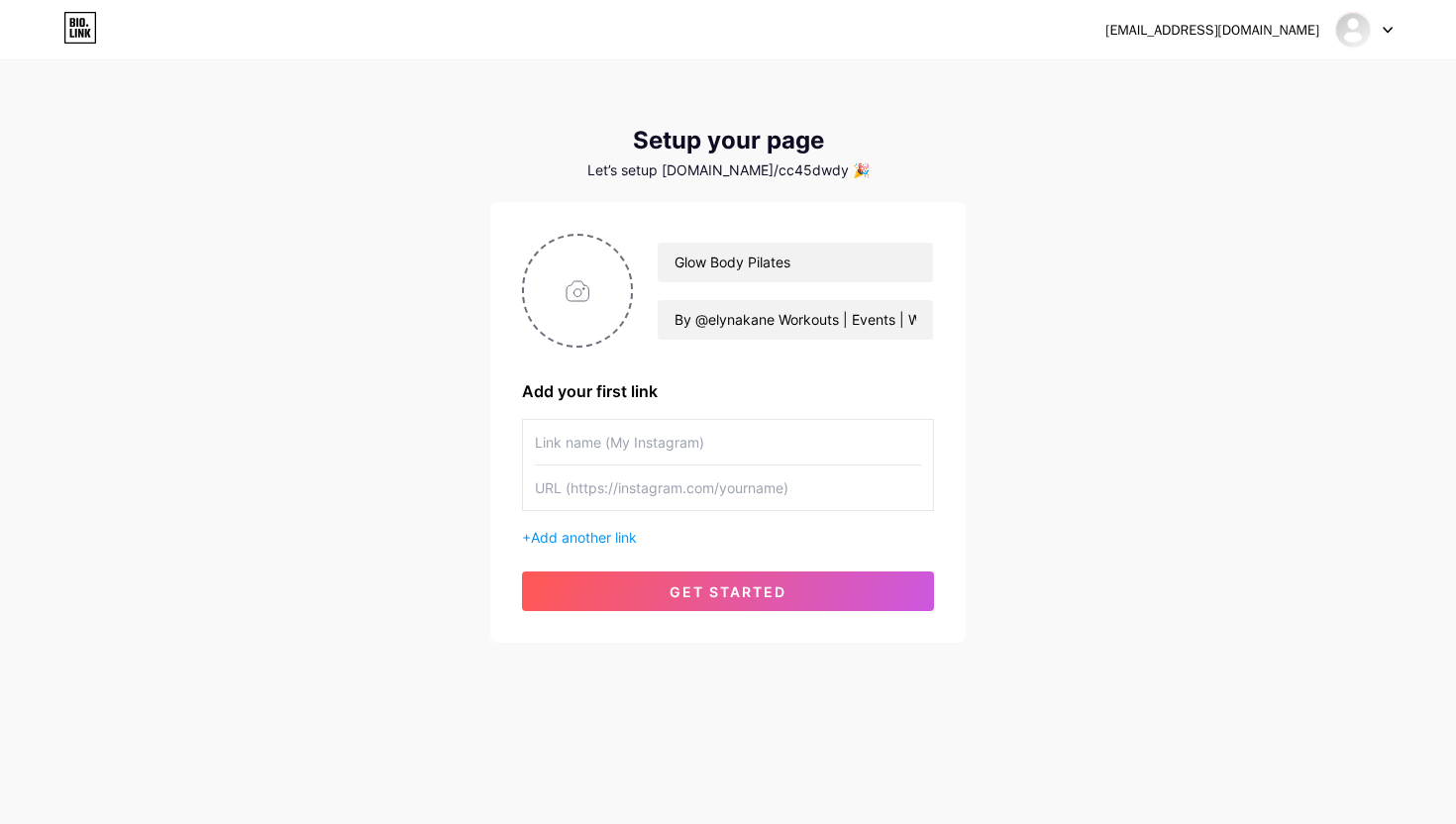 click on "Glow Body Pilates     By @elynakane Workouts | Events | Wellness     Add your first link
+  Add another link     get started" at bounding box center (728, 422) 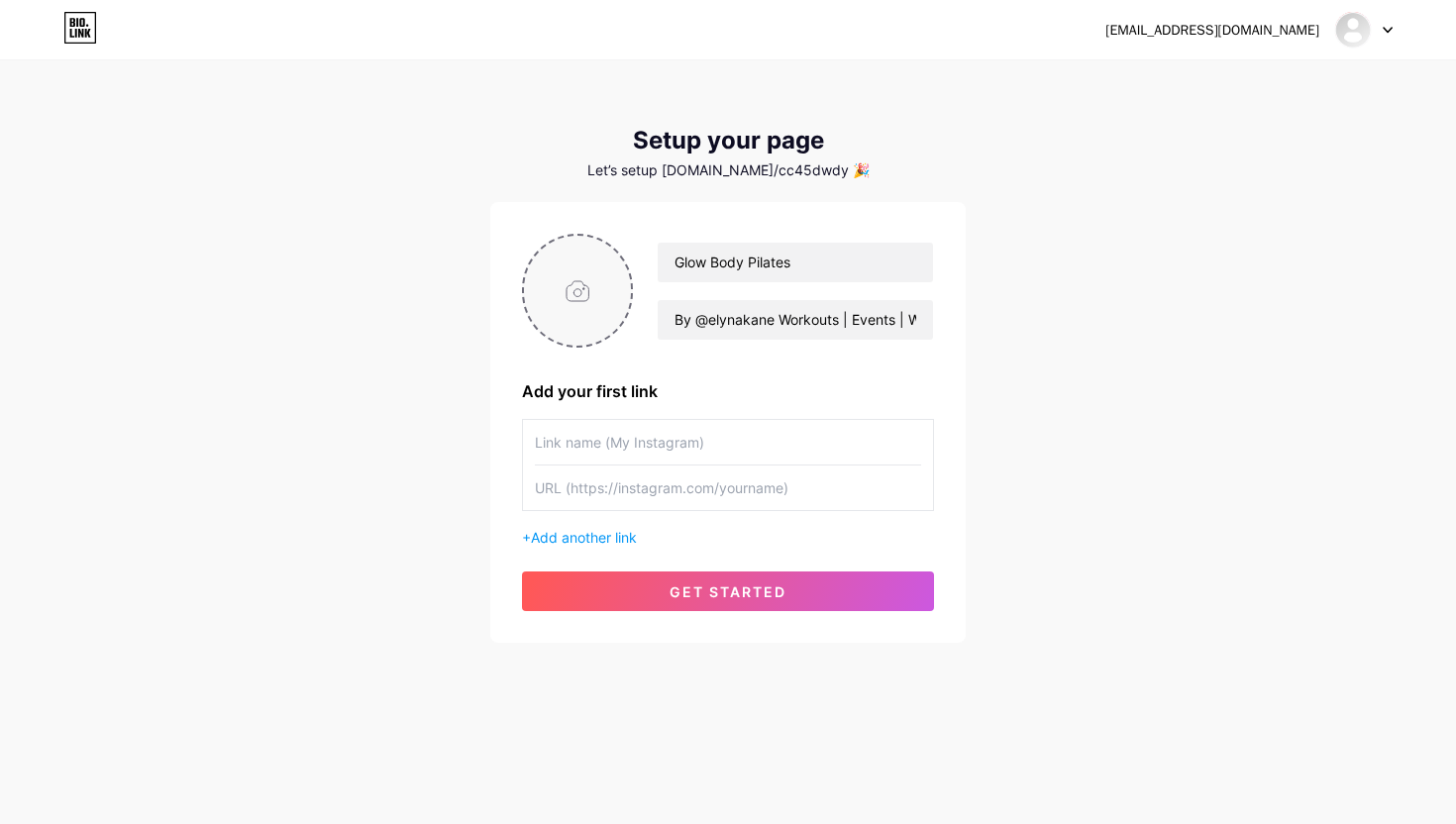 click at bounding box center [577, 290] 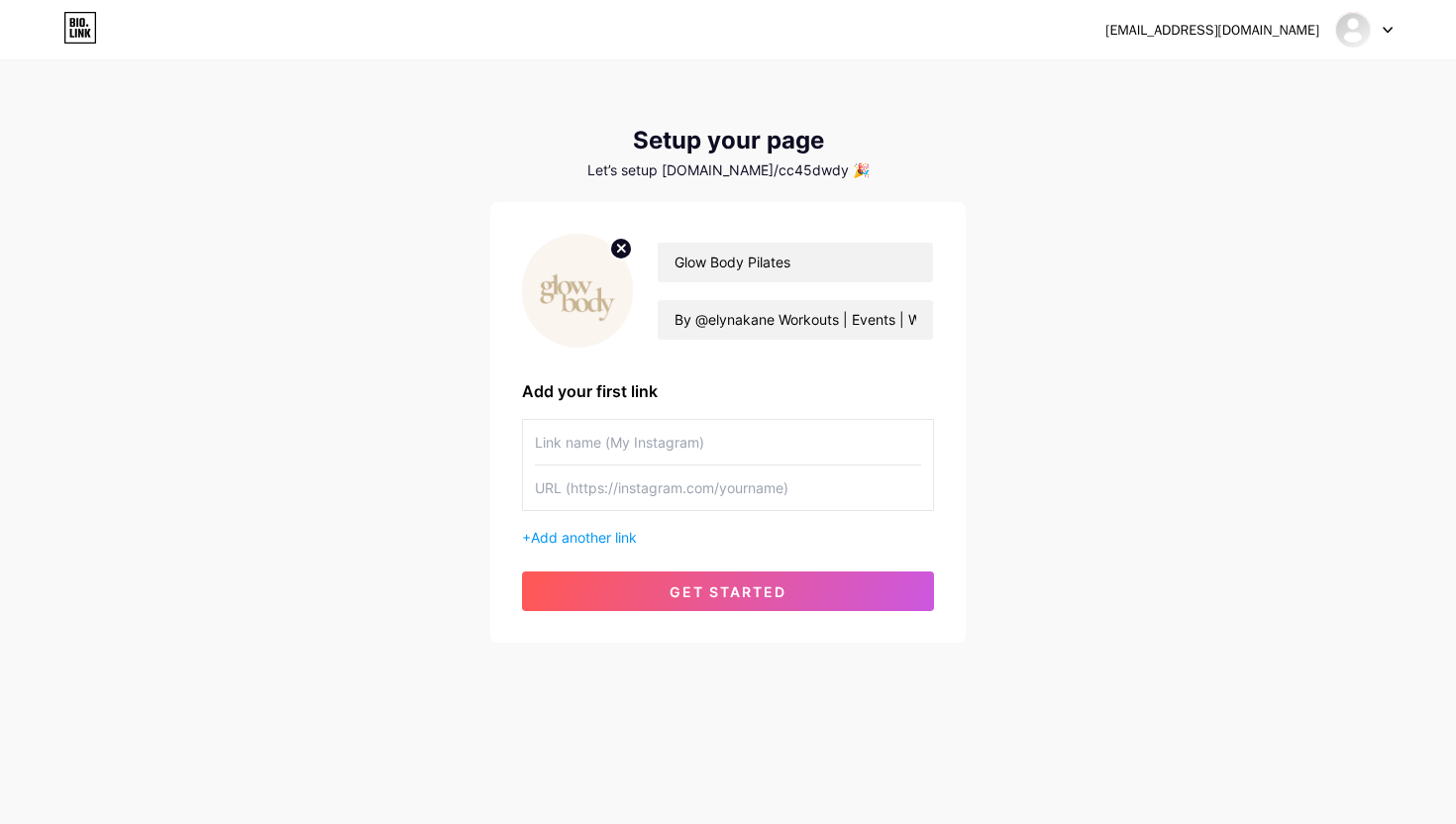 click at bounding box center (728, 442) 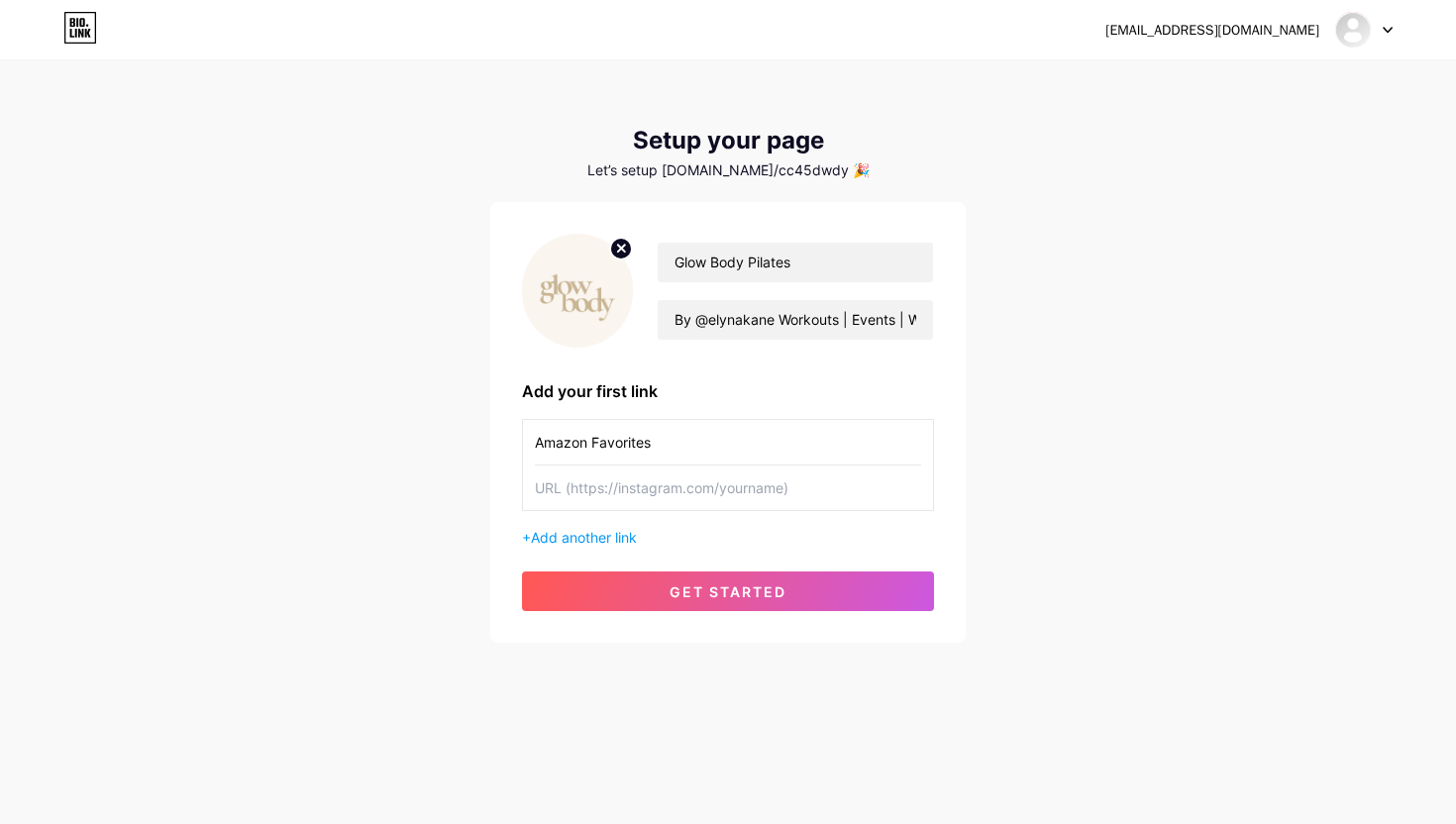 click at bounding box center (728, 487) 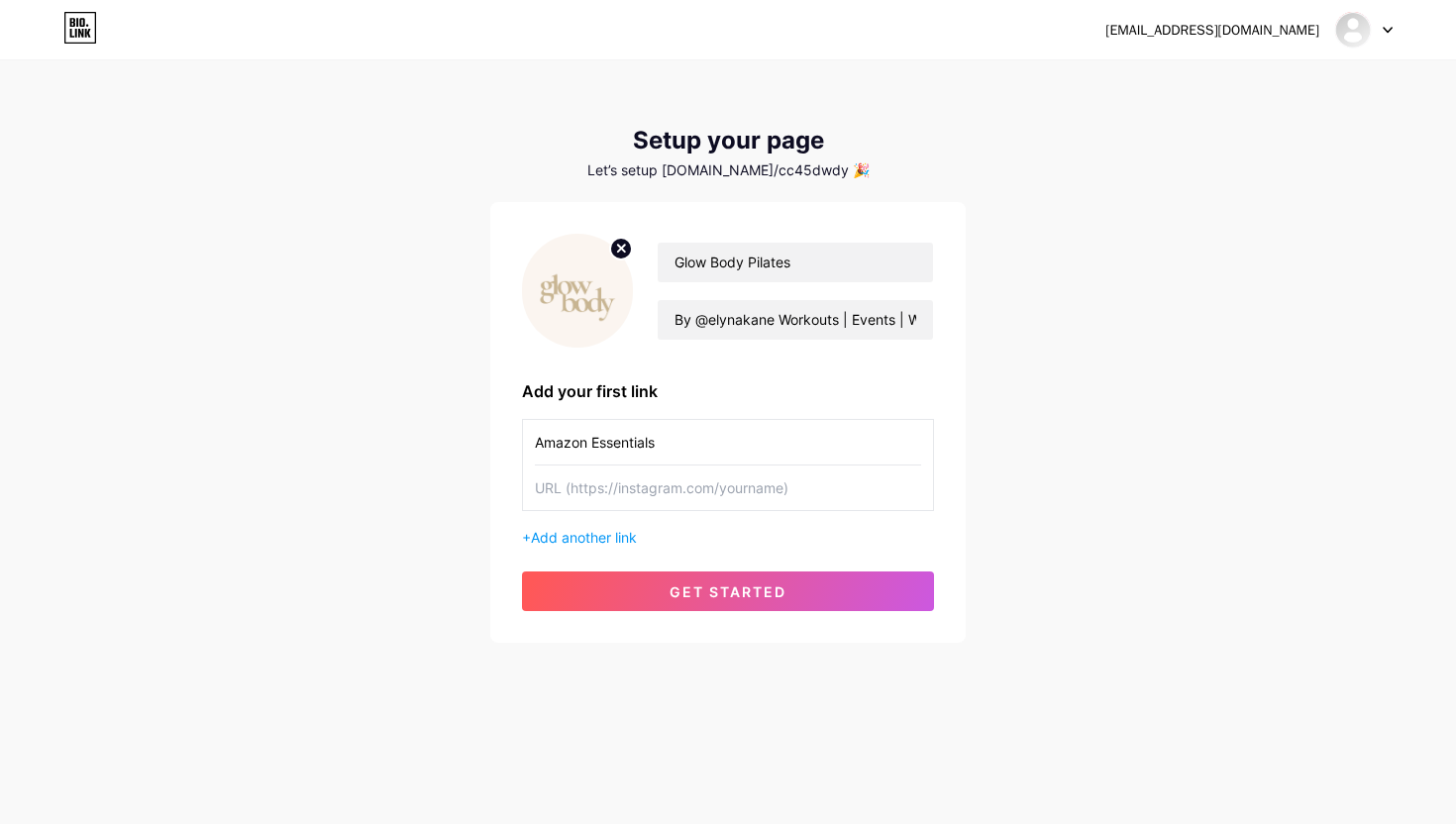 type on "Amazon Essentials" 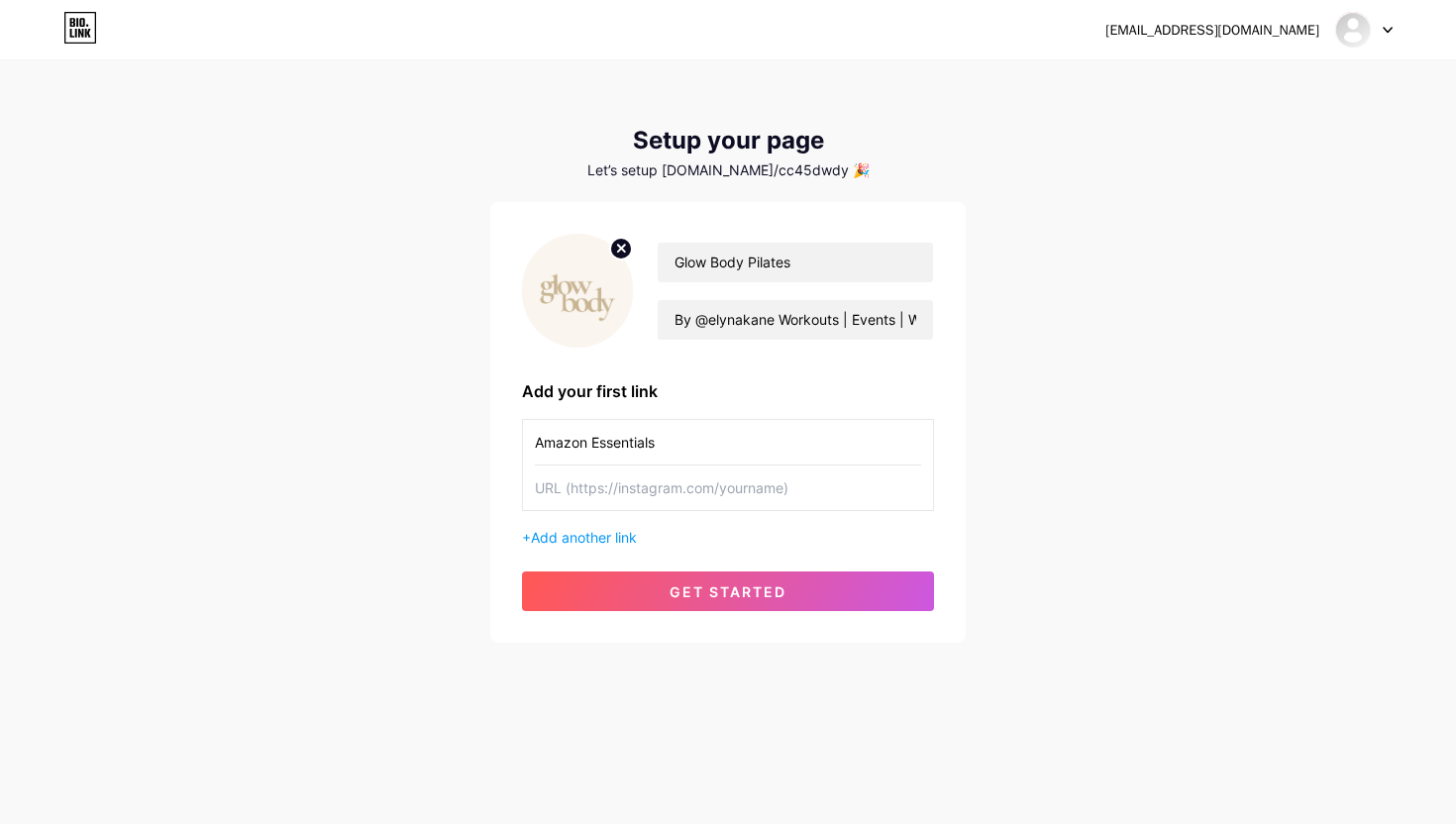 click at bounding box center (728, 487) 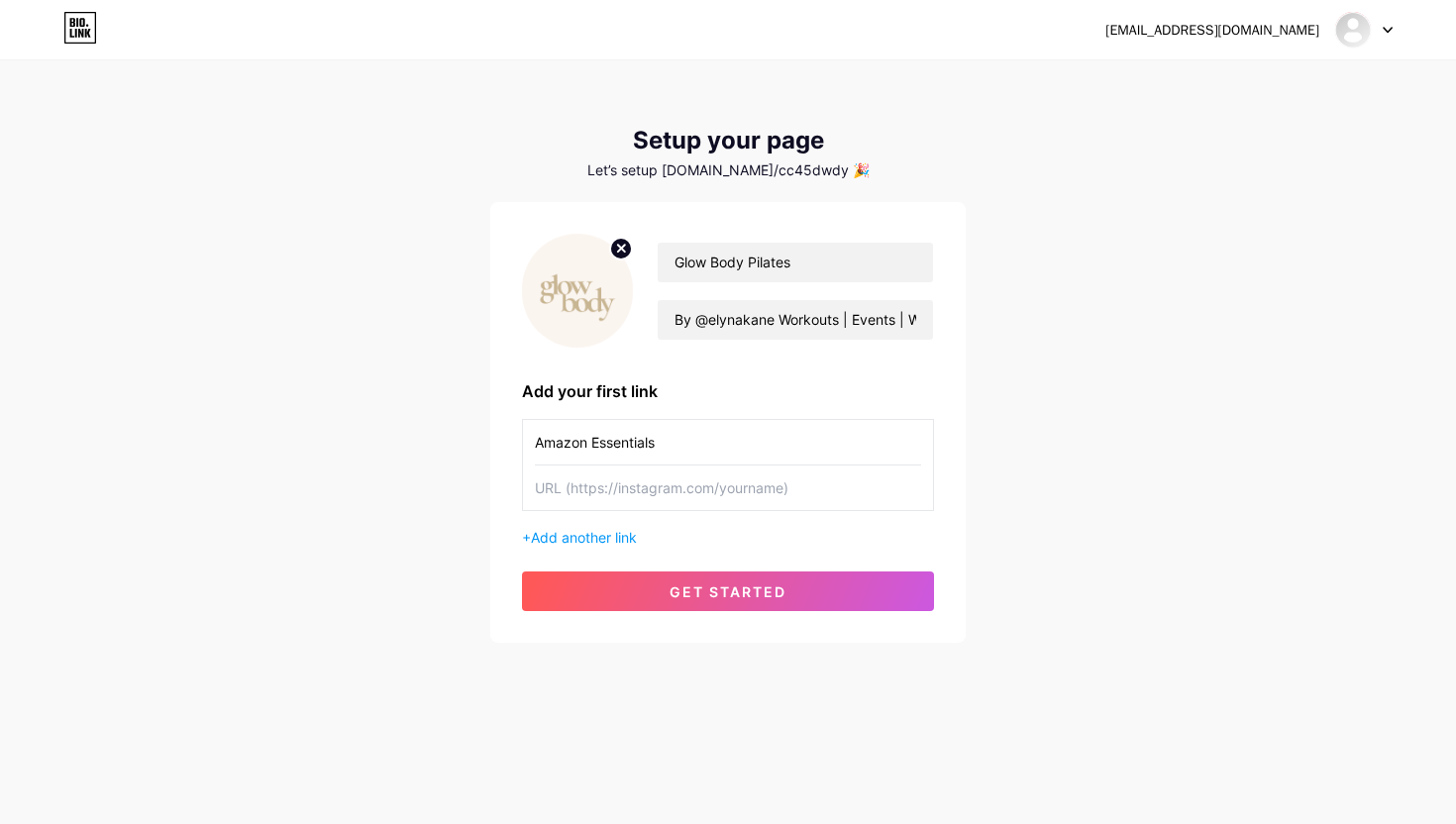 paste on "https://amzn.to/4eHg1G8" 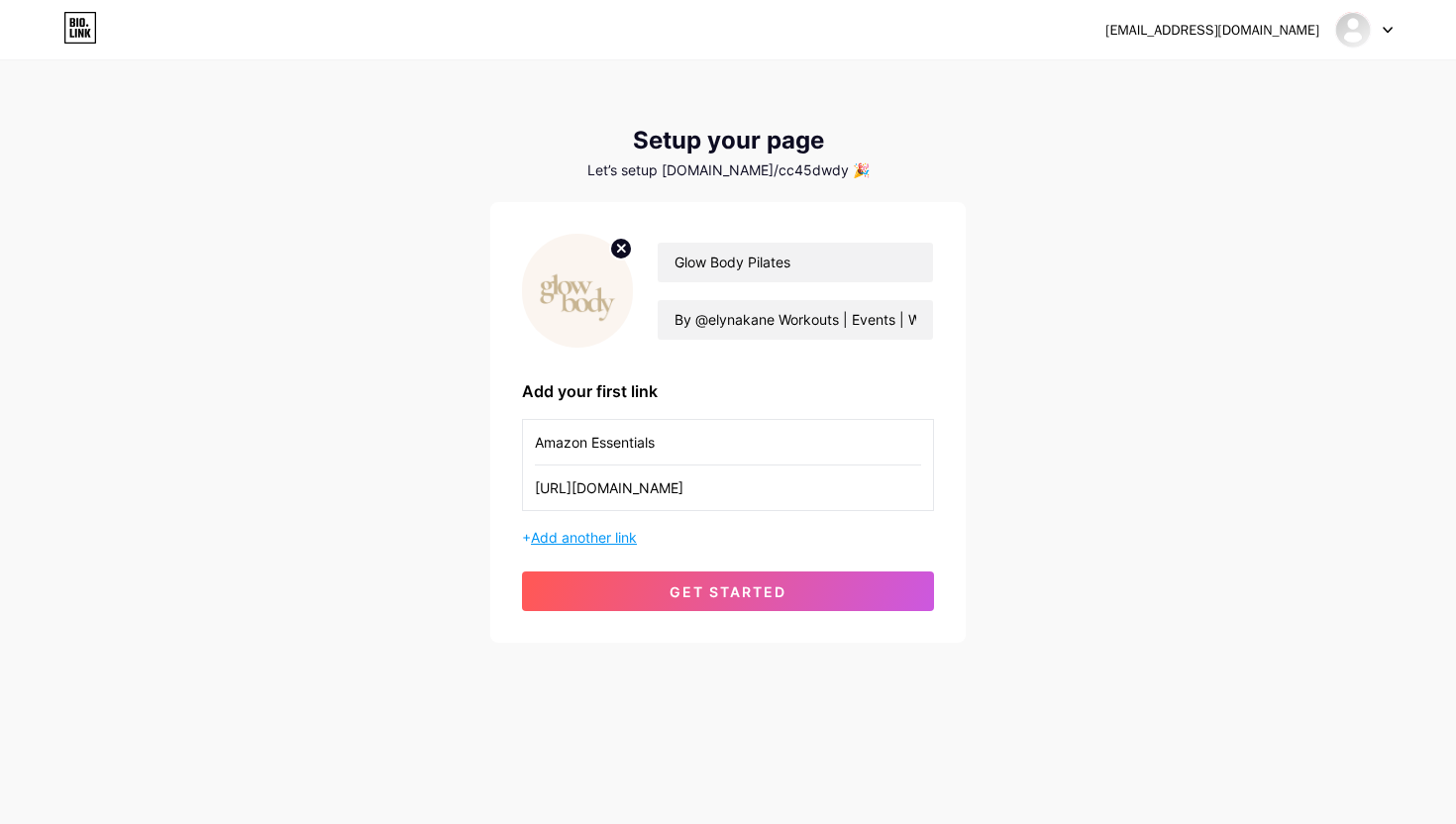 type on "https://amzn.to/4eHg1G8" 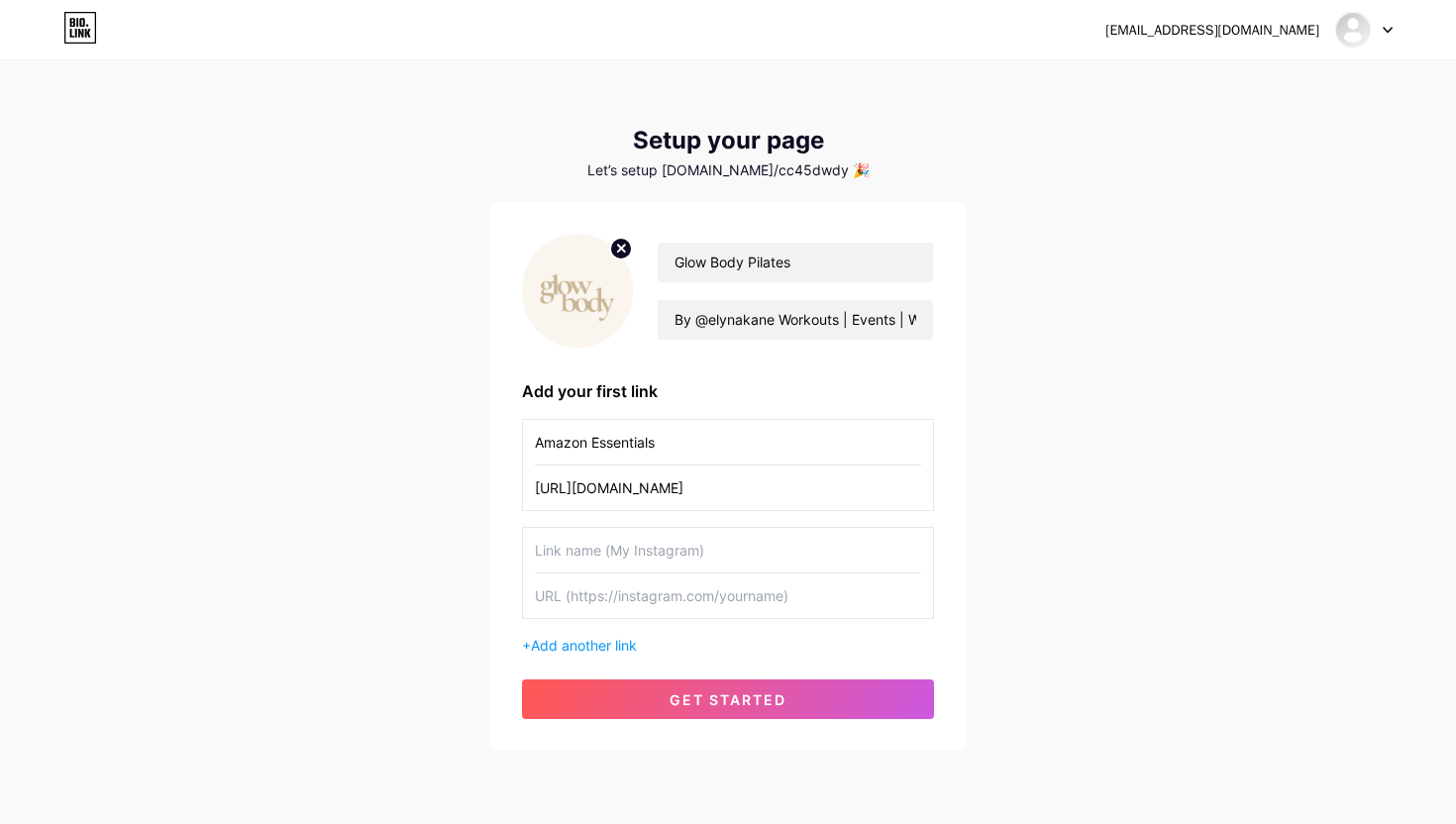click at bounding box center [728, 550] 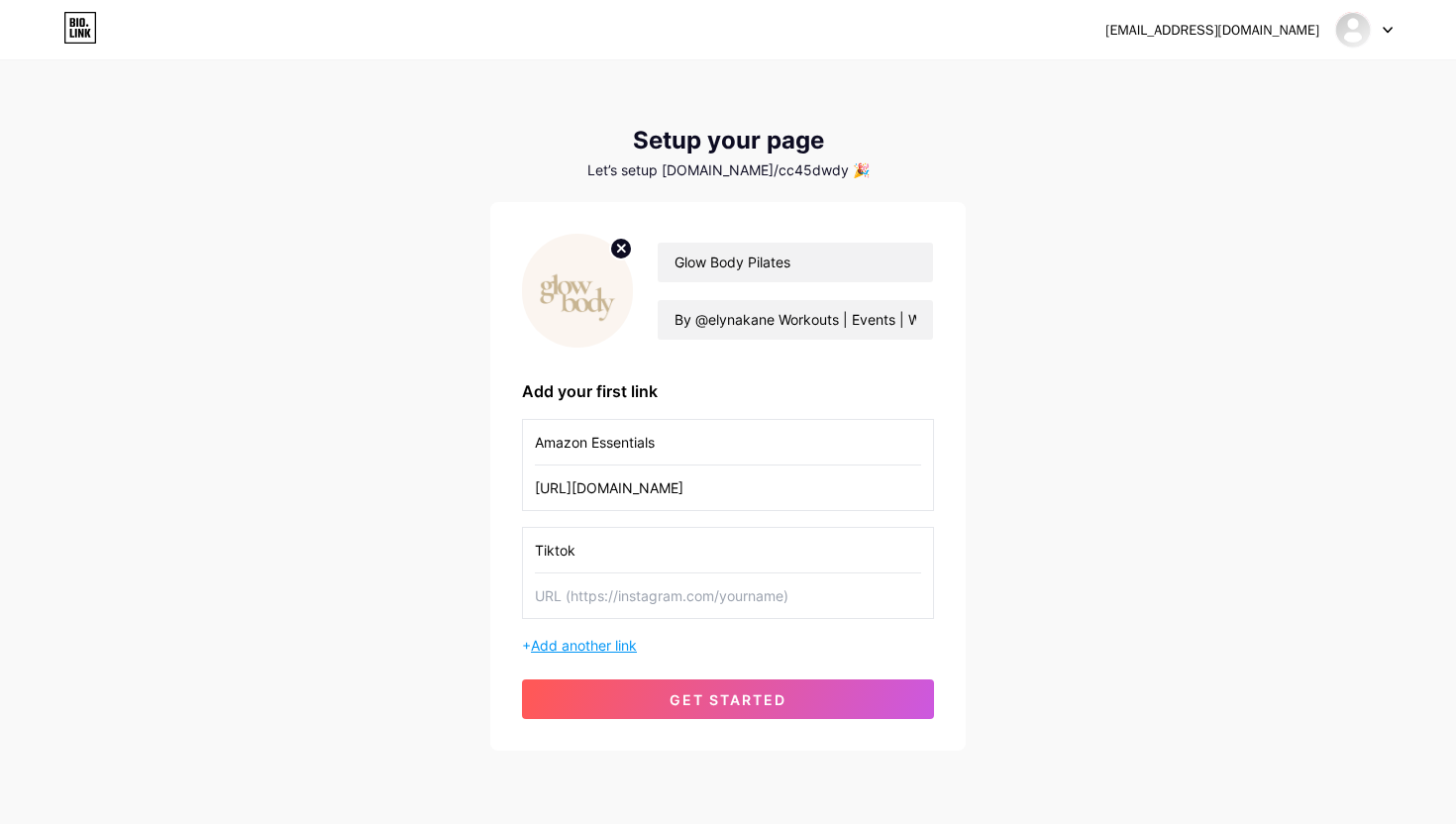 type on "Tiktok" 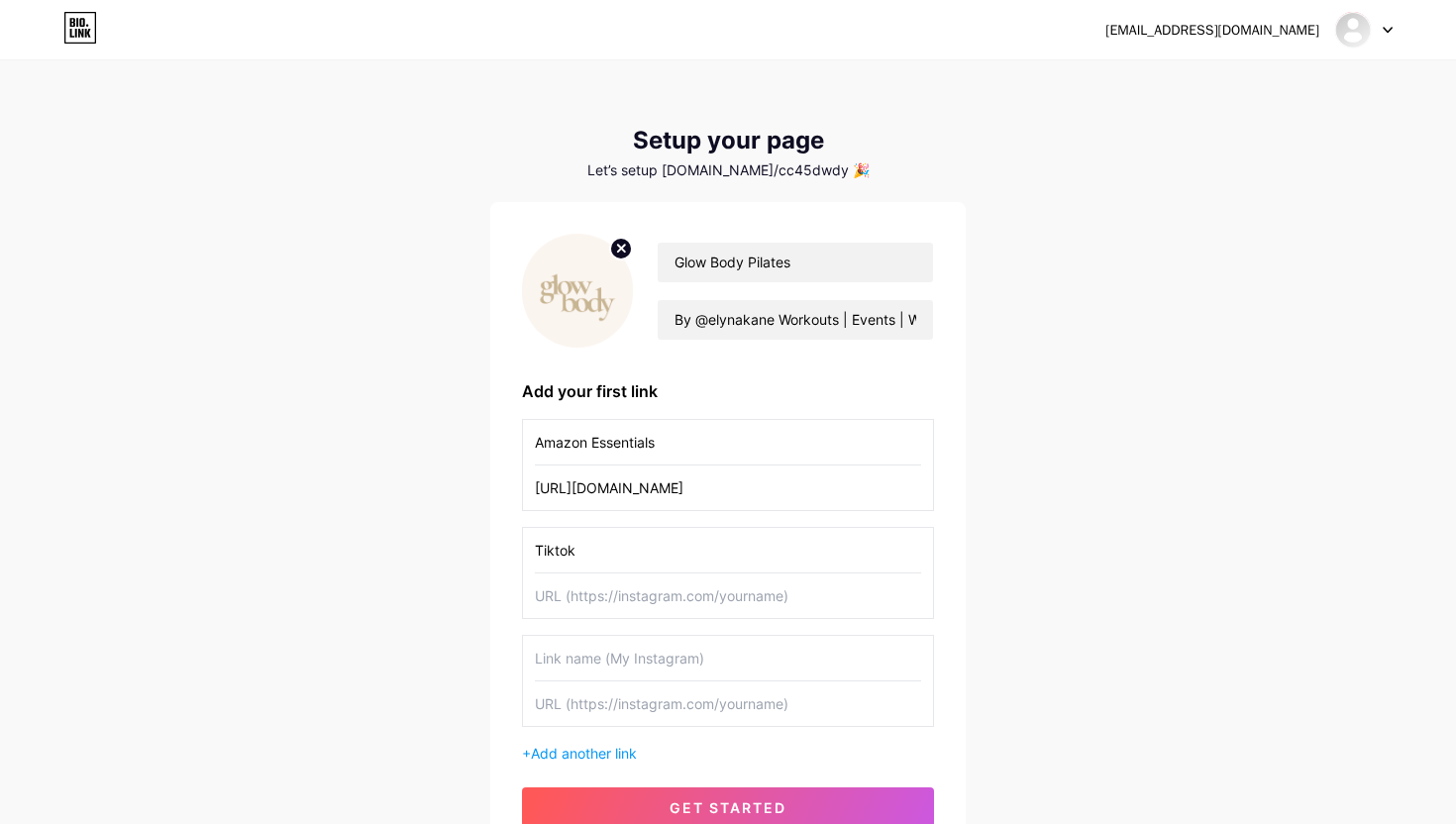 click at bounding box center [728, 658] 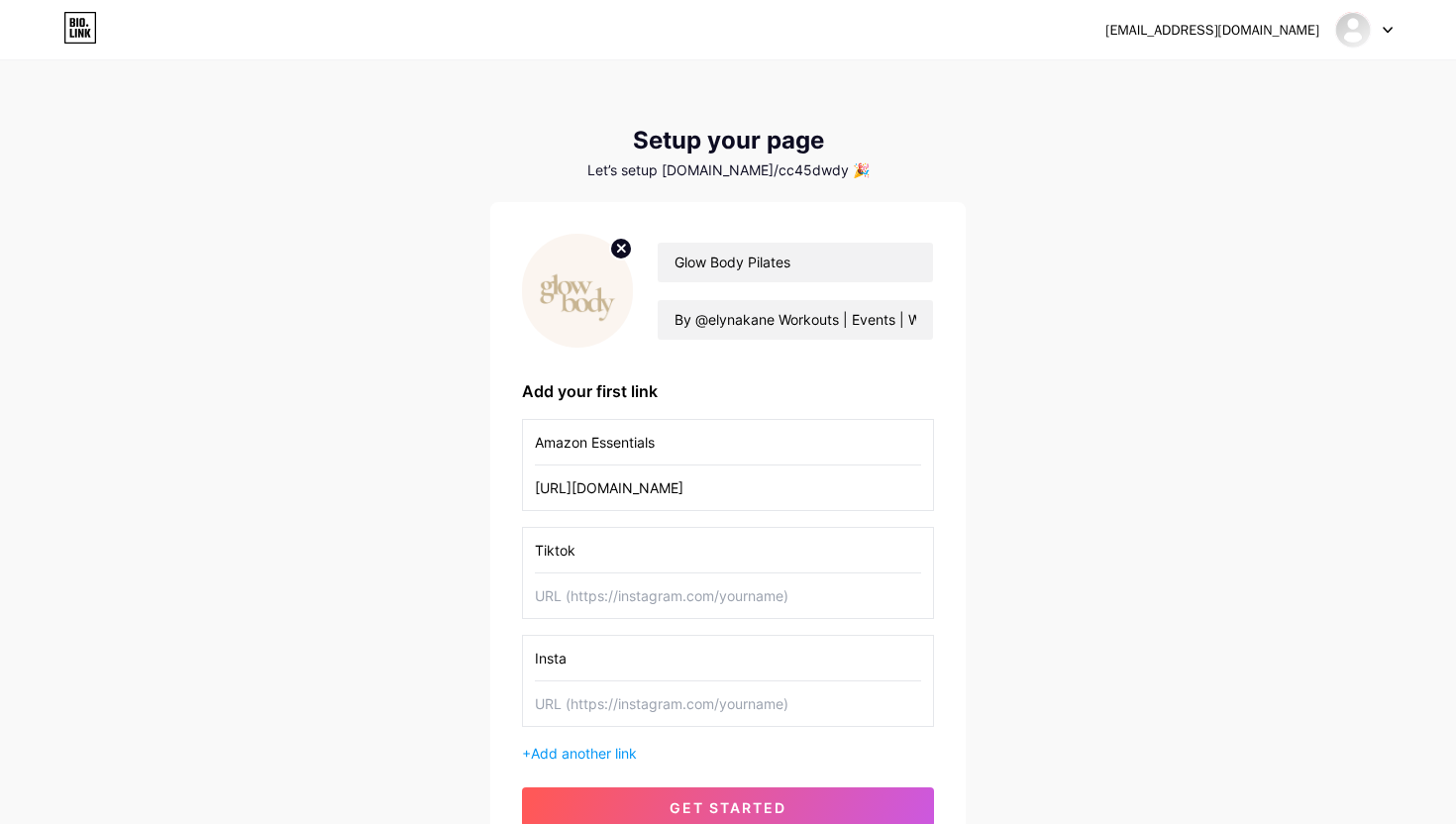 type on "Insta" 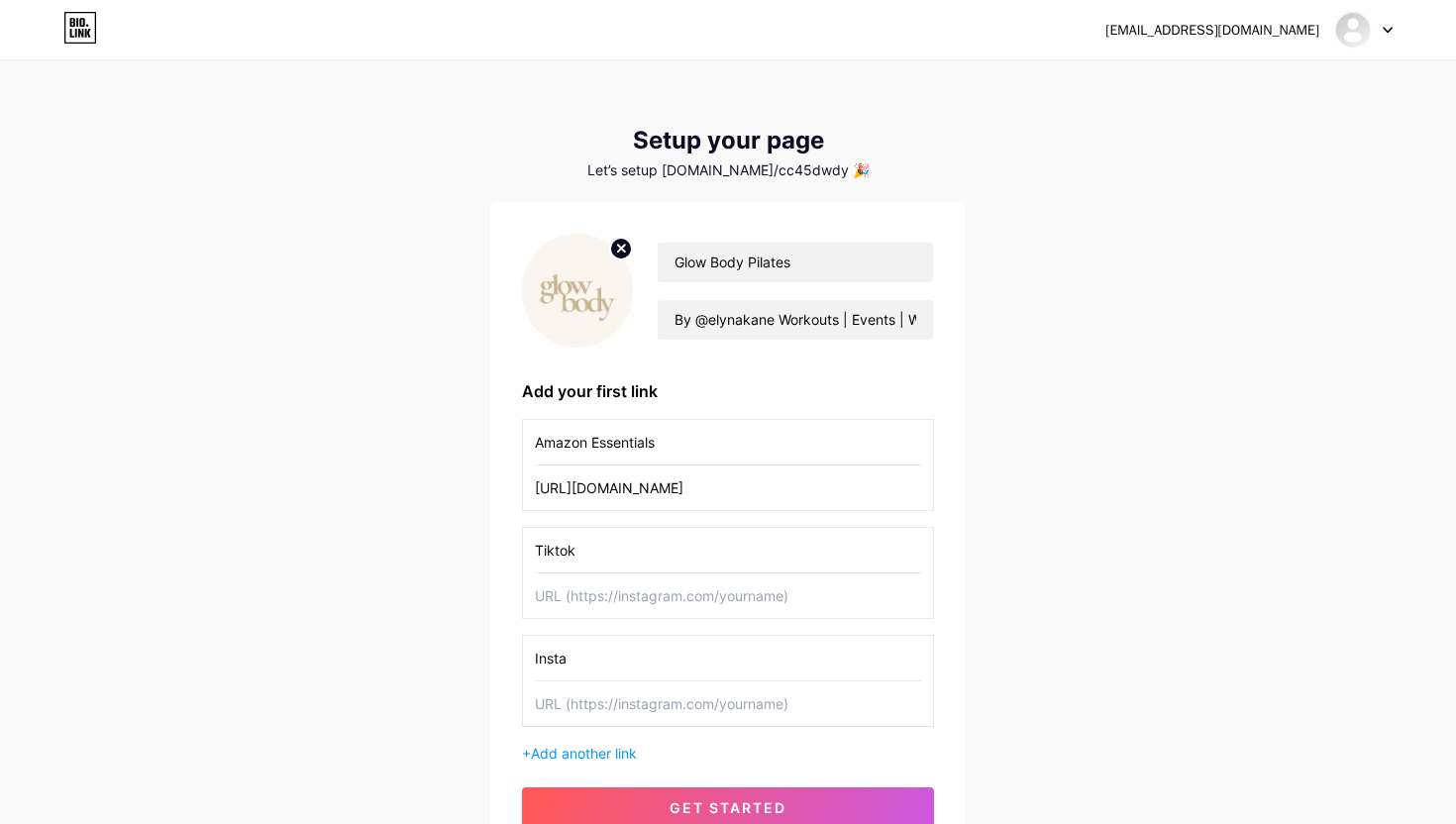 click at bounding box center [728, 703] 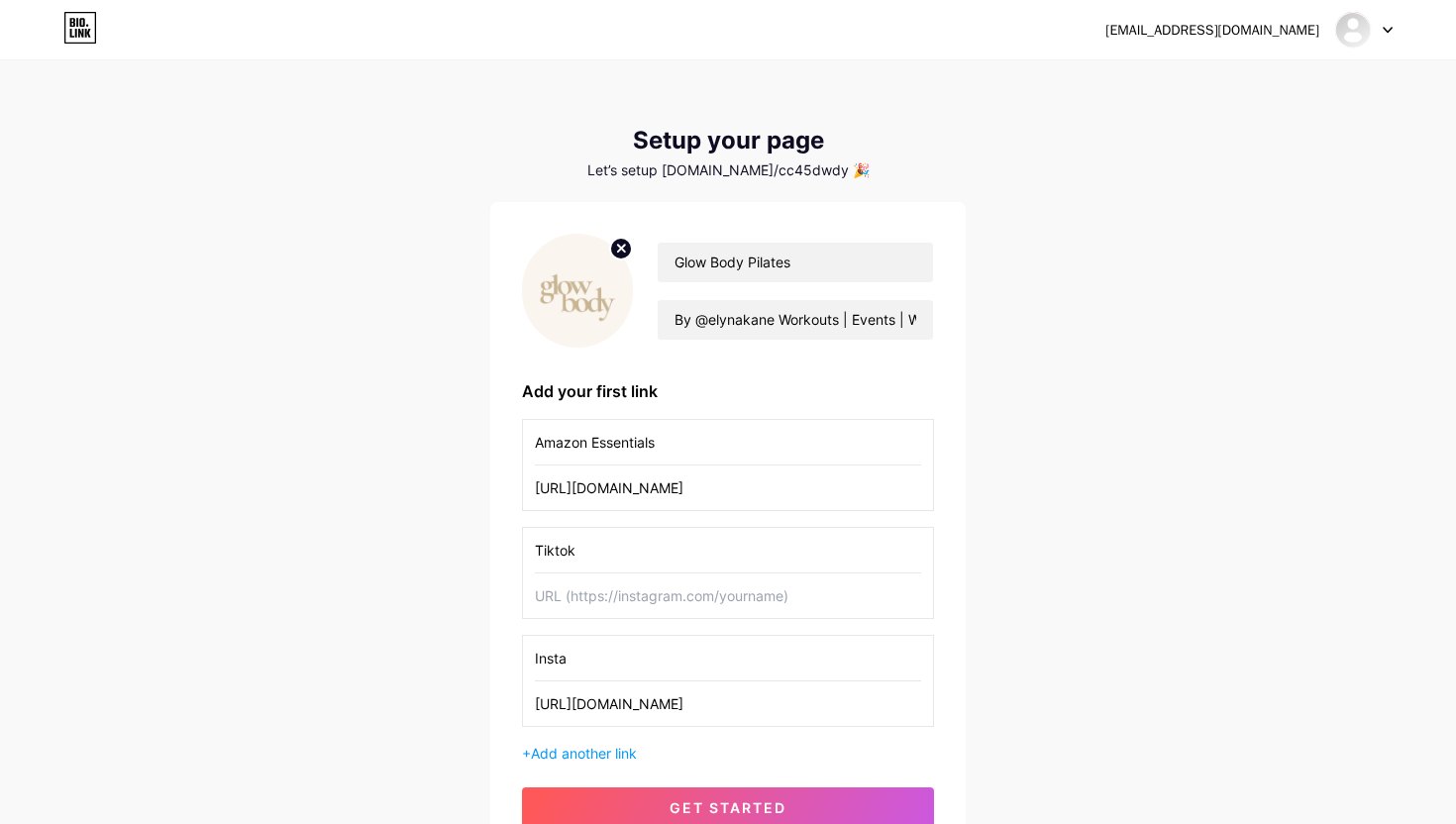 type on "https://www.instagram.com/glowbodypilates/" 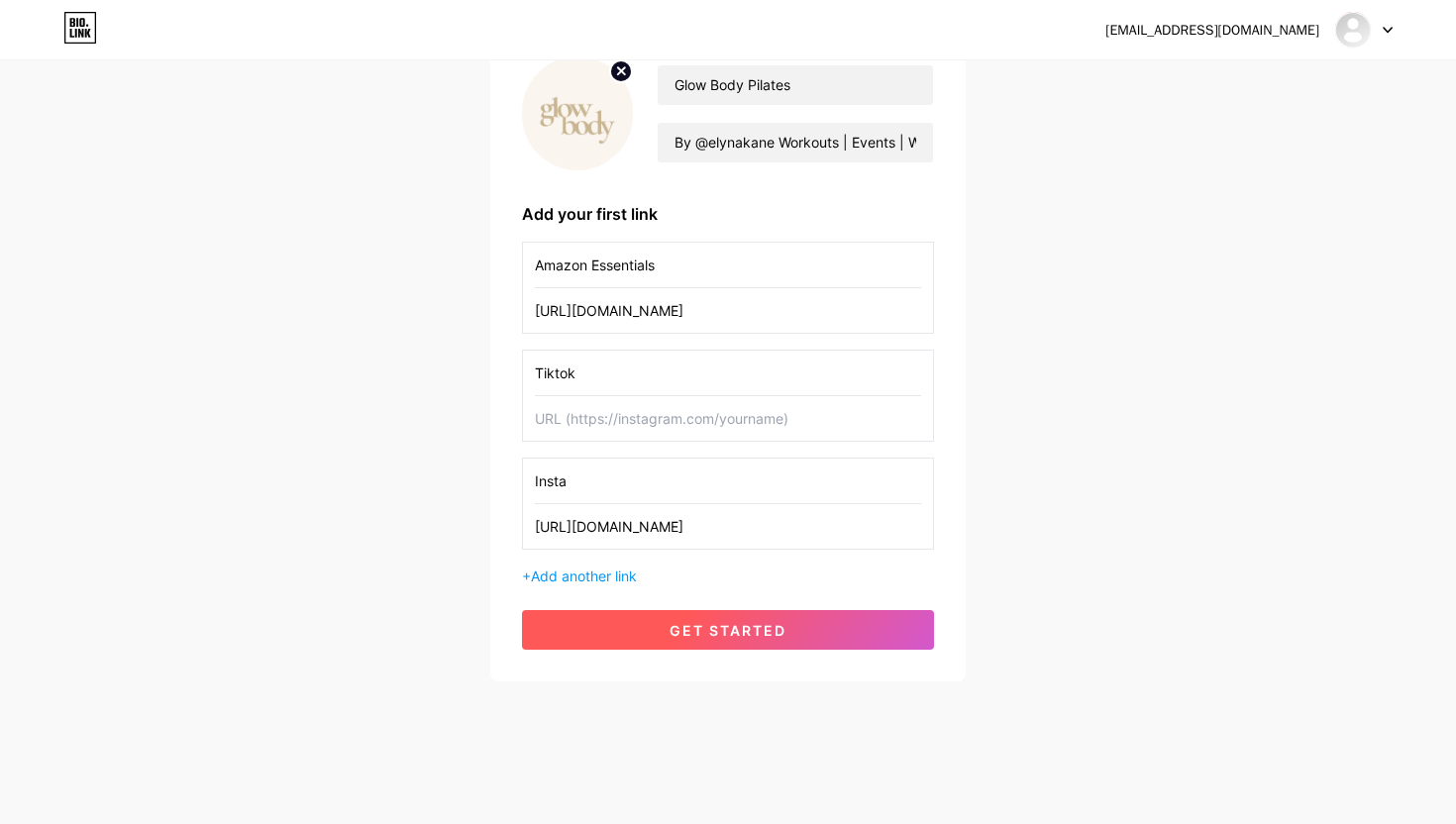 click on "get started" at bounding box center (728, 630) 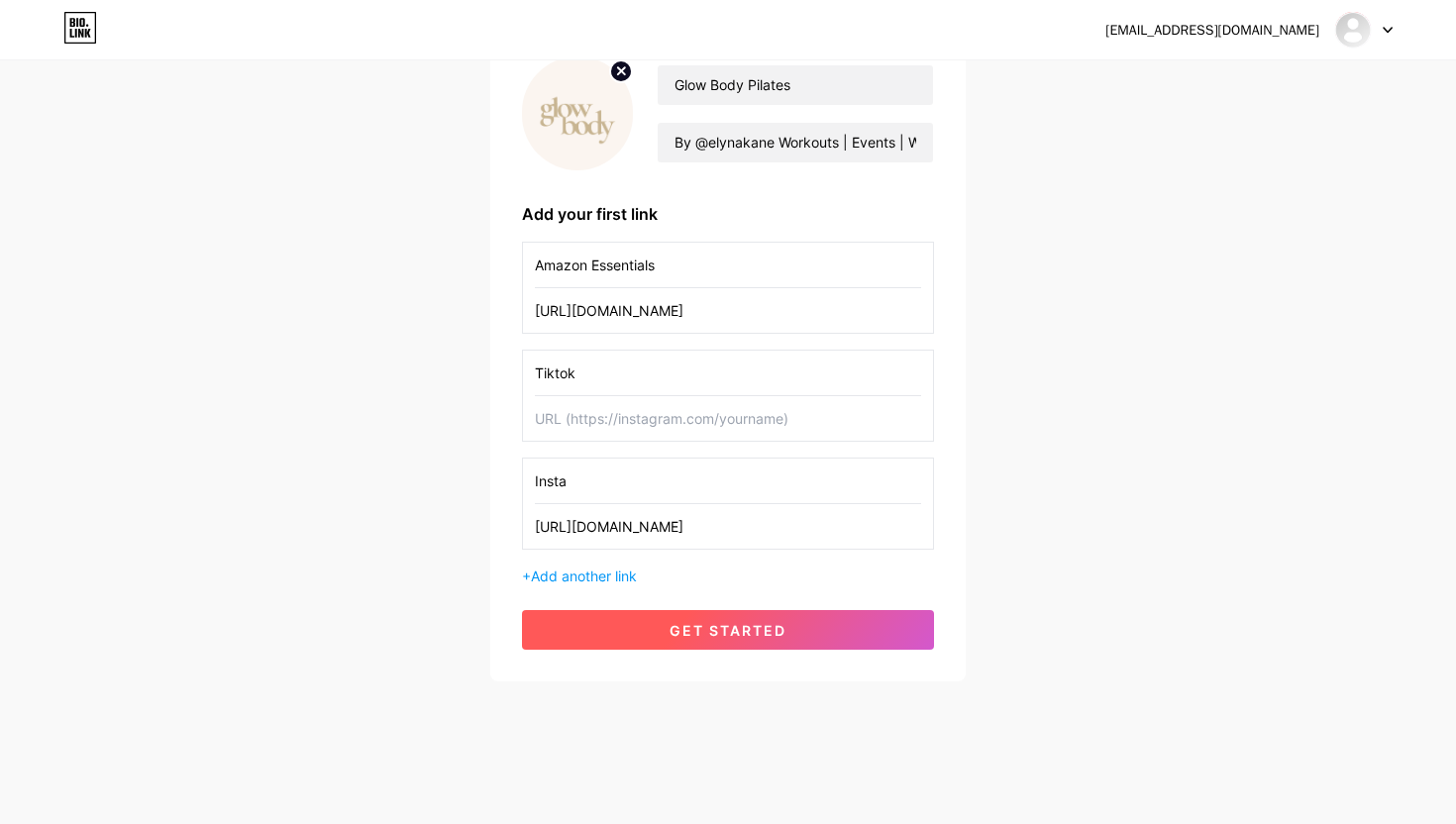 type on "https://www.instagram.com/glowbodypilates/" 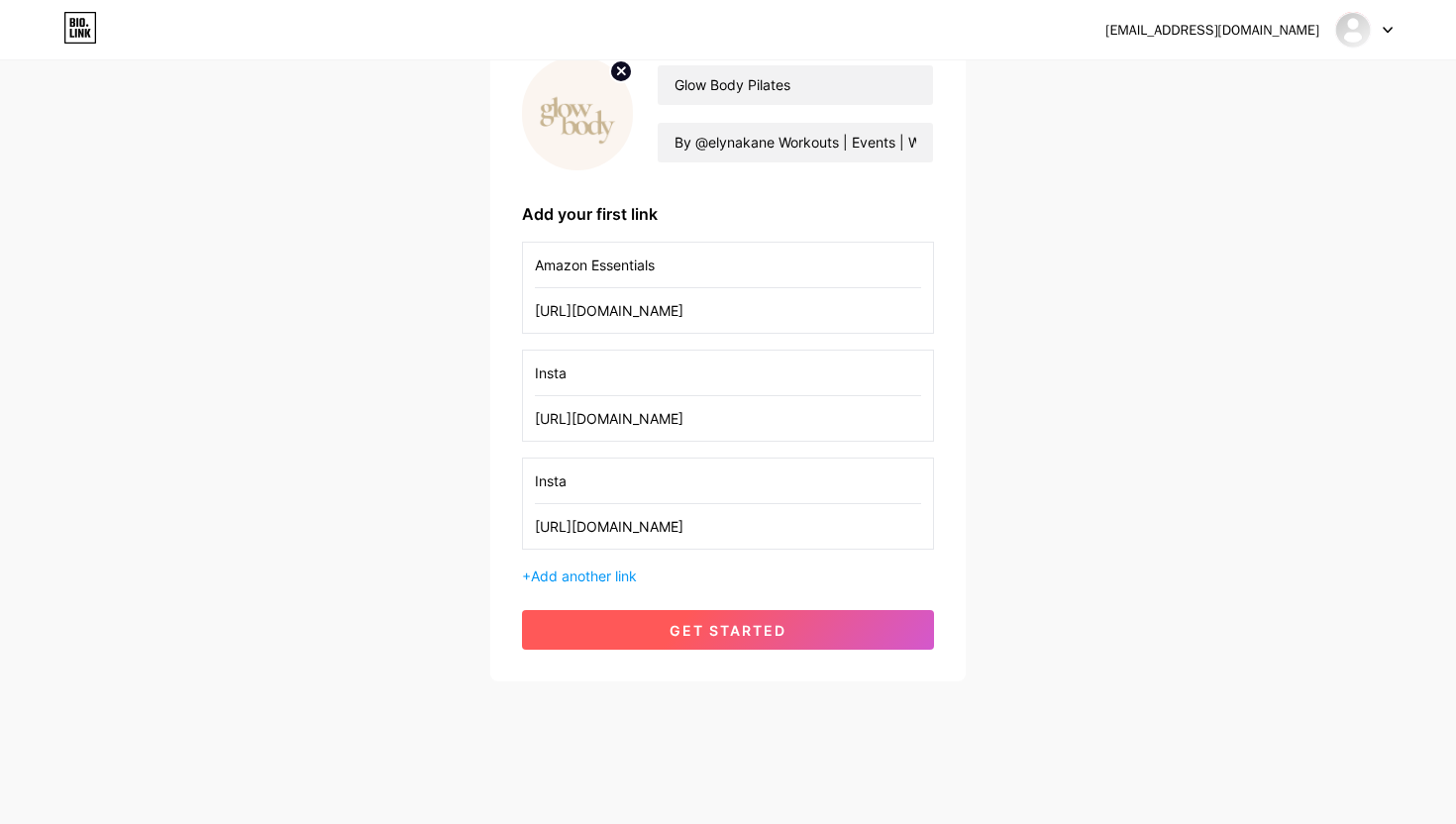 scroll, scrollTop: 69, scrollLeft: 0, axis: vertical 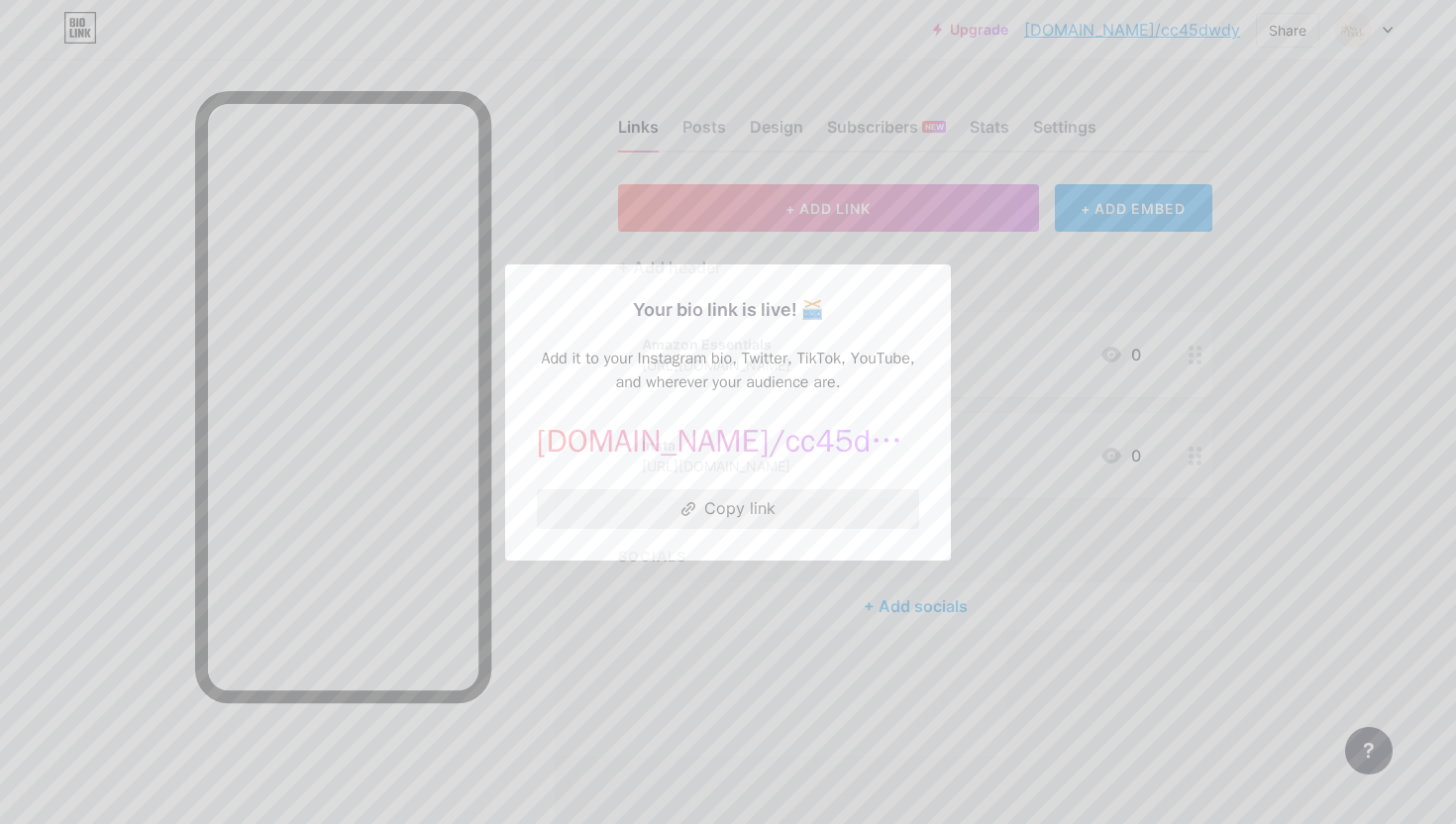 click on "Copy link" at bounding box center (728, 509) 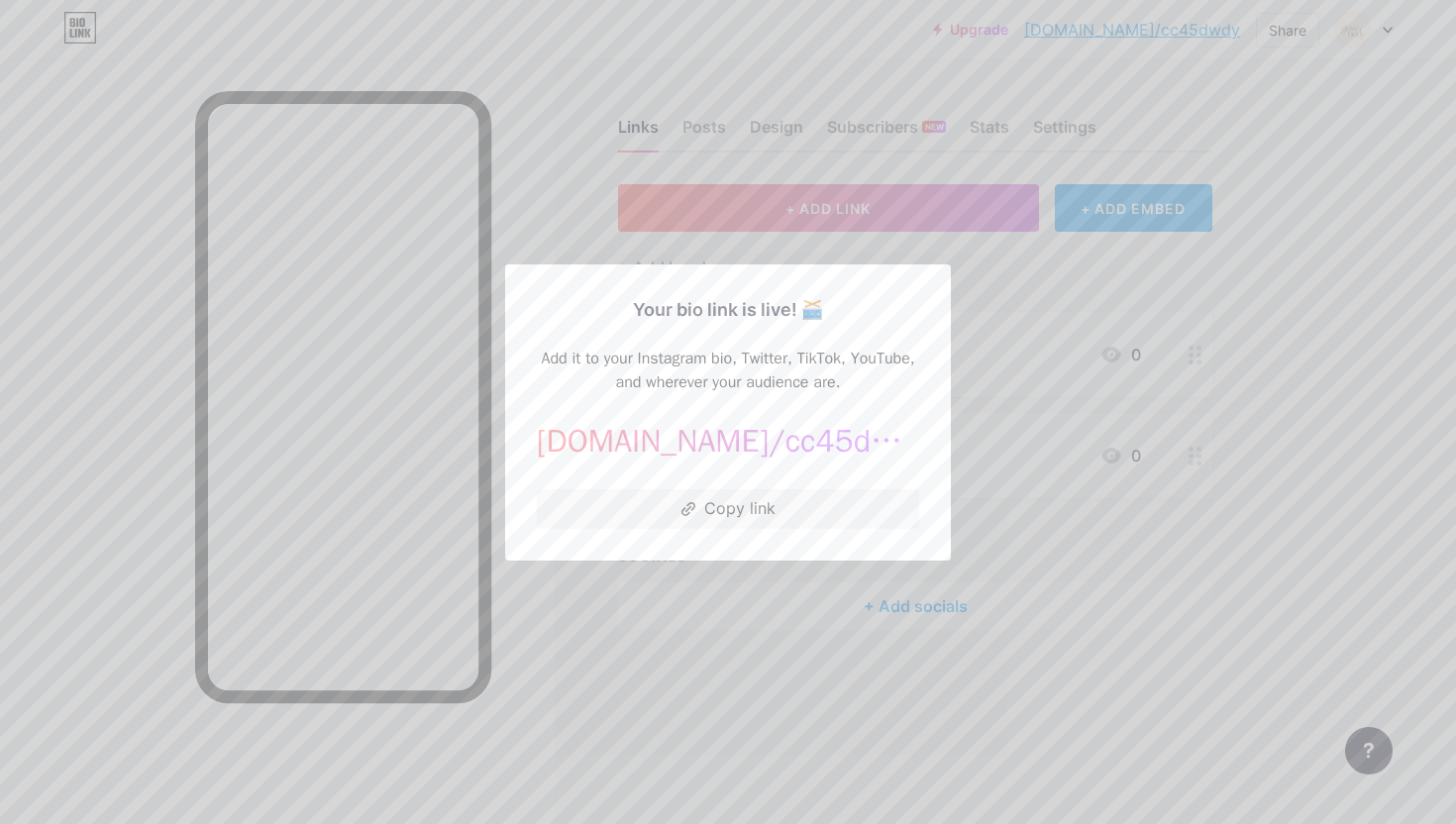click at bounding box center (728, 412) 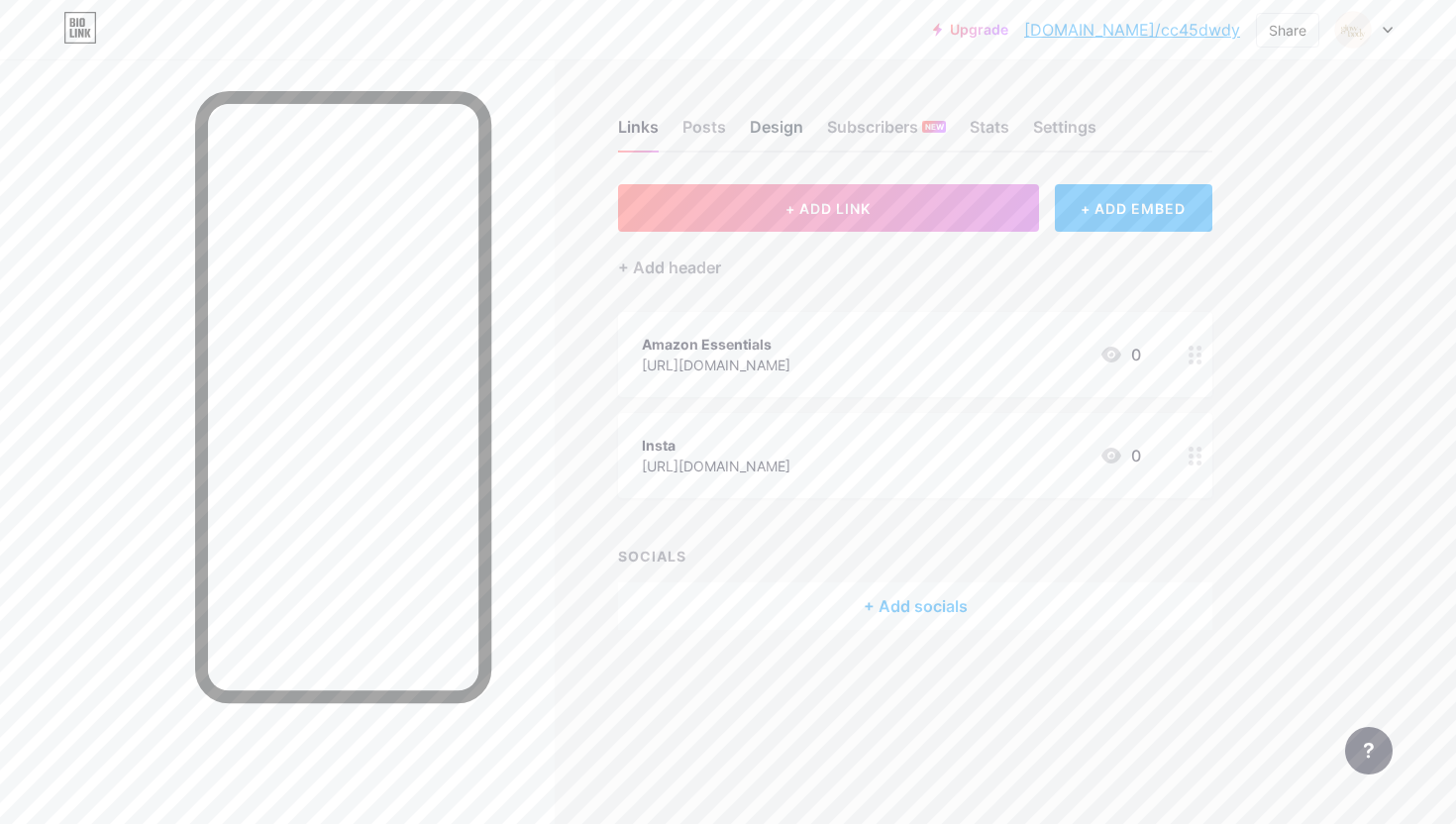 click on "Design" at bounding box center (777, 133) 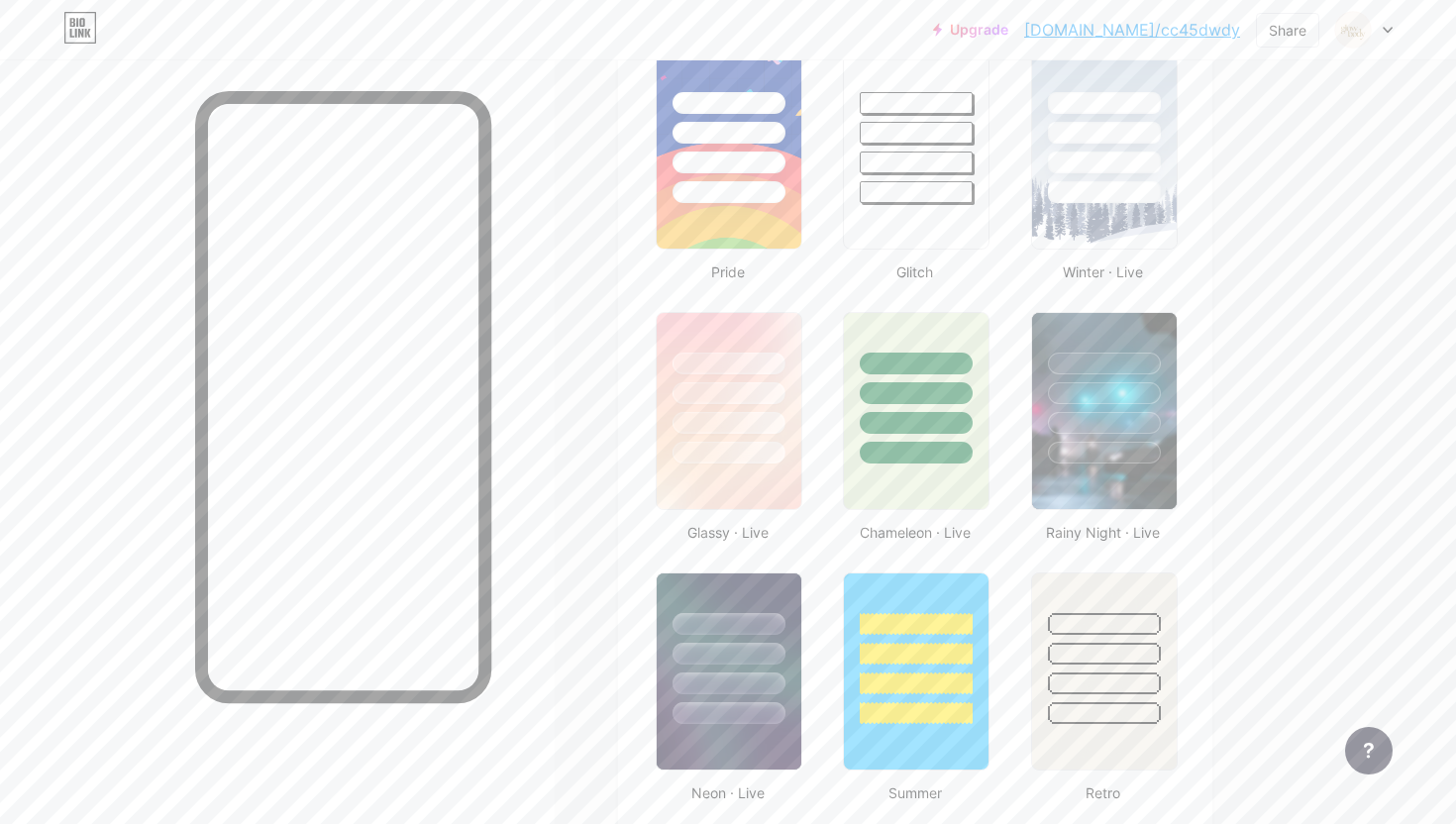 scroll, scrollTop: 828, scrollLeft: 0, axis: vertical 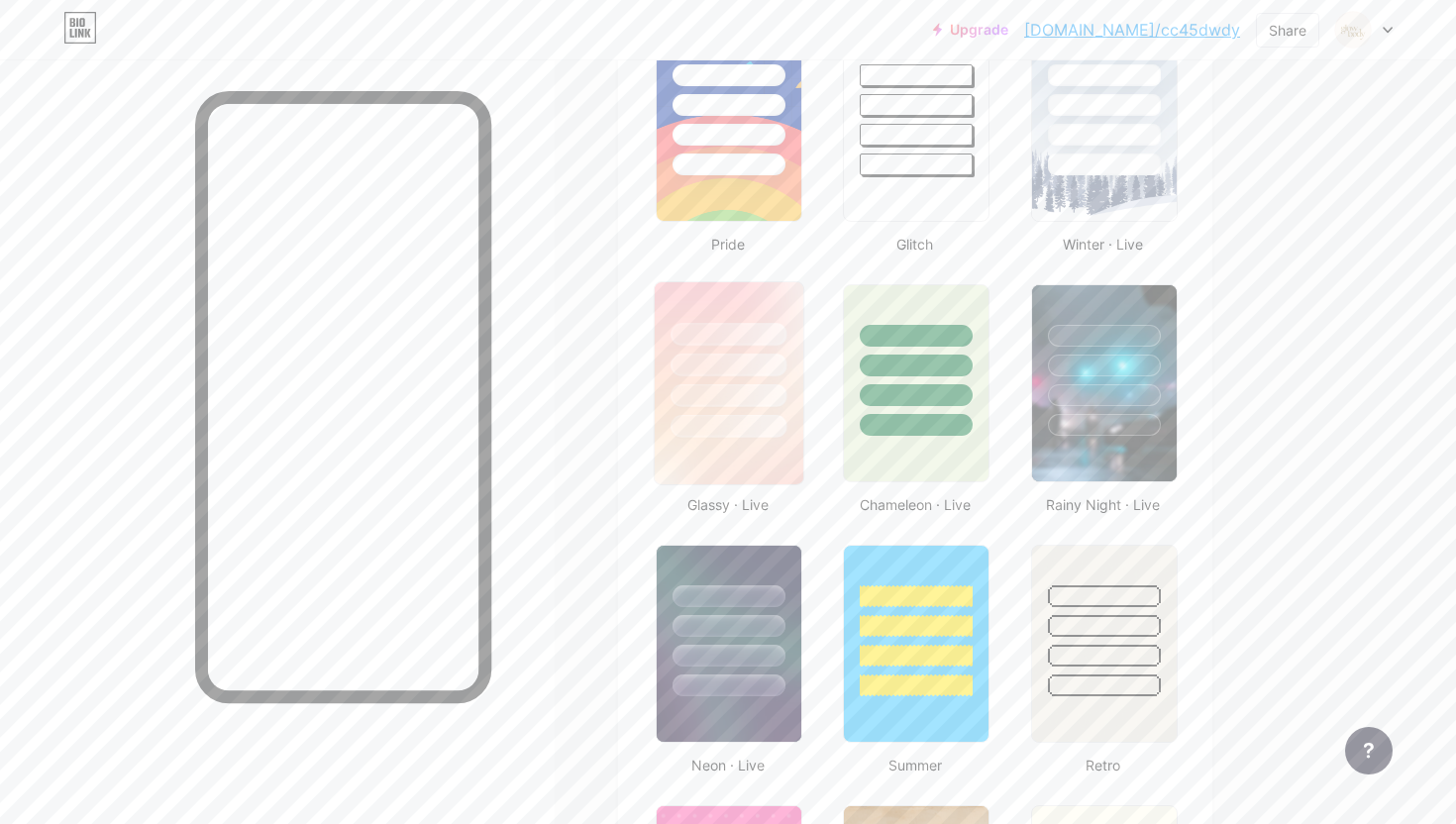 click at bounding box center [728, 426] 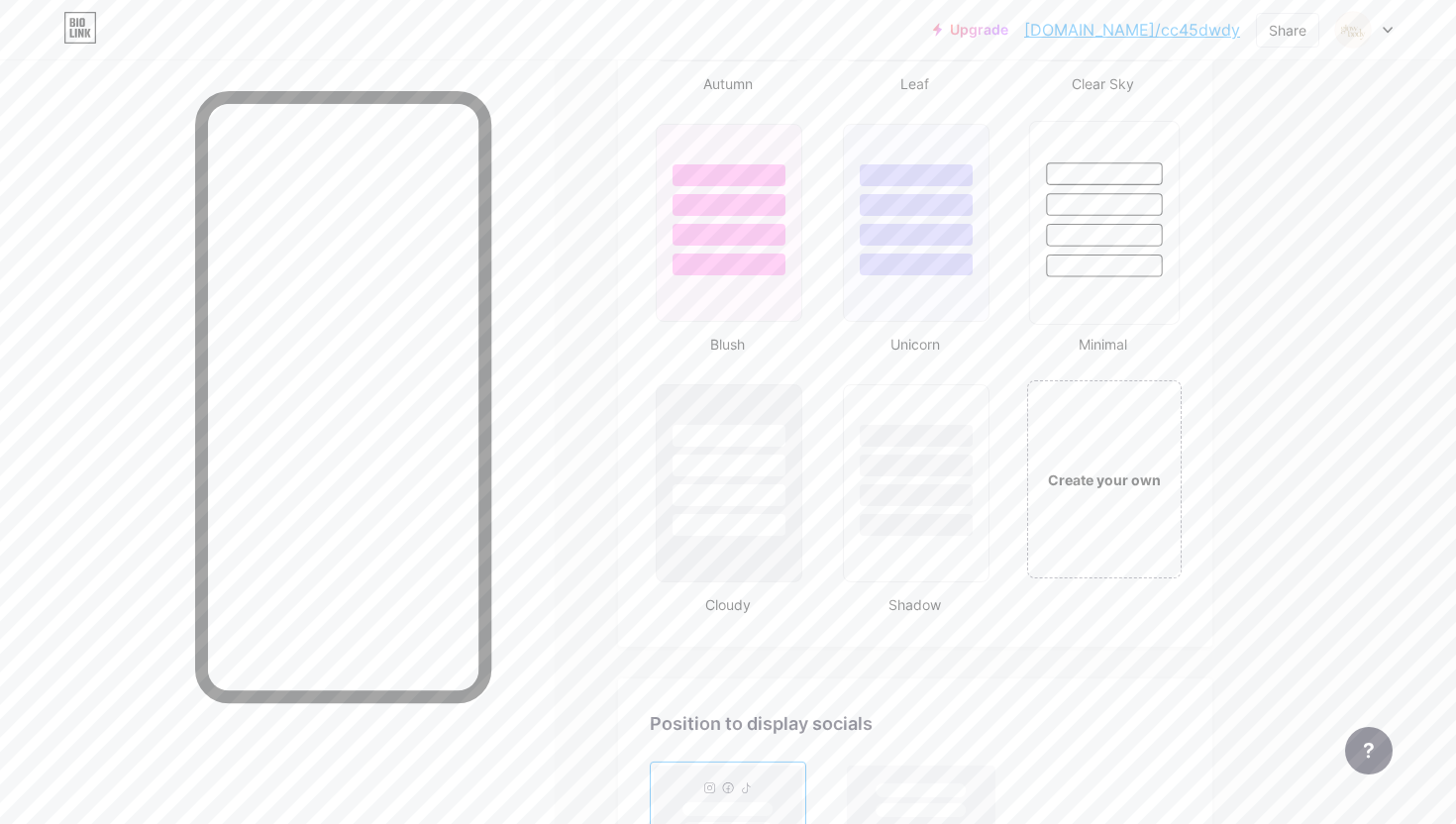 scroll, scrollTop: 2045, scrollLeft: 0, axis: vertical 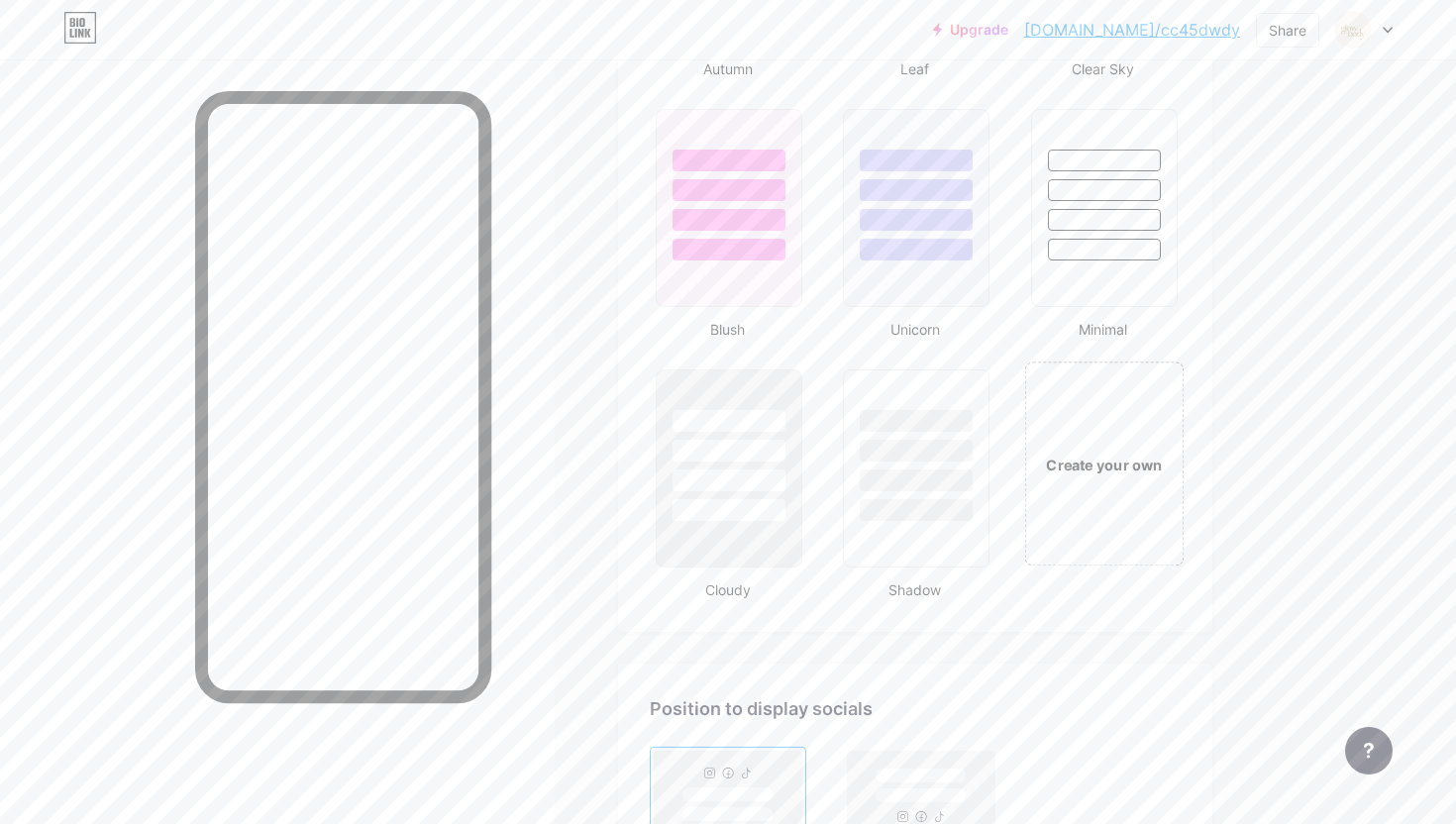 click on "Create your own" at bounding box center [1103, 464] 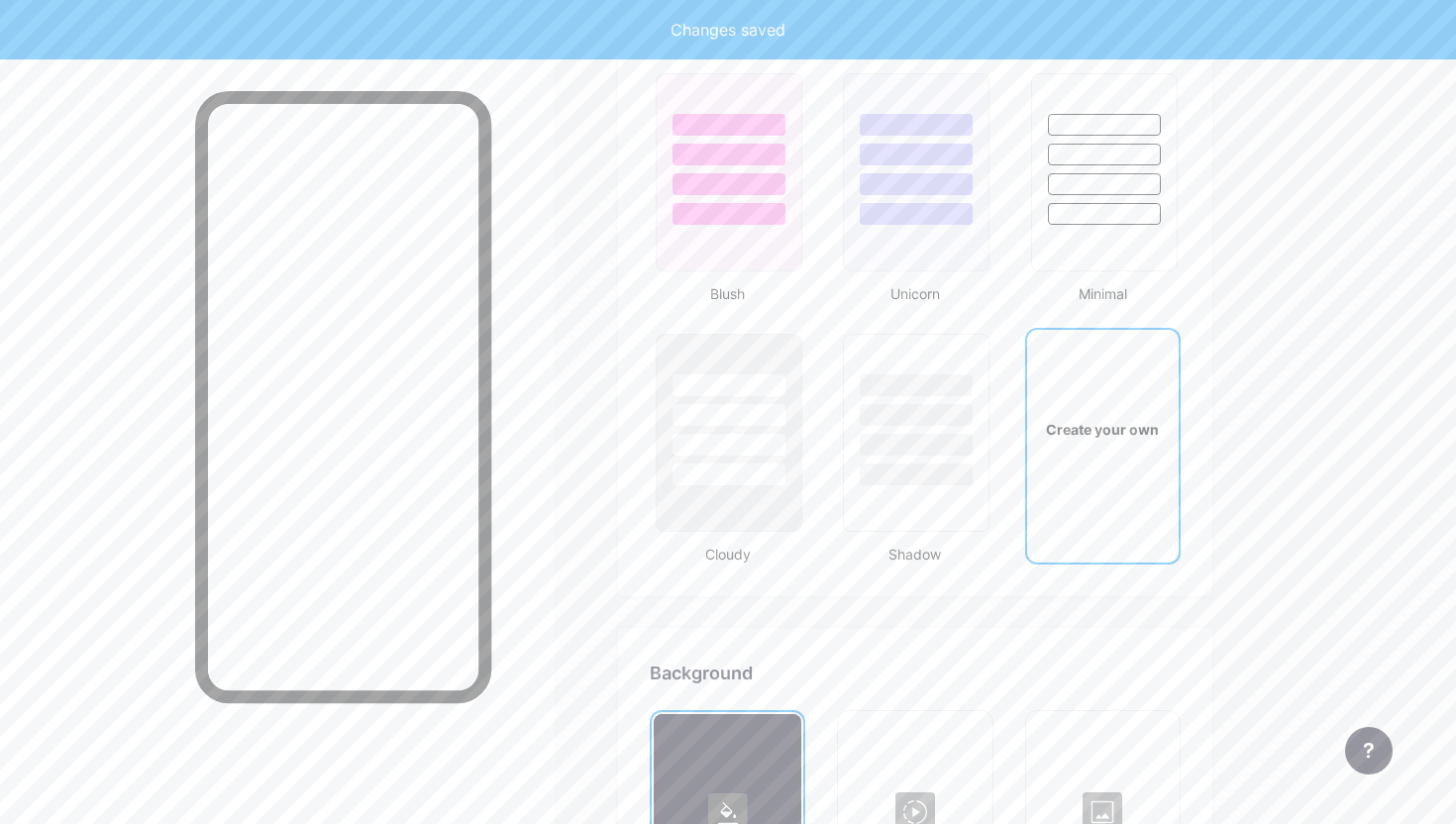 type on "#ffffff" 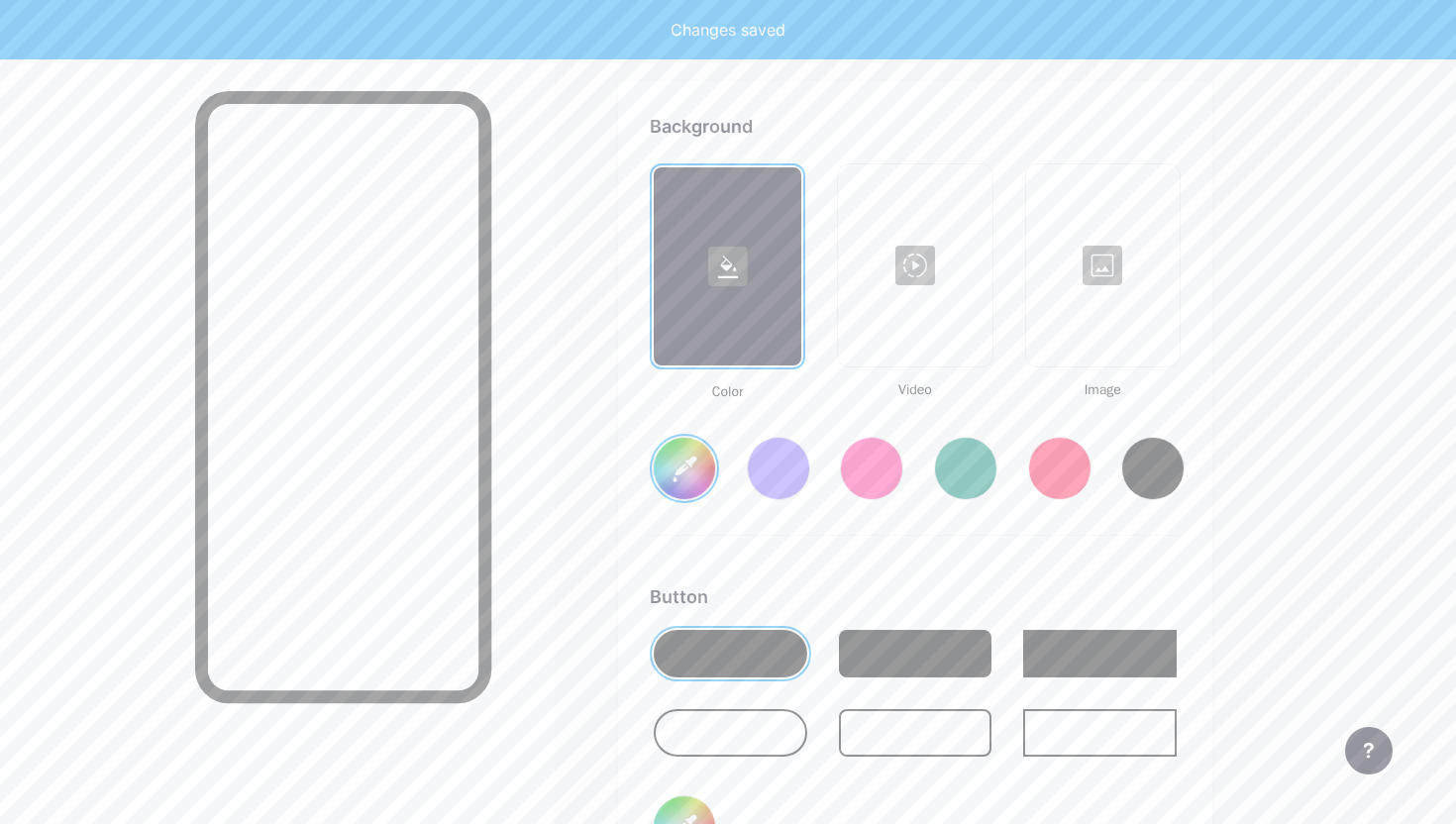 scroll, scrollTop: 2629, scrollLeft: 0, axis: vertical 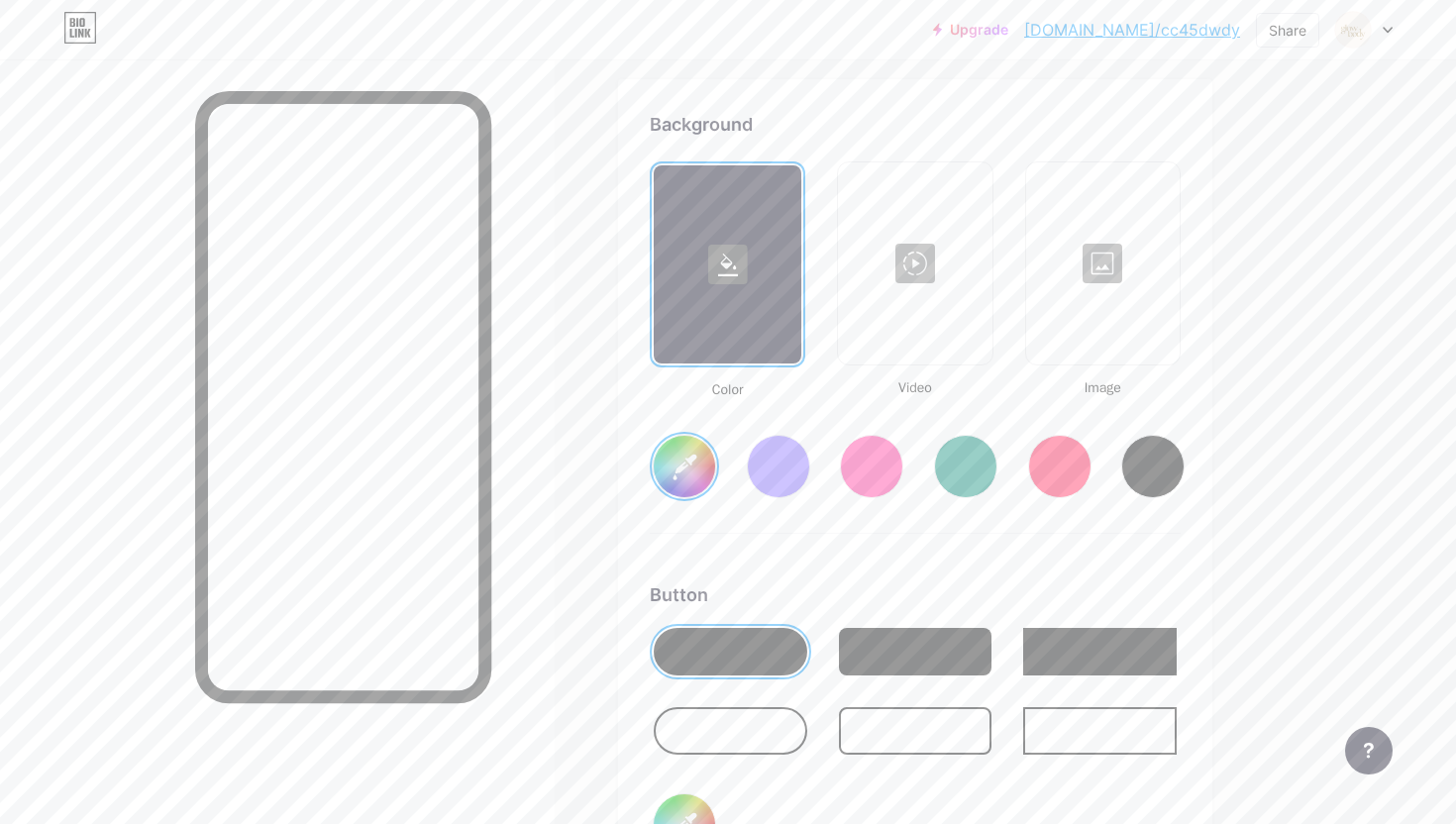 click at bounding box center (730, 731) 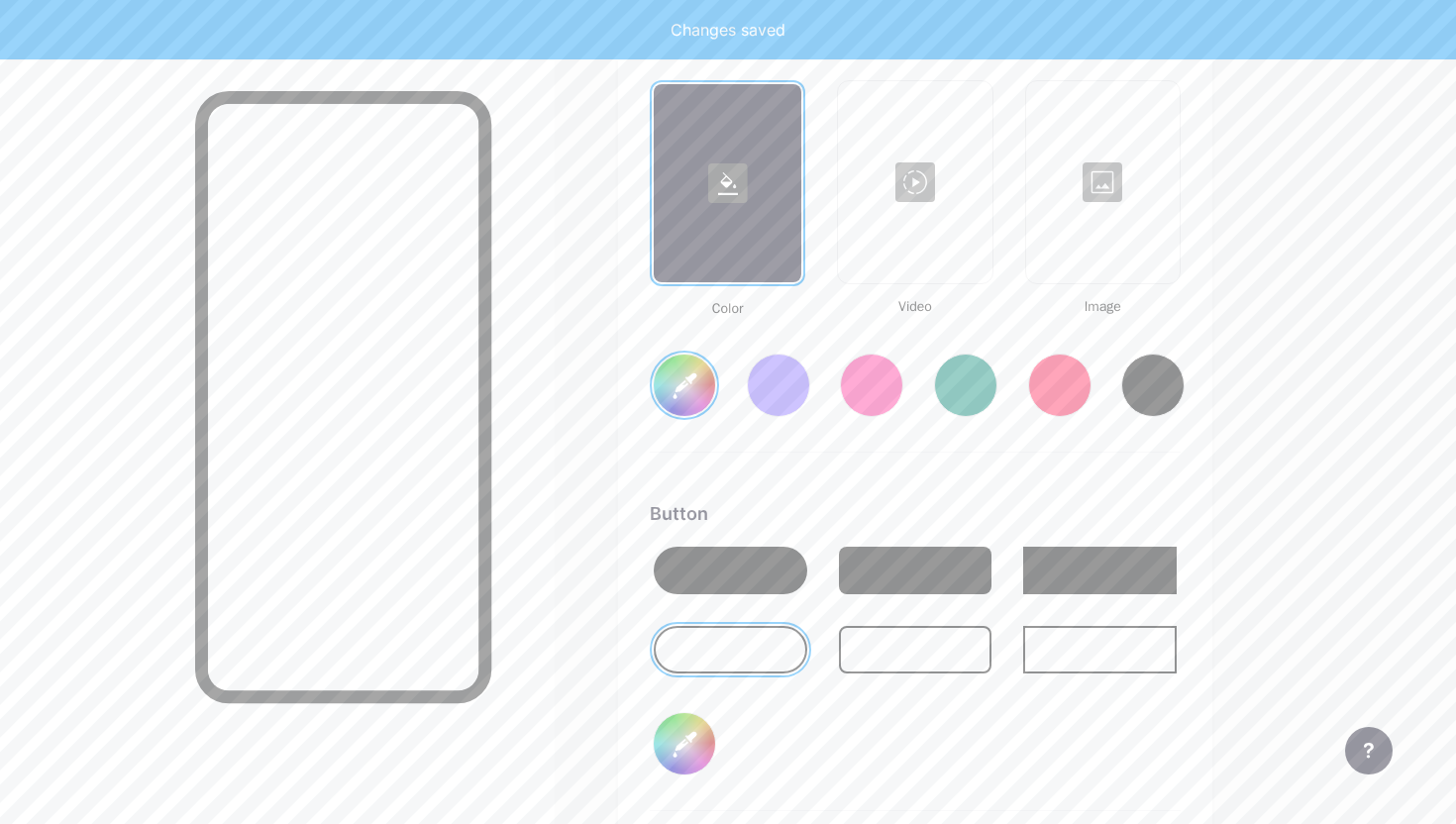 scroll, scrollTop: 2713, scrollLeft: 0, axis: vertical 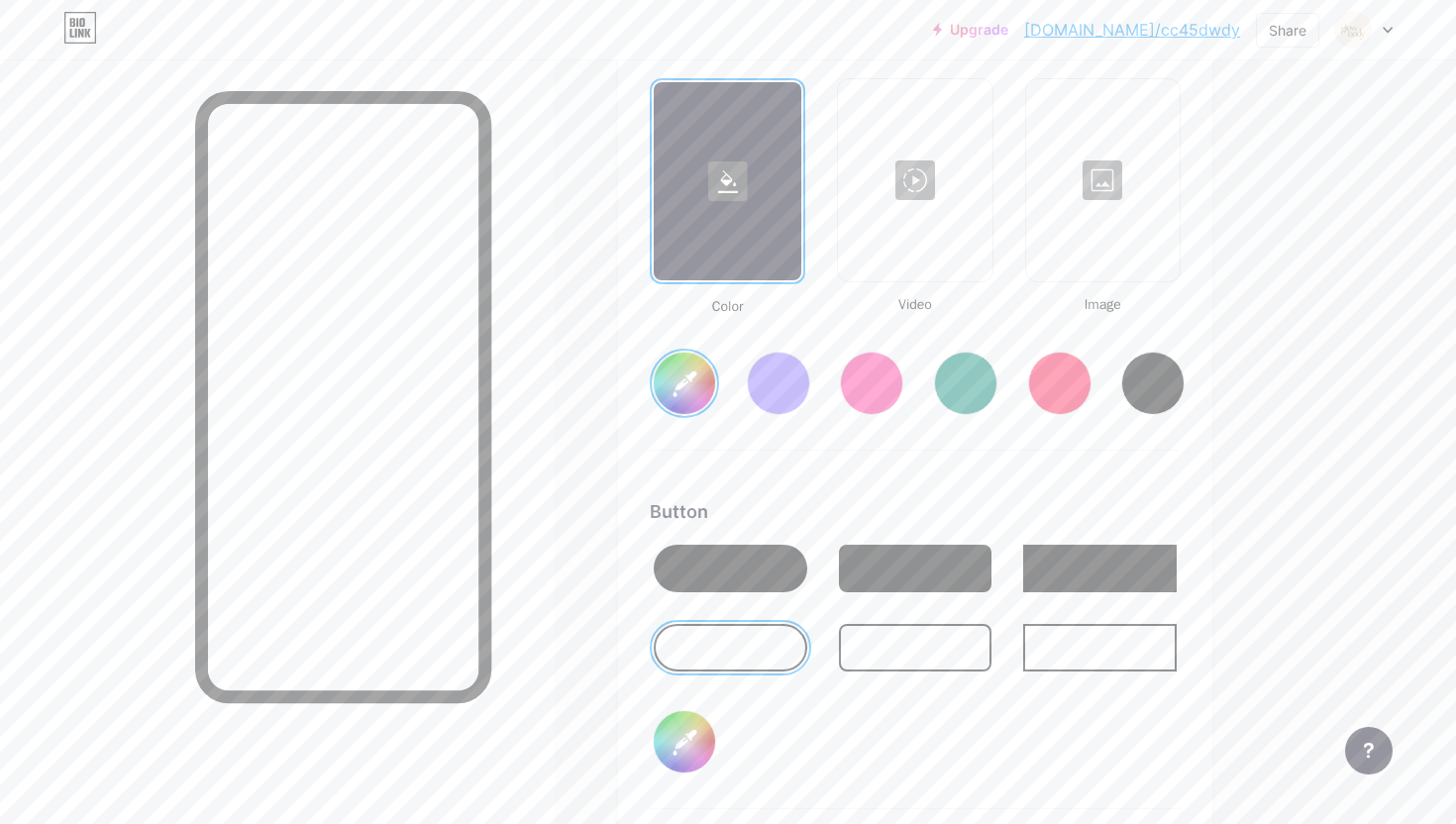 click on "#ffffff" at bounding box center [684, 383] 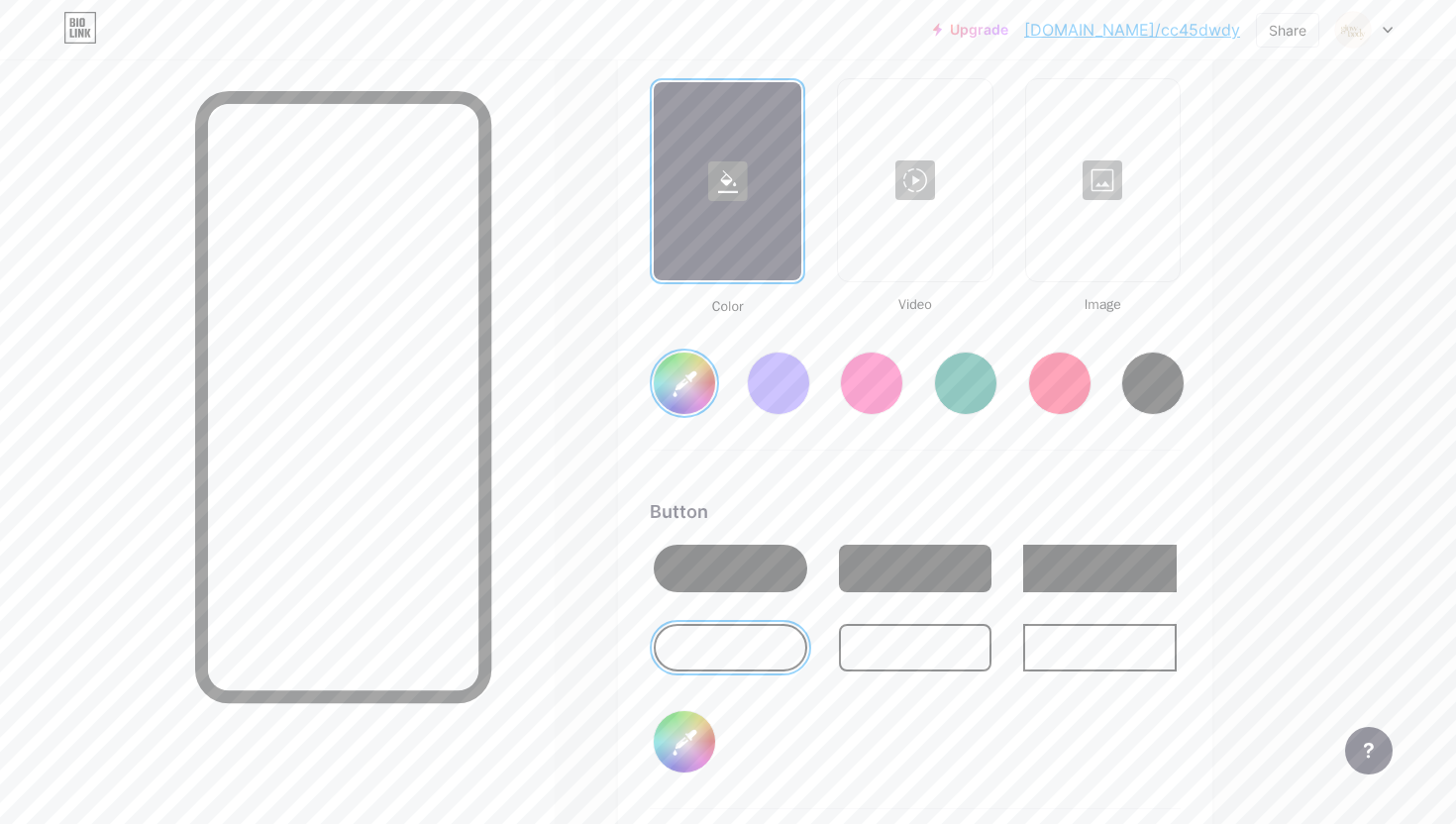 type on "#fff5eb" 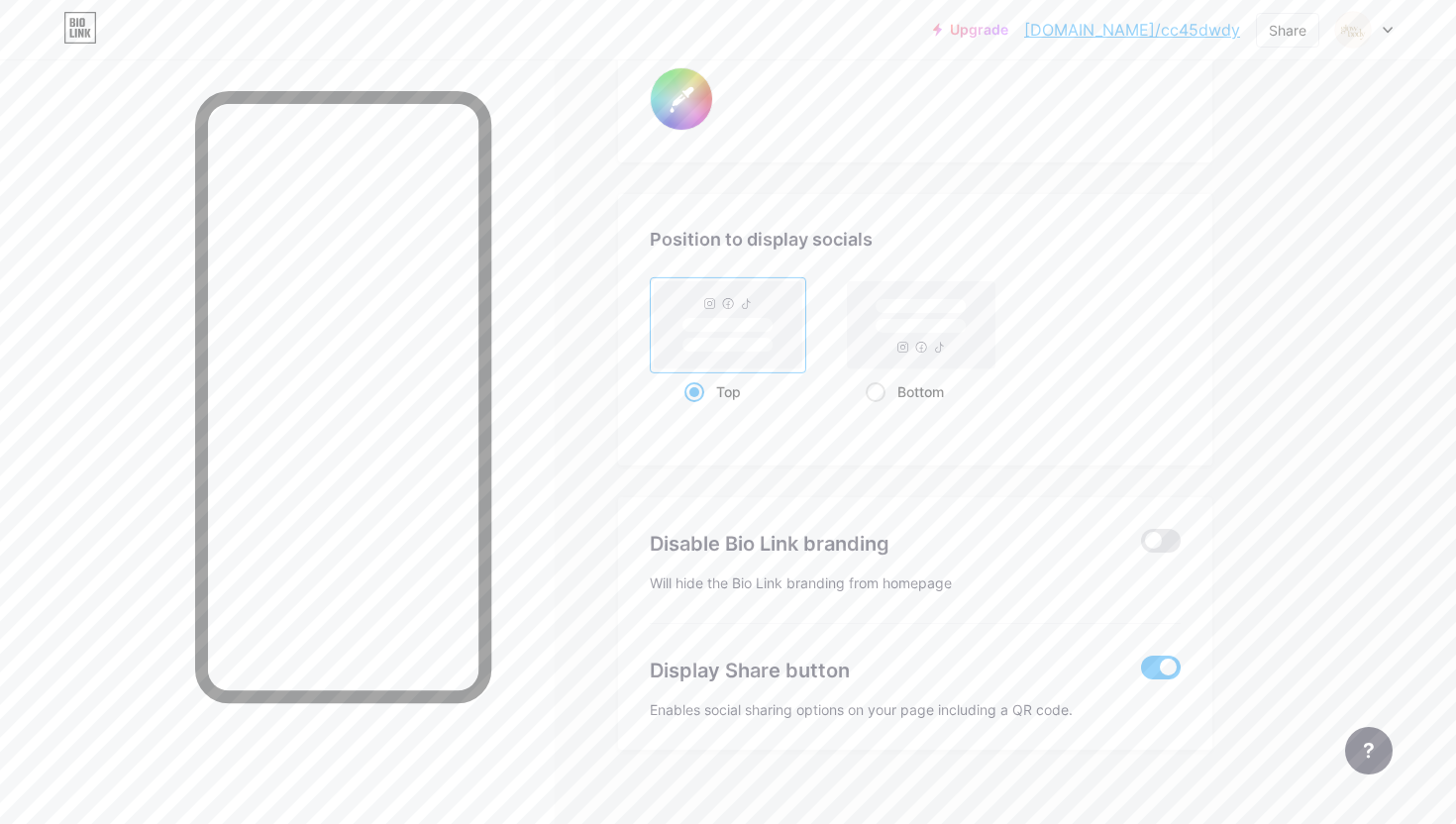 scroll, scrollTop: 3784, scrollLeft: 0, axis: vertical 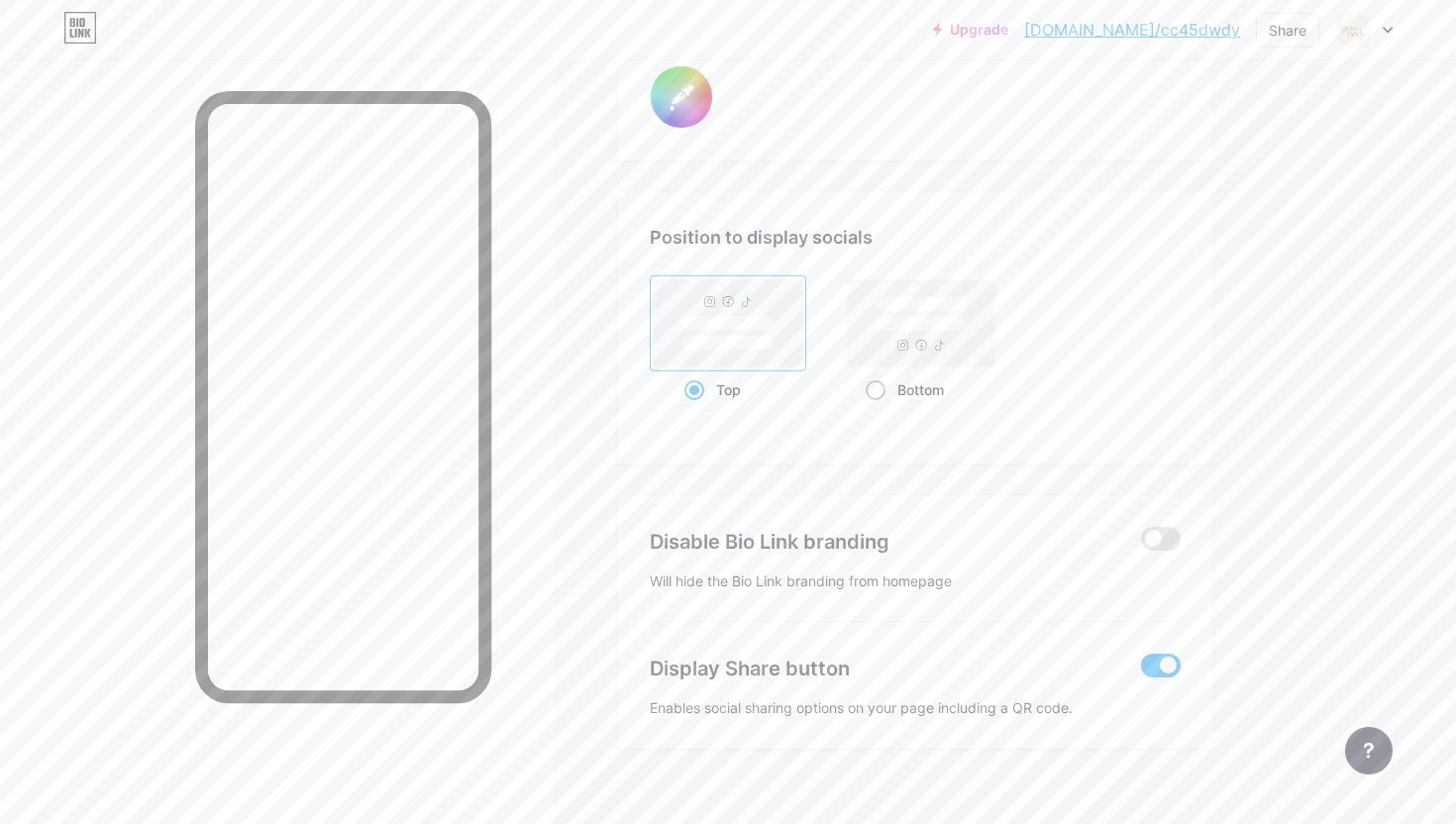 click at bounding box center (876, 390) 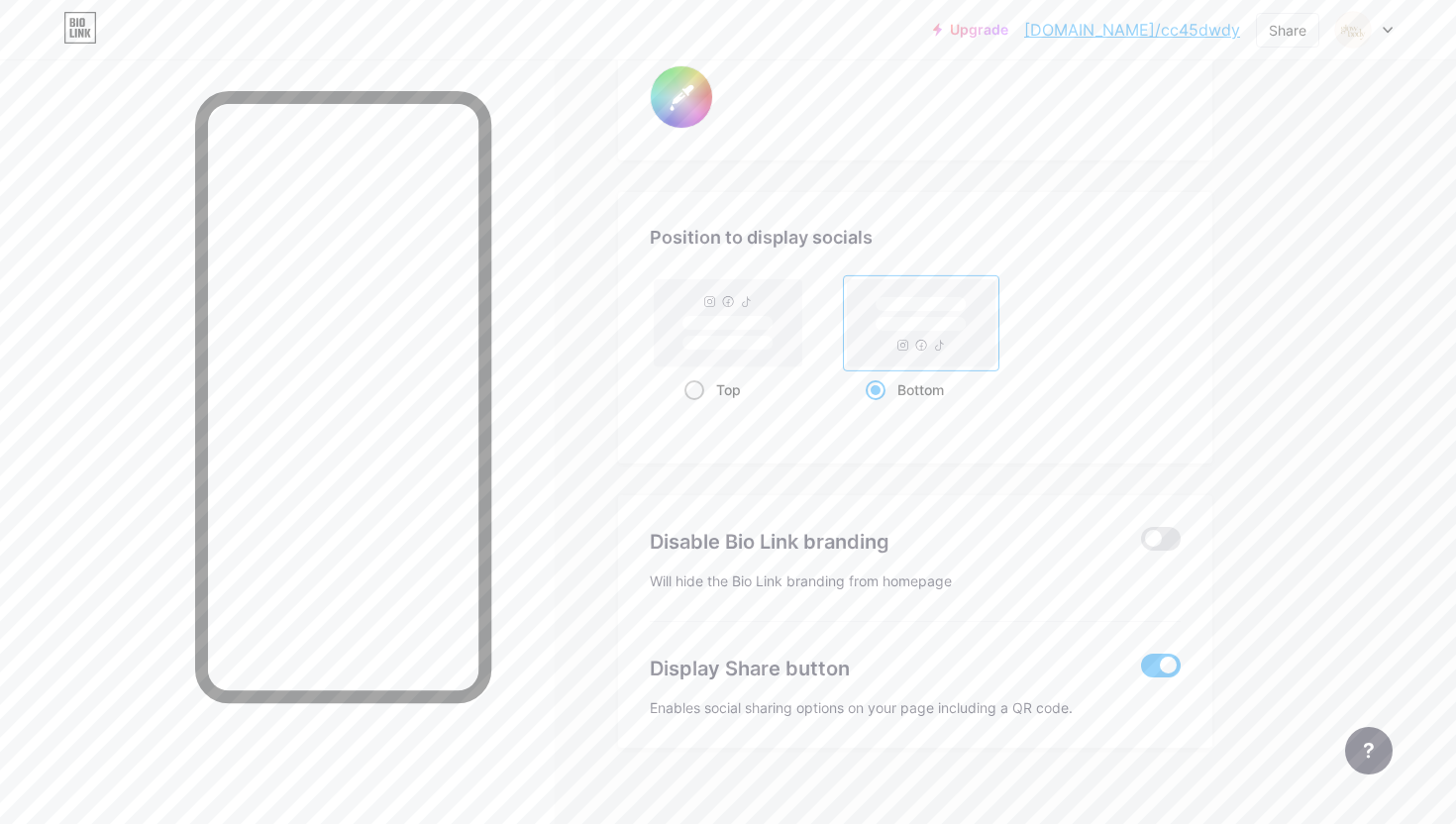 type on "#fff5eb" 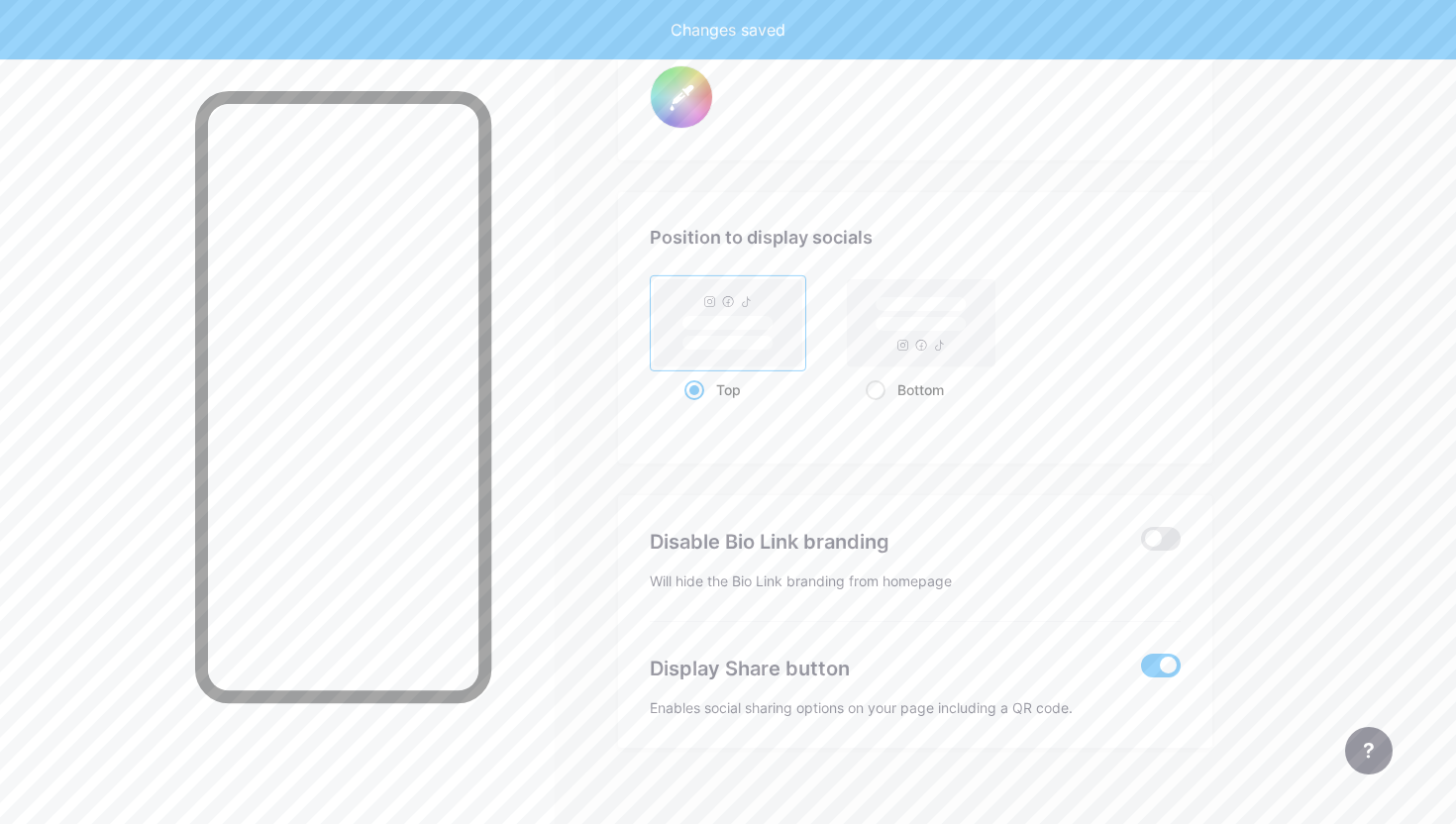 scroll, scrollTop: 3808, scrollLeft: 0, axis: vertical 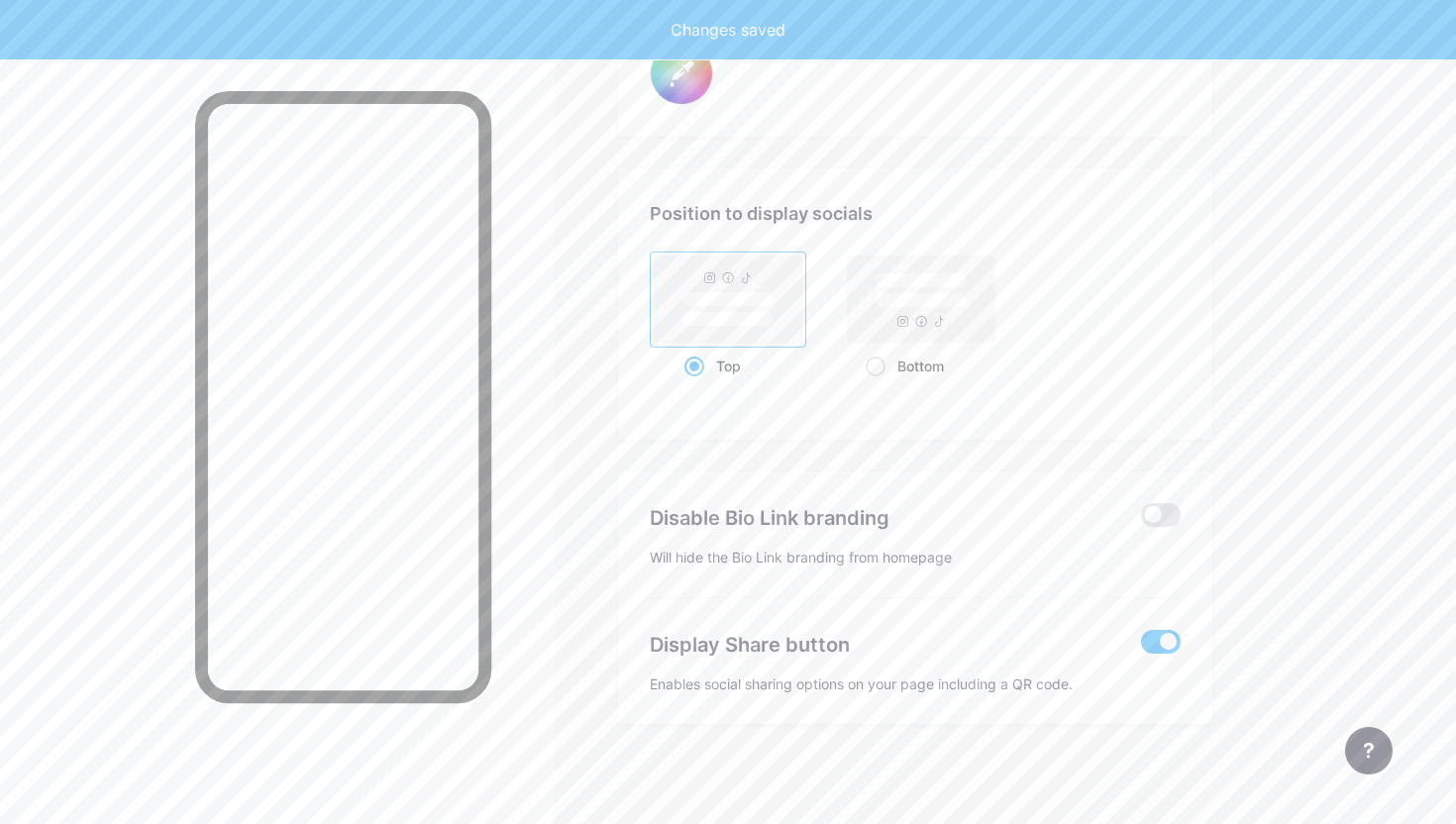 type on "#fff5eb" 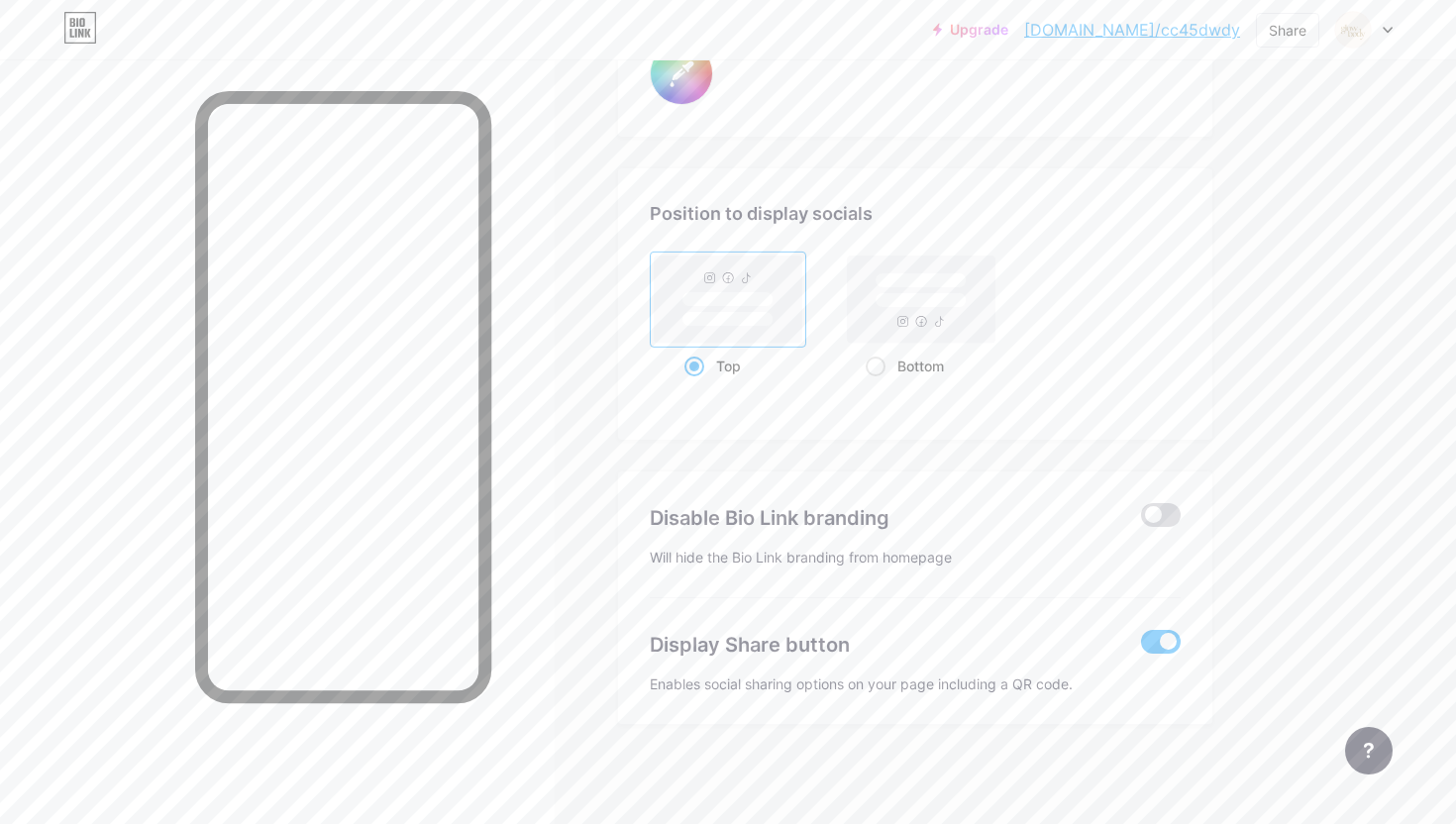 click at bounding box center [1161, 515] 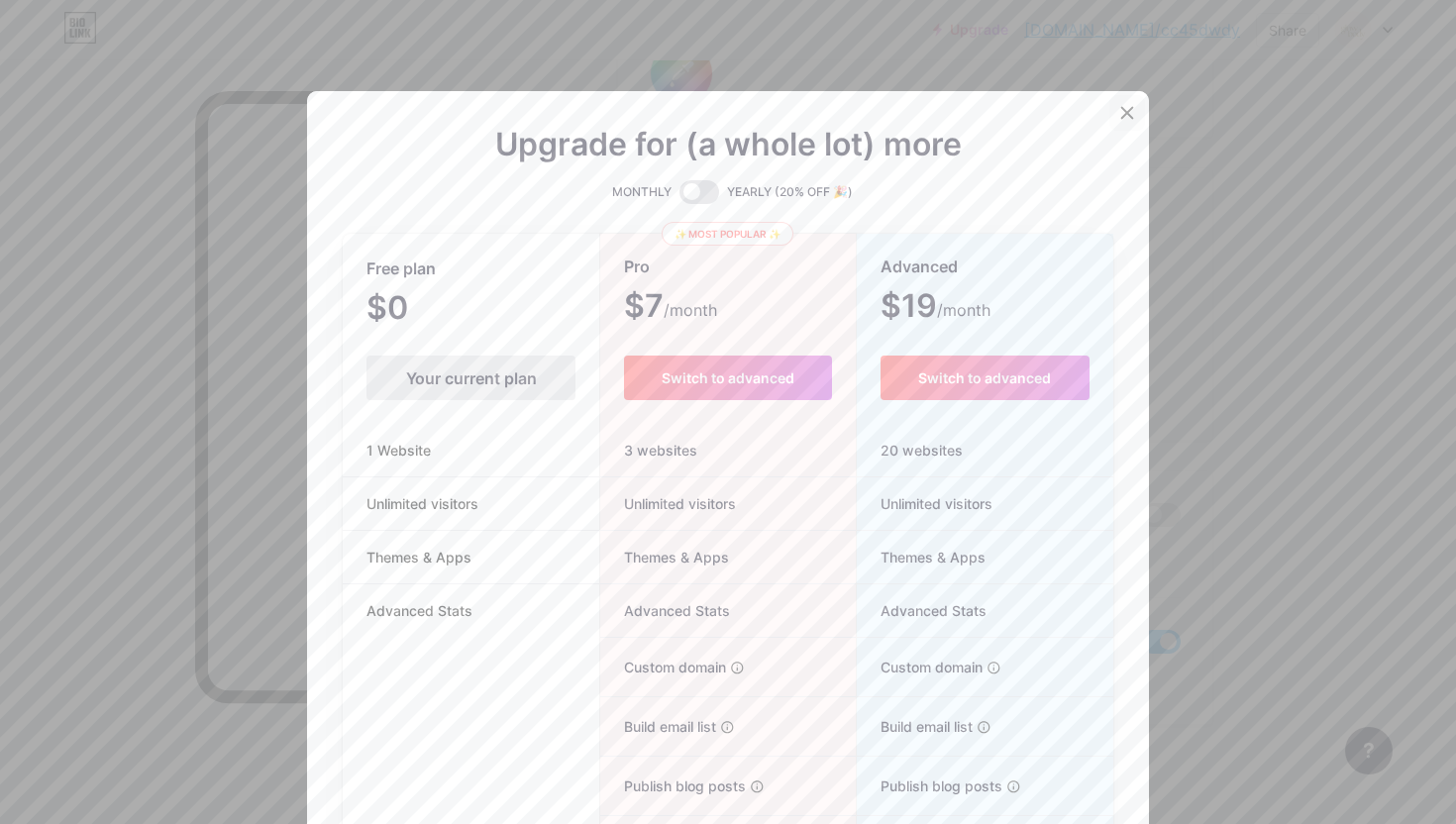 click 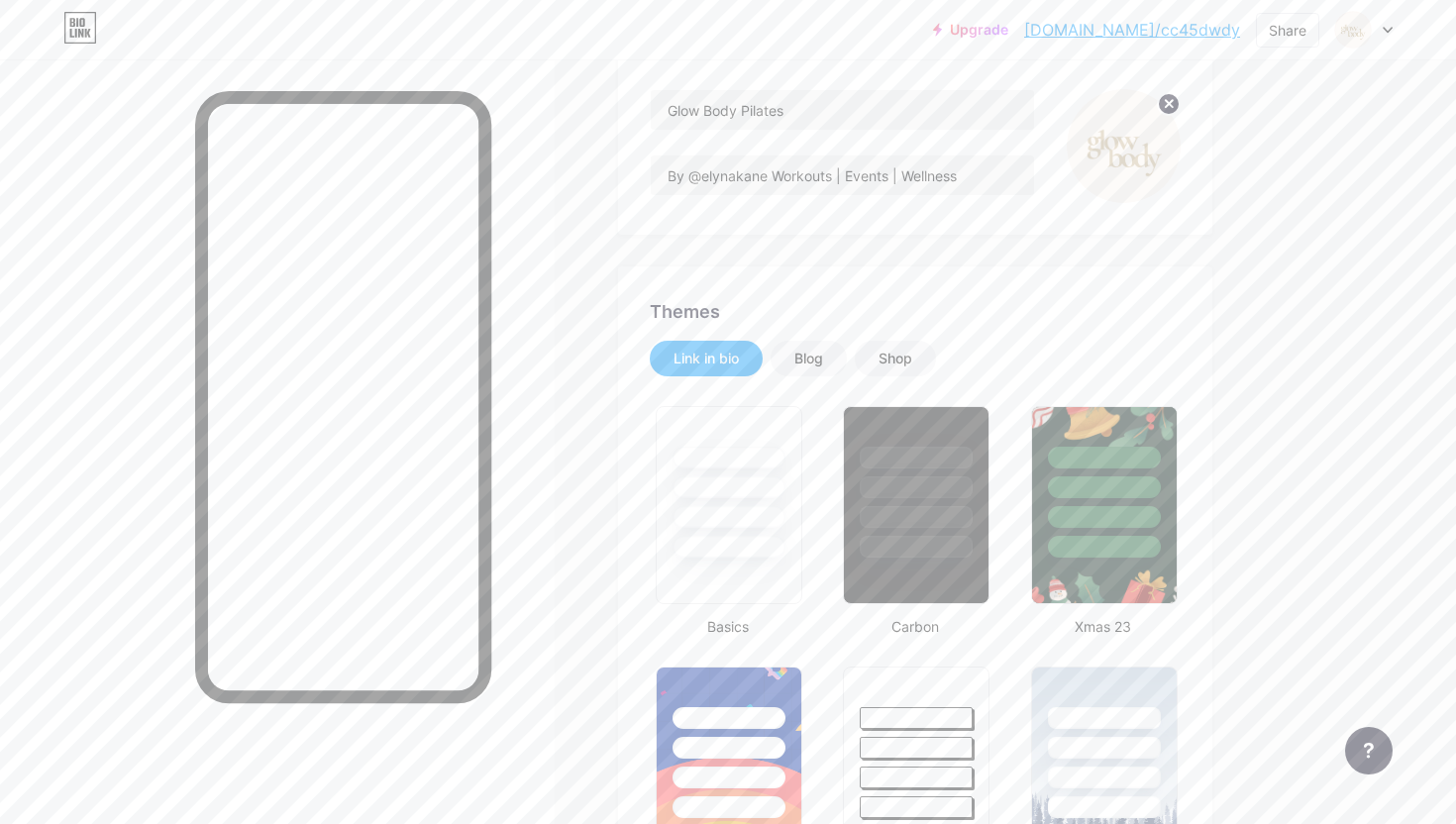 scroll, scrollTop: 275, scrollLeft: 0, axis: vertical 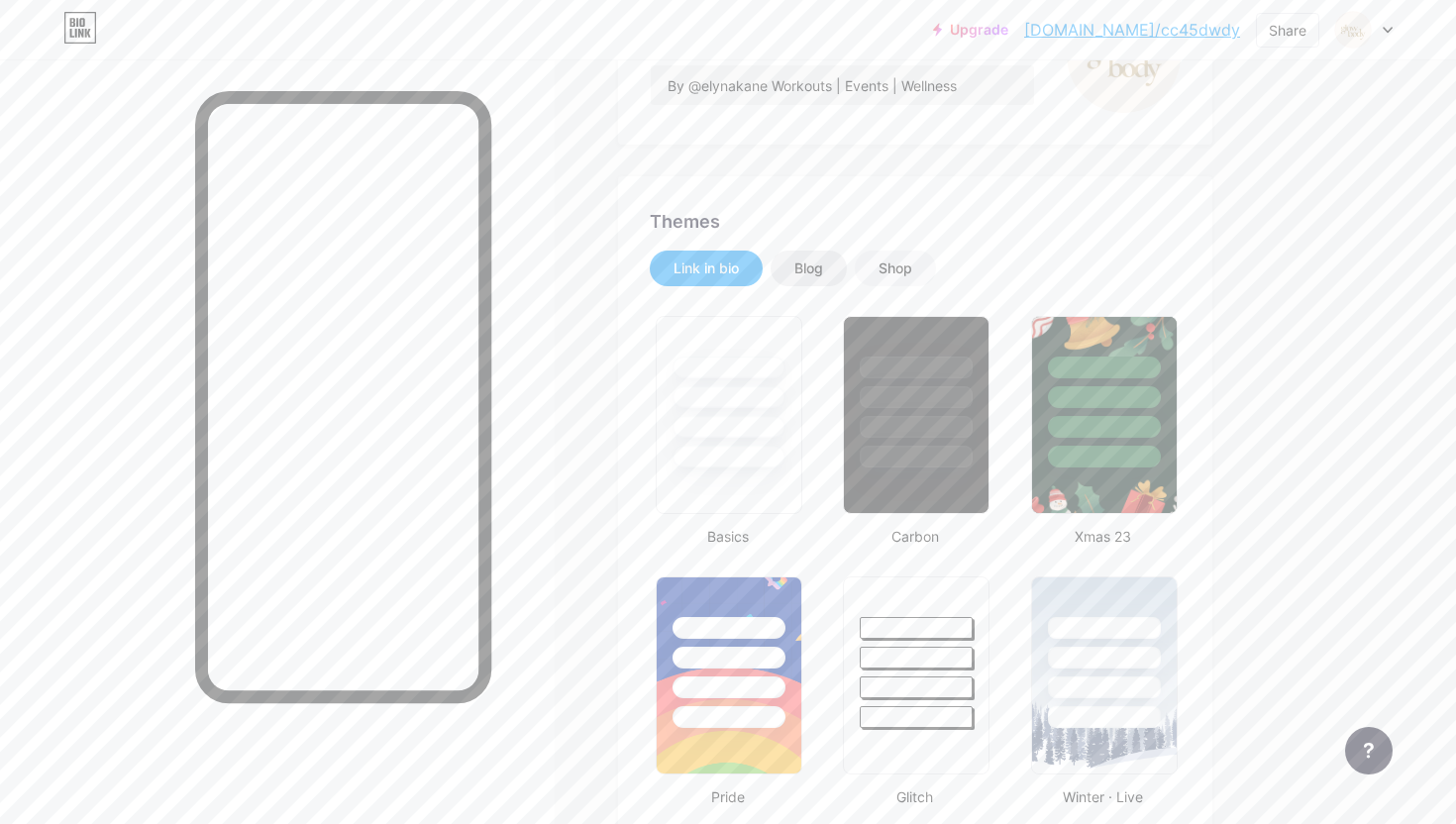 click on "Blog" at bounding box center [808, 268] 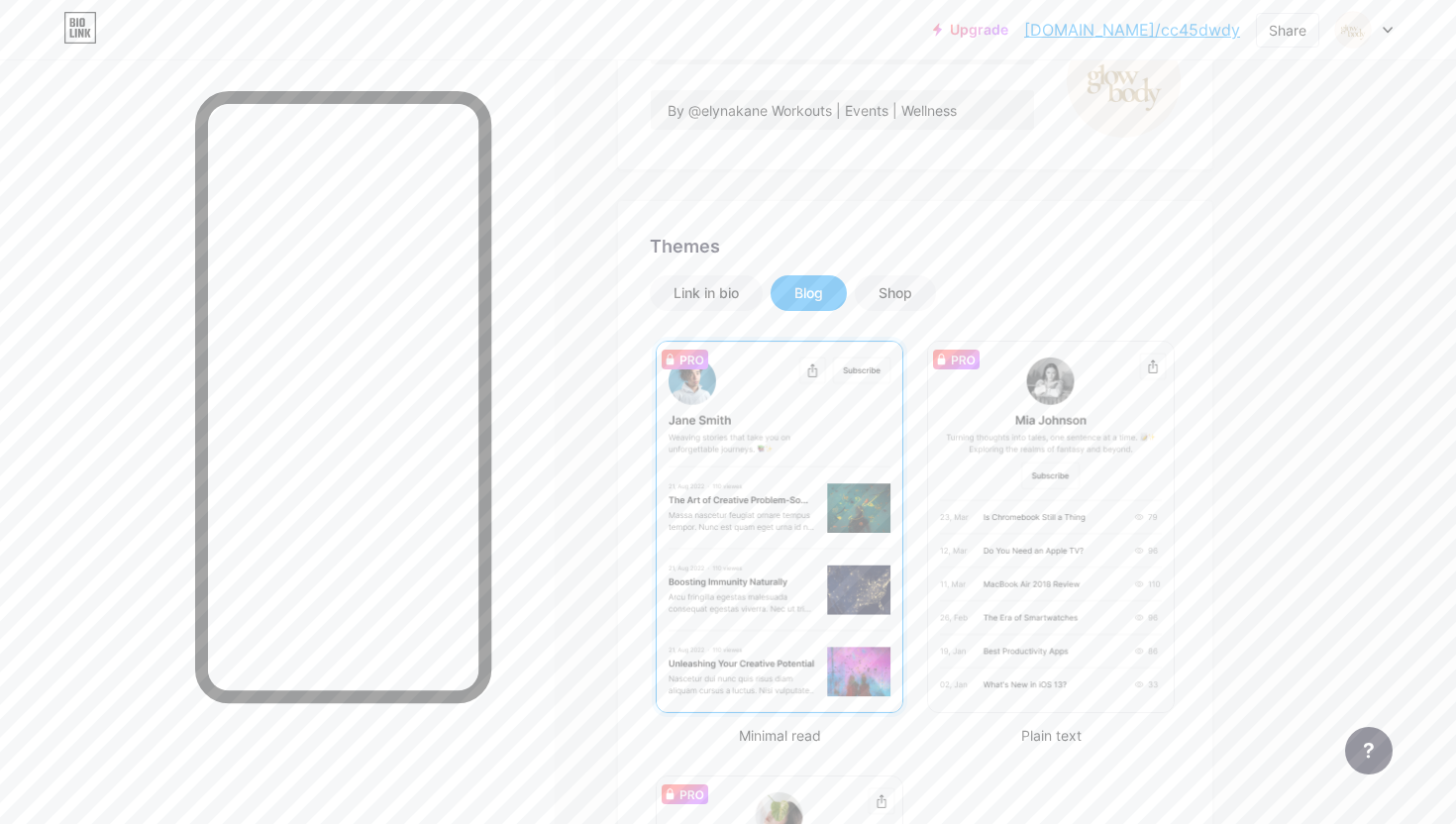 scroll, scrollTop: 0, scrollLeft: 0, axis: both 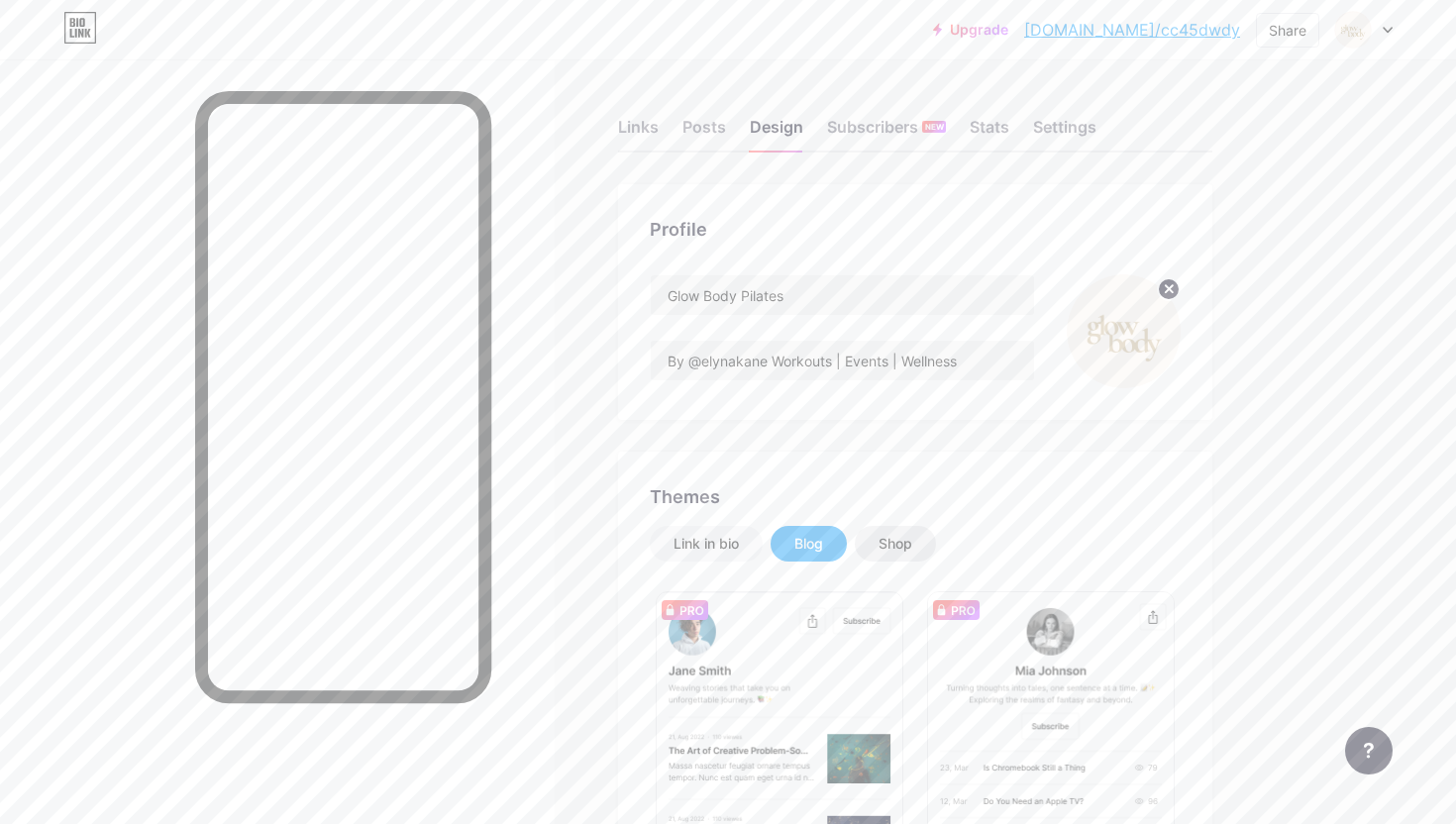 click on "Shop" at bounding box center (895, 544) 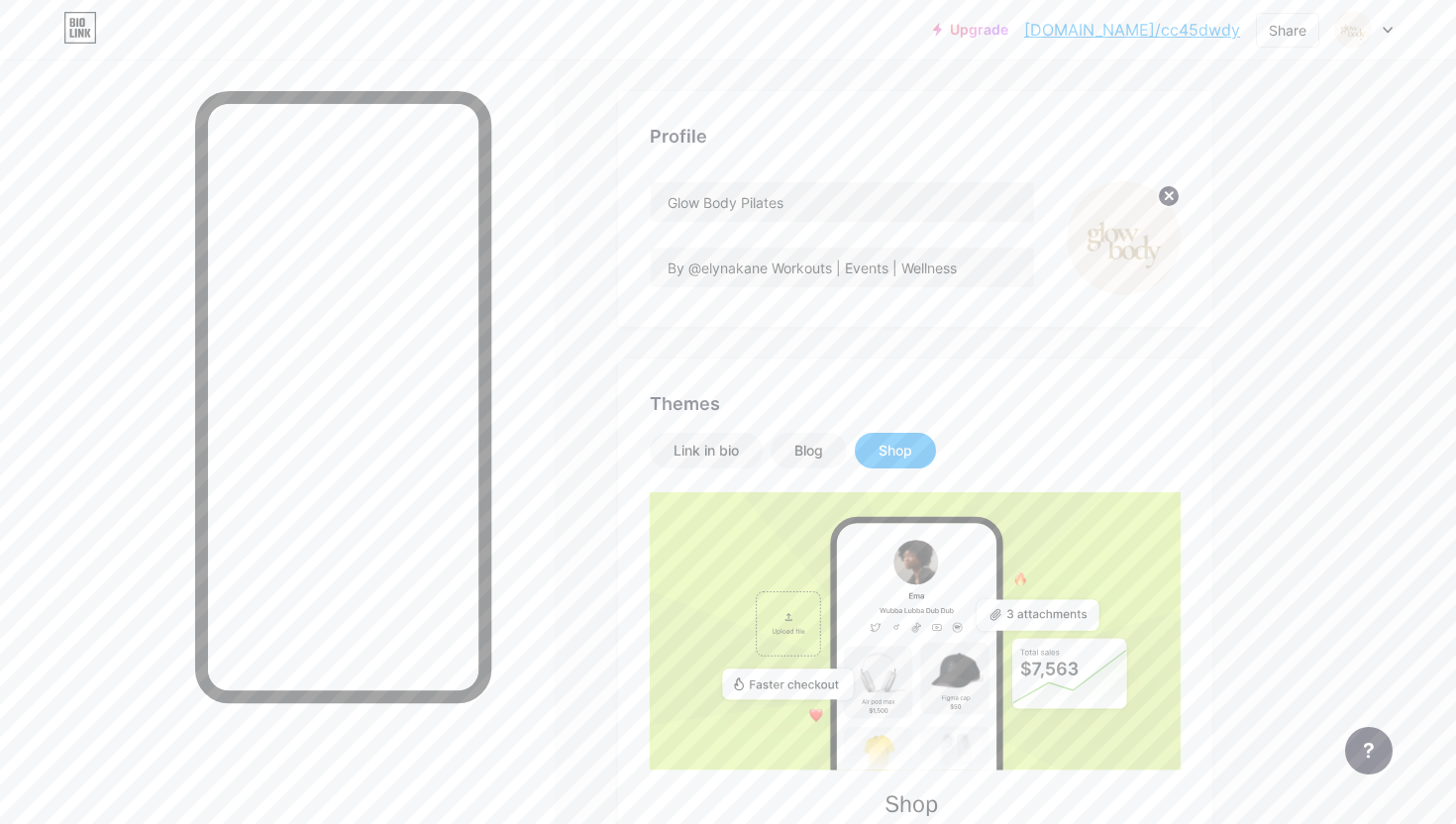 scroll, scrollTop: 0, scrollLeft: 0, axis: both 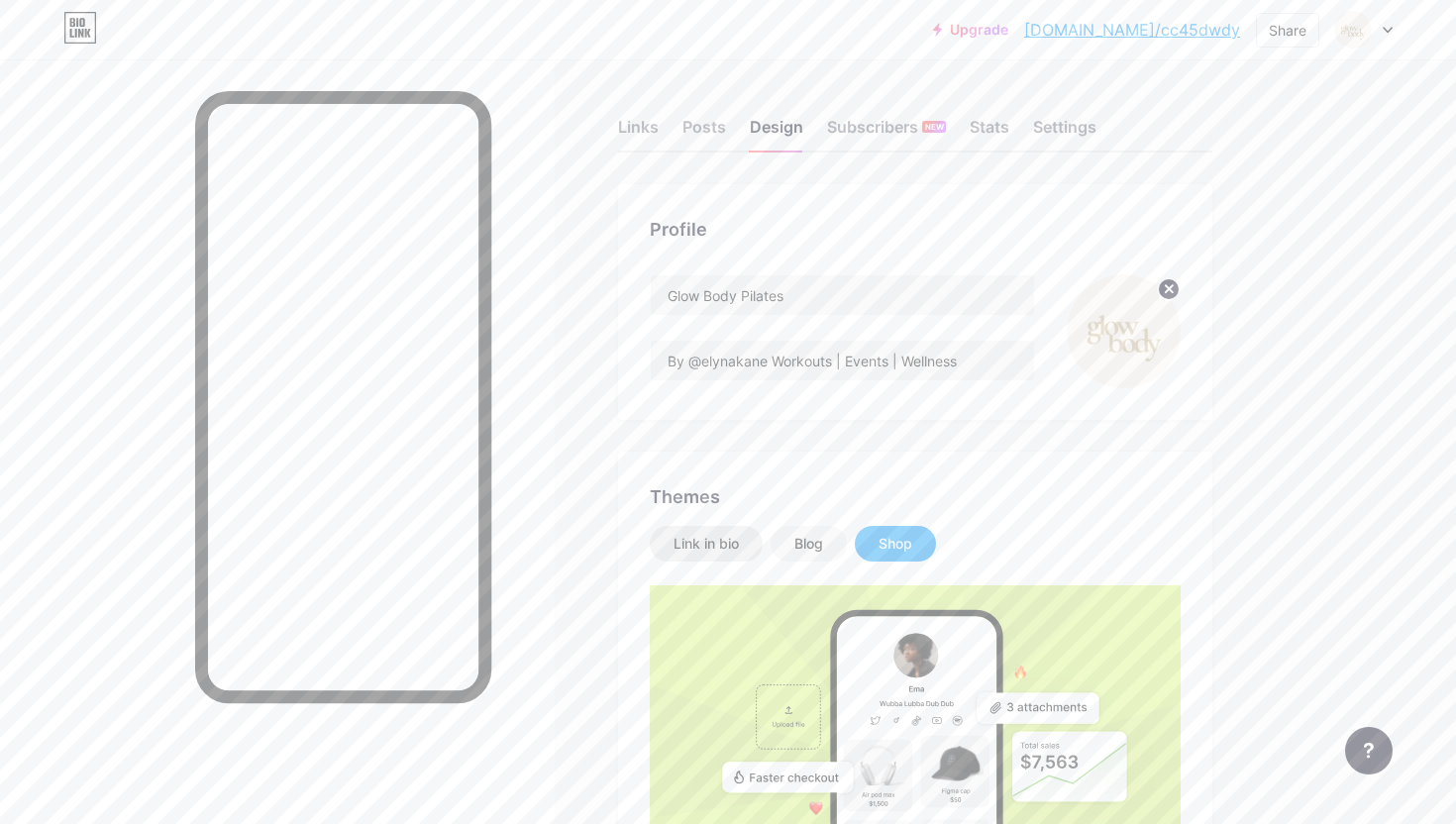 click on "Link in bio" at bounding box center [706, 544] 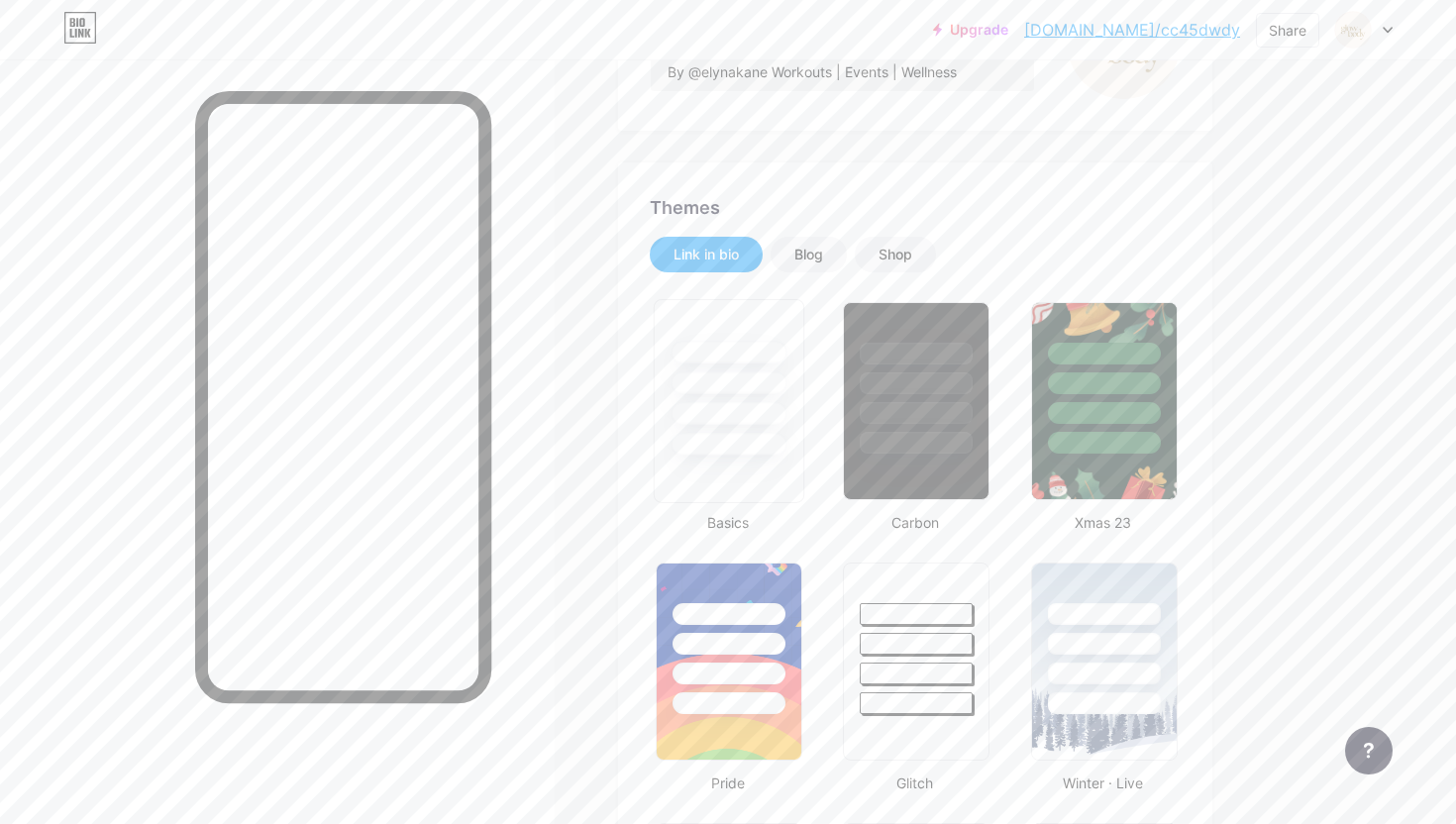 scroll, scrollTop: 318, scrollLeft: 0, axis: vertical 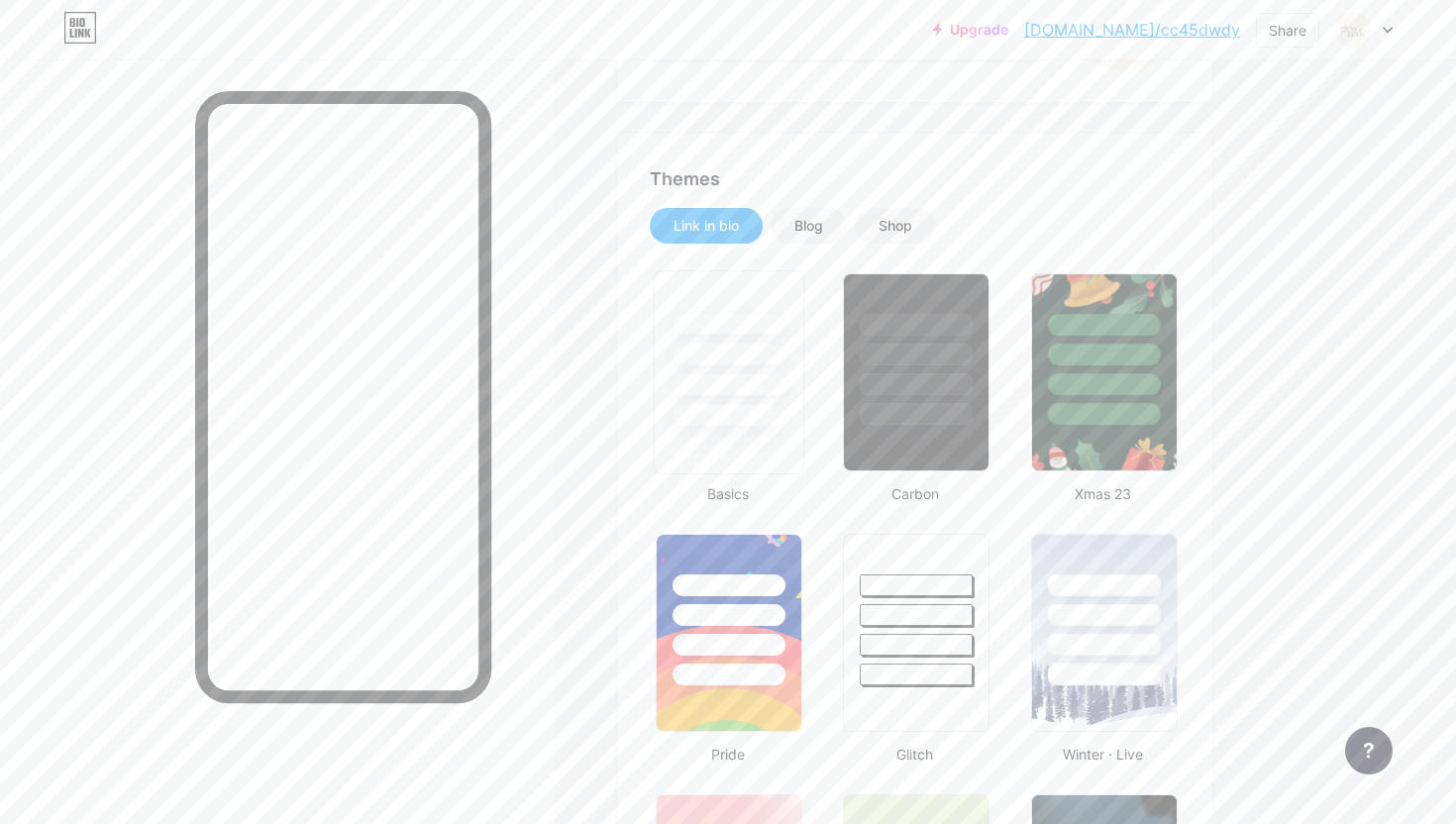 click at bounding box center [728, 384] 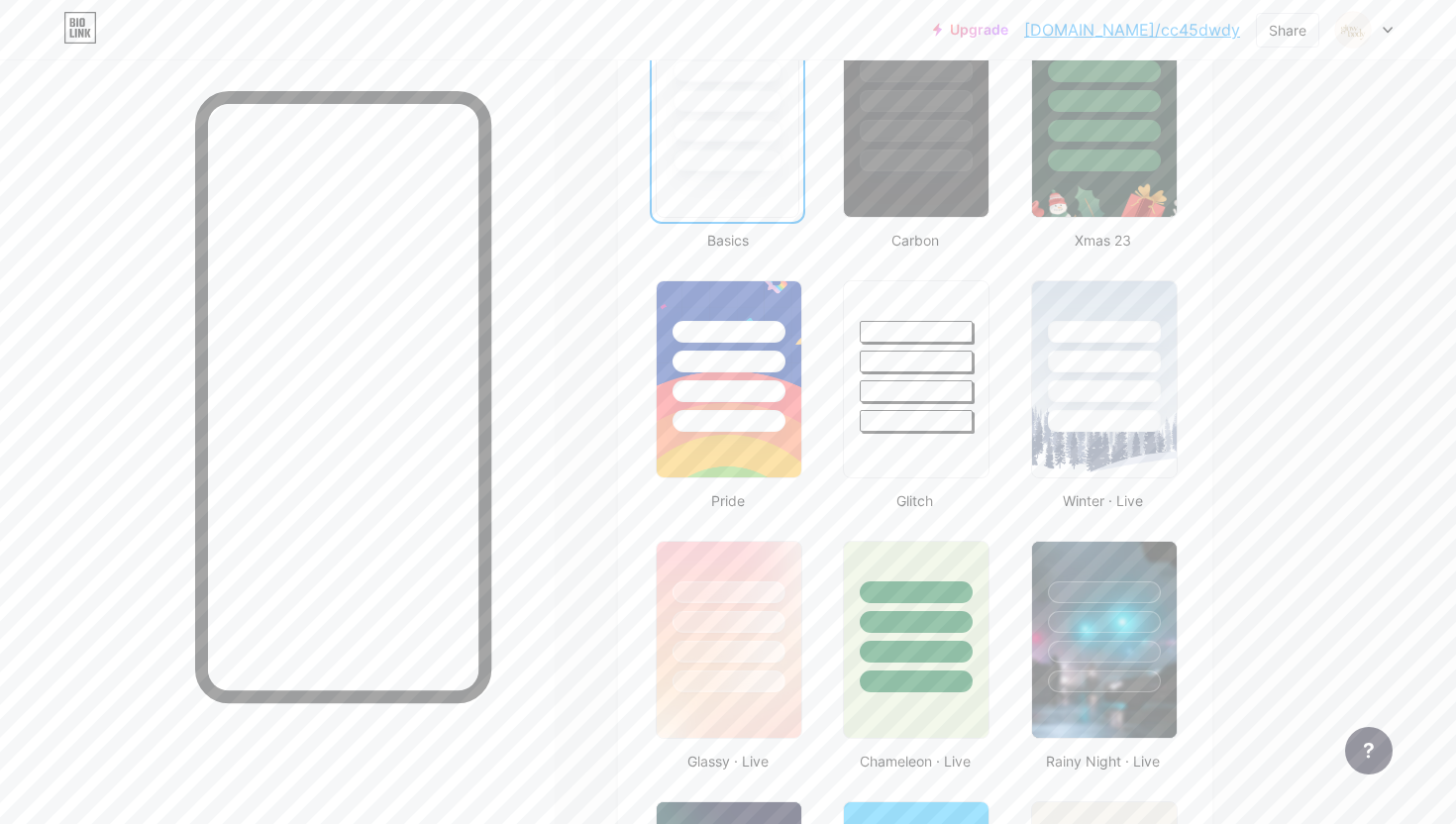 scroll, scrollTop: 590, scrollLeft: 0, axis: vertical 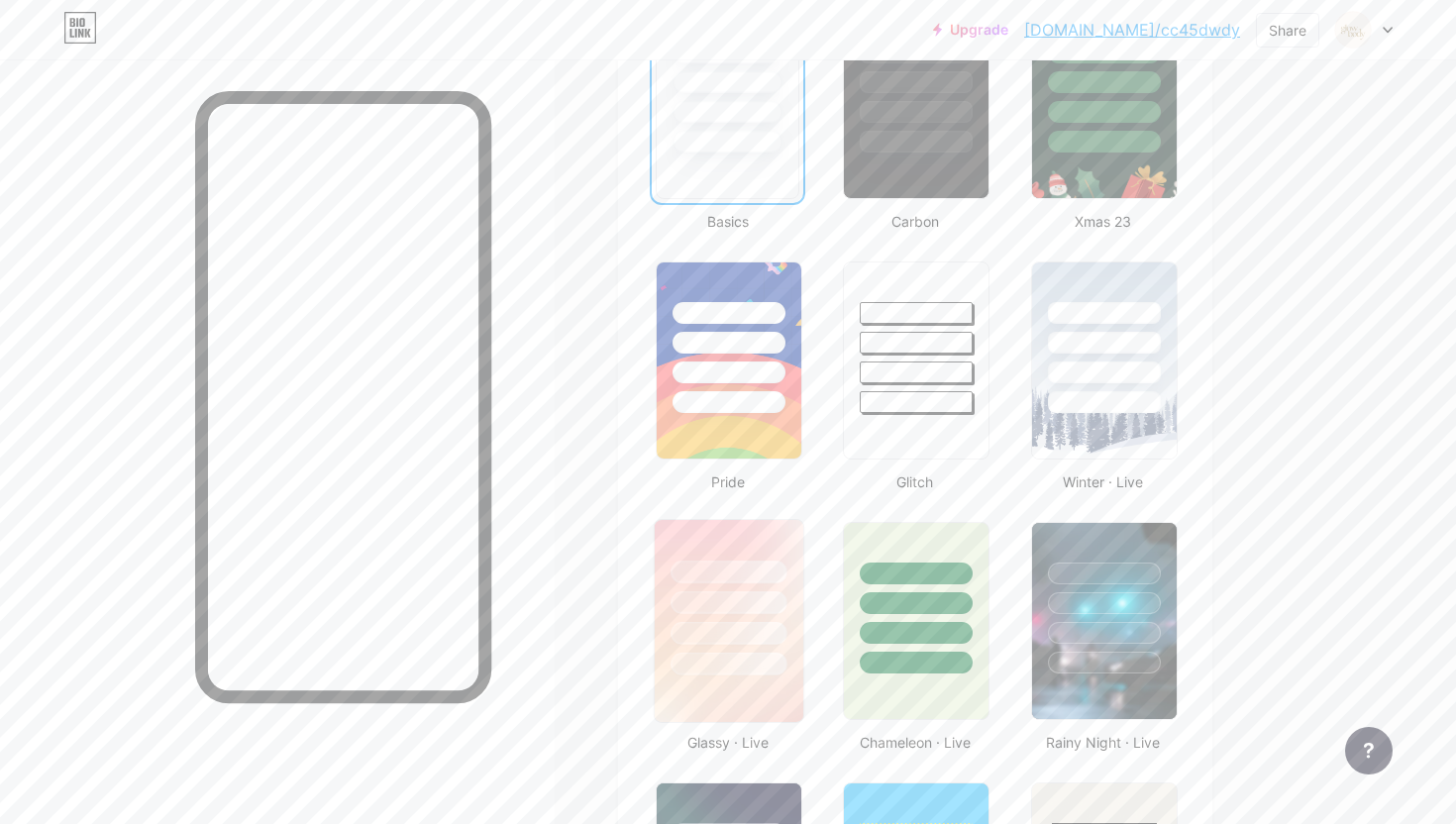 click at bounding box center [728, 602] 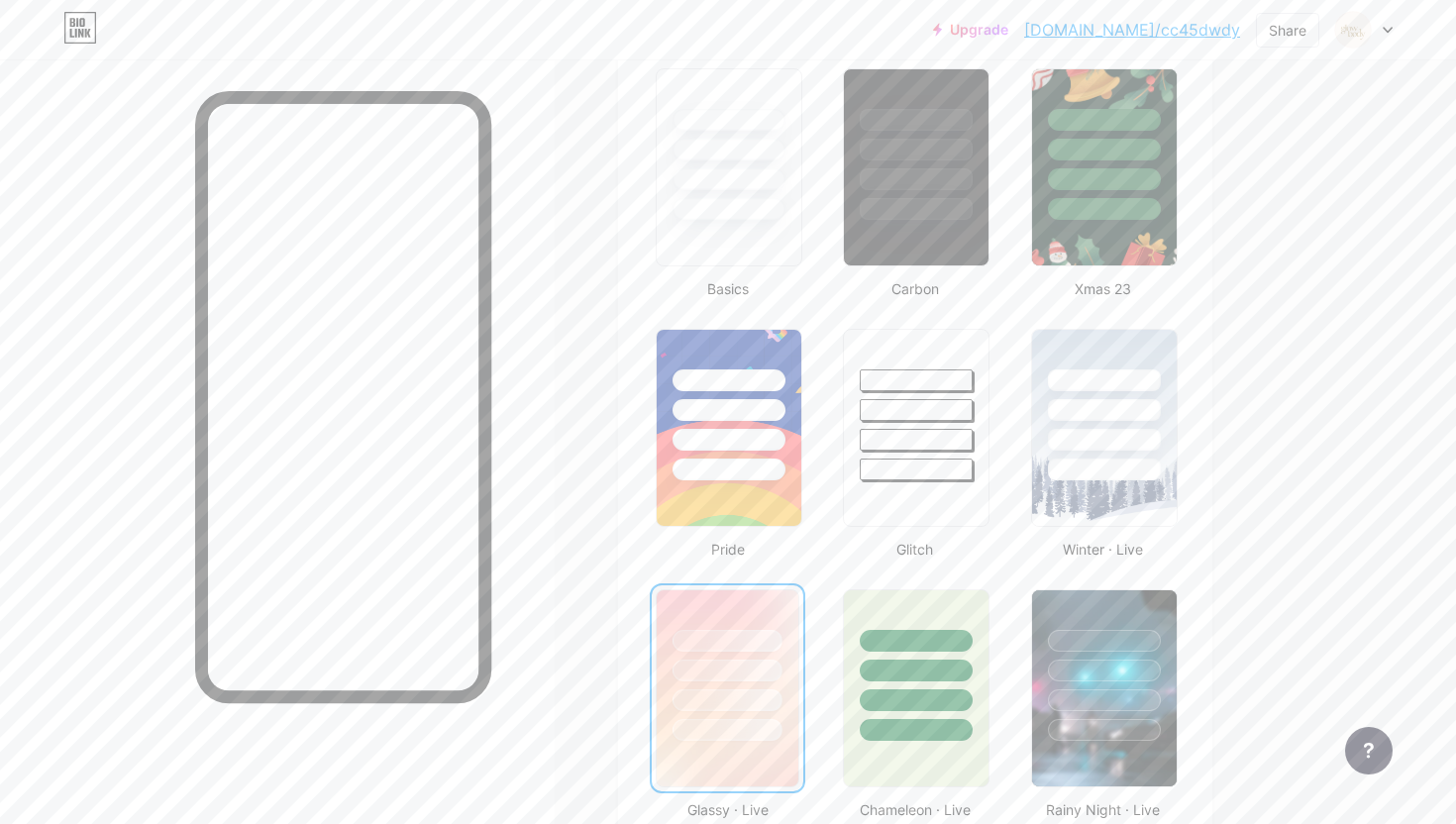 scroll, scrollTop: 465, scrollLeft: 0, axis: vertical 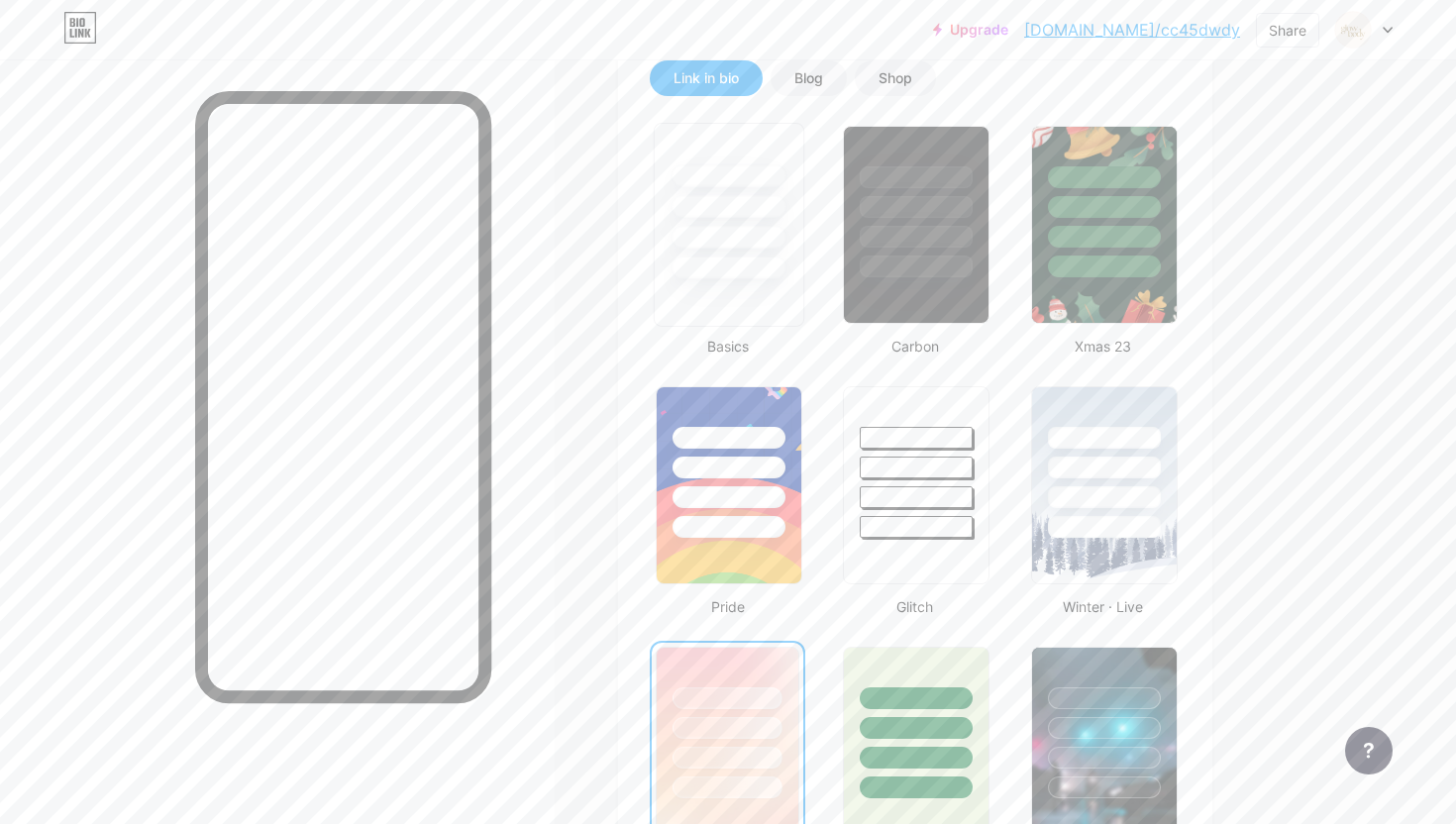 click at bounding box center (728, 267) 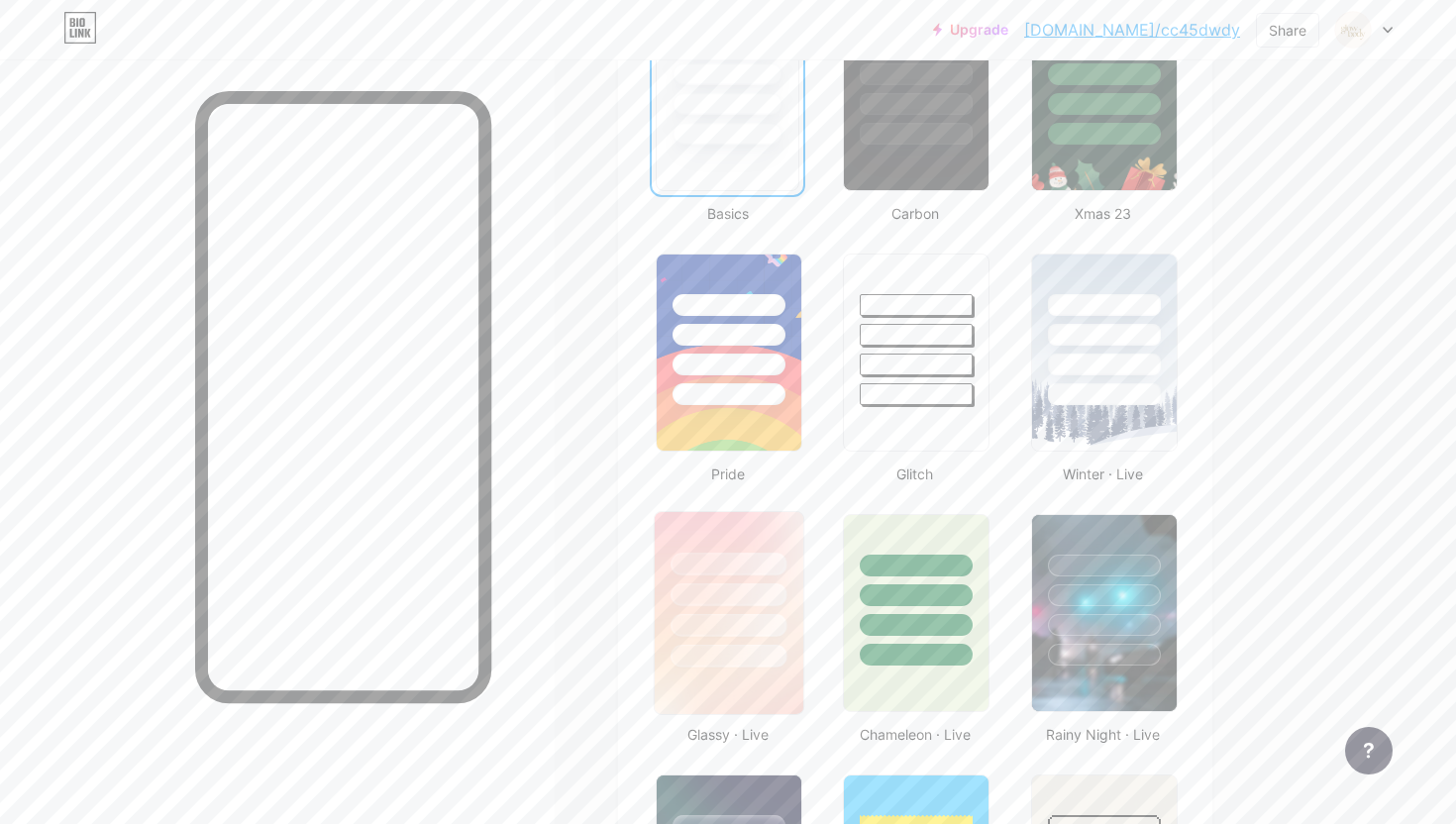click at bounding box center (728, 594) 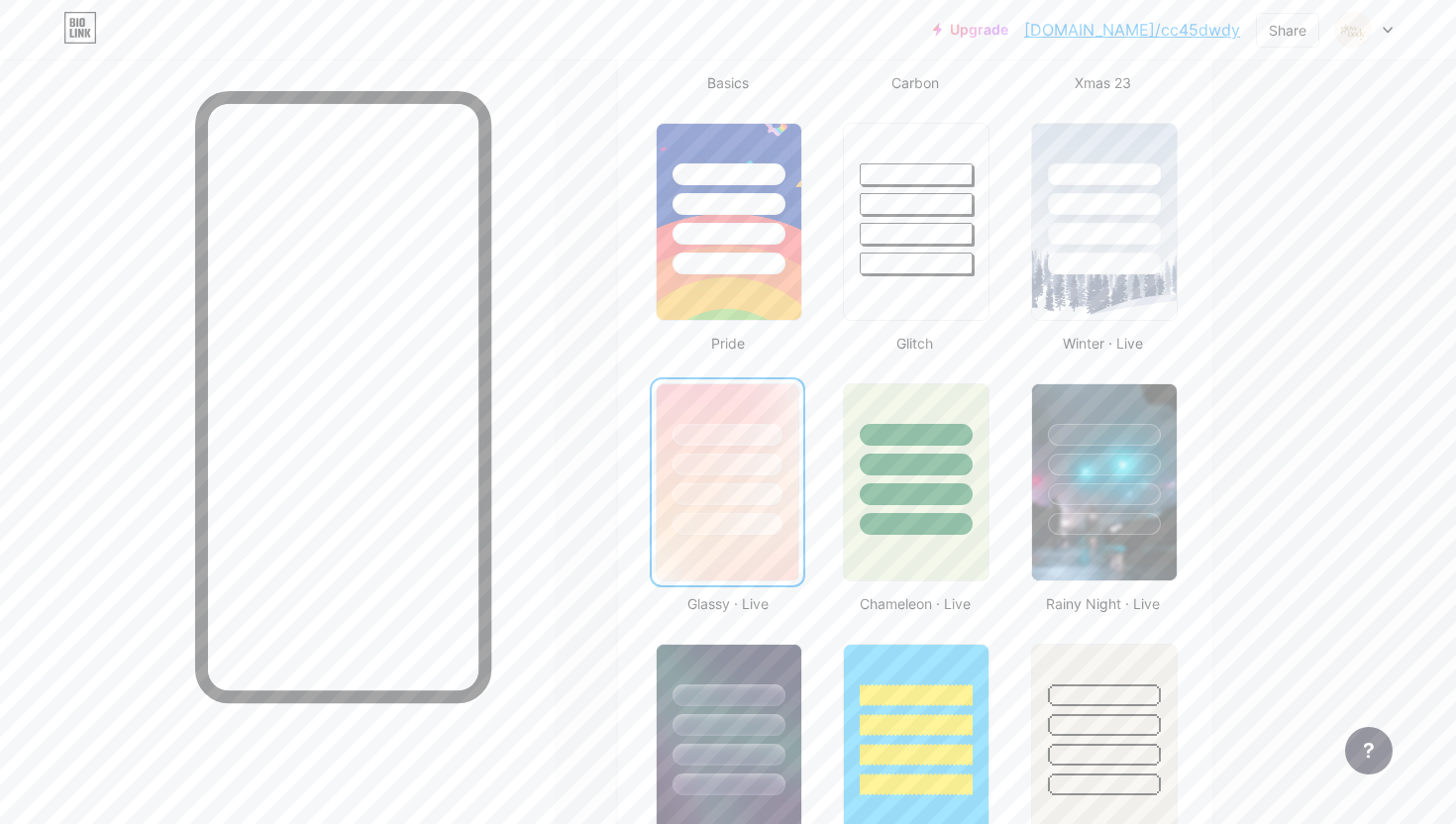 scroll, scrollTop: 726, scrollLeft: 0, axis: vertical 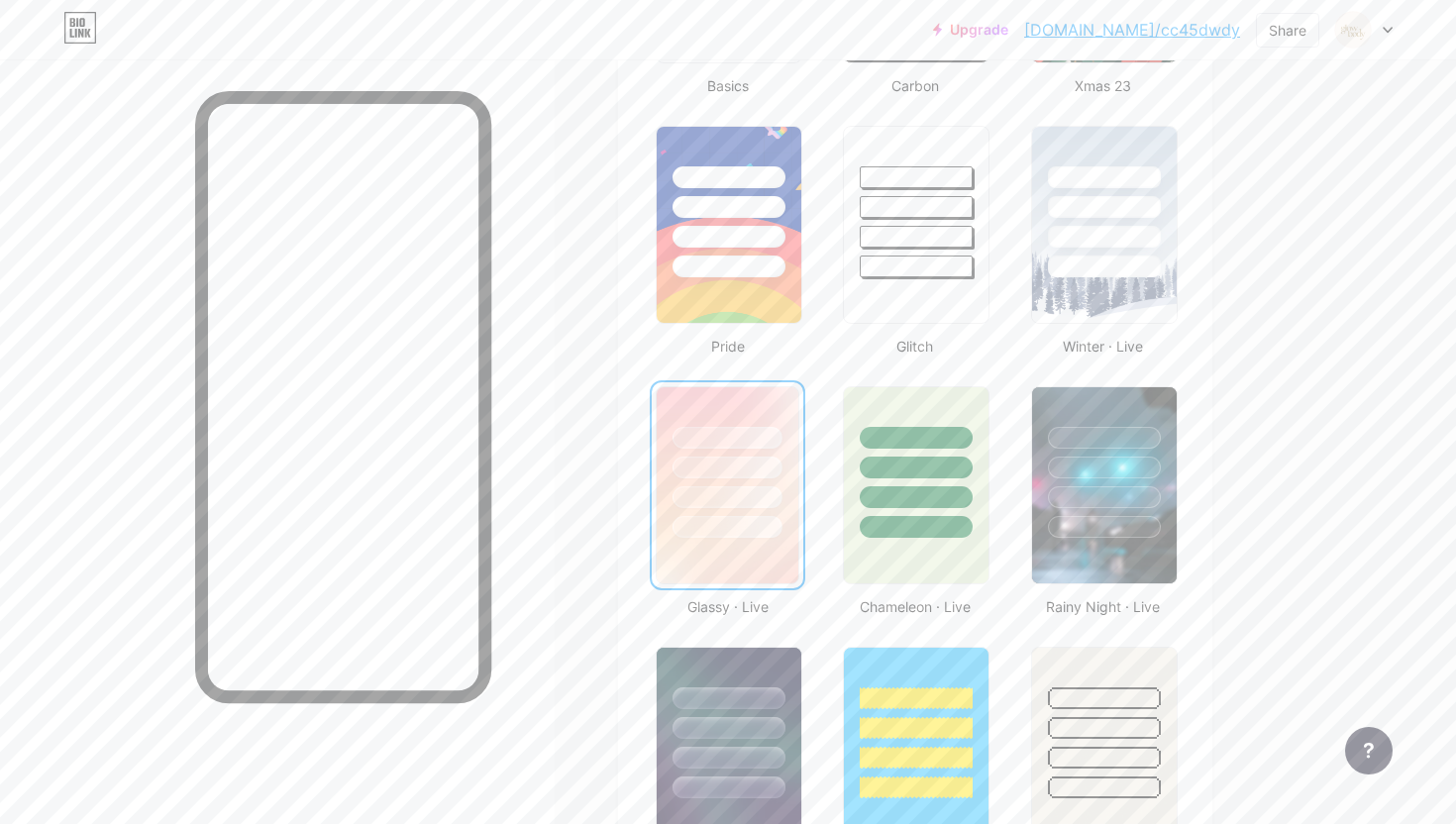 click at bounding box center [727, 467] 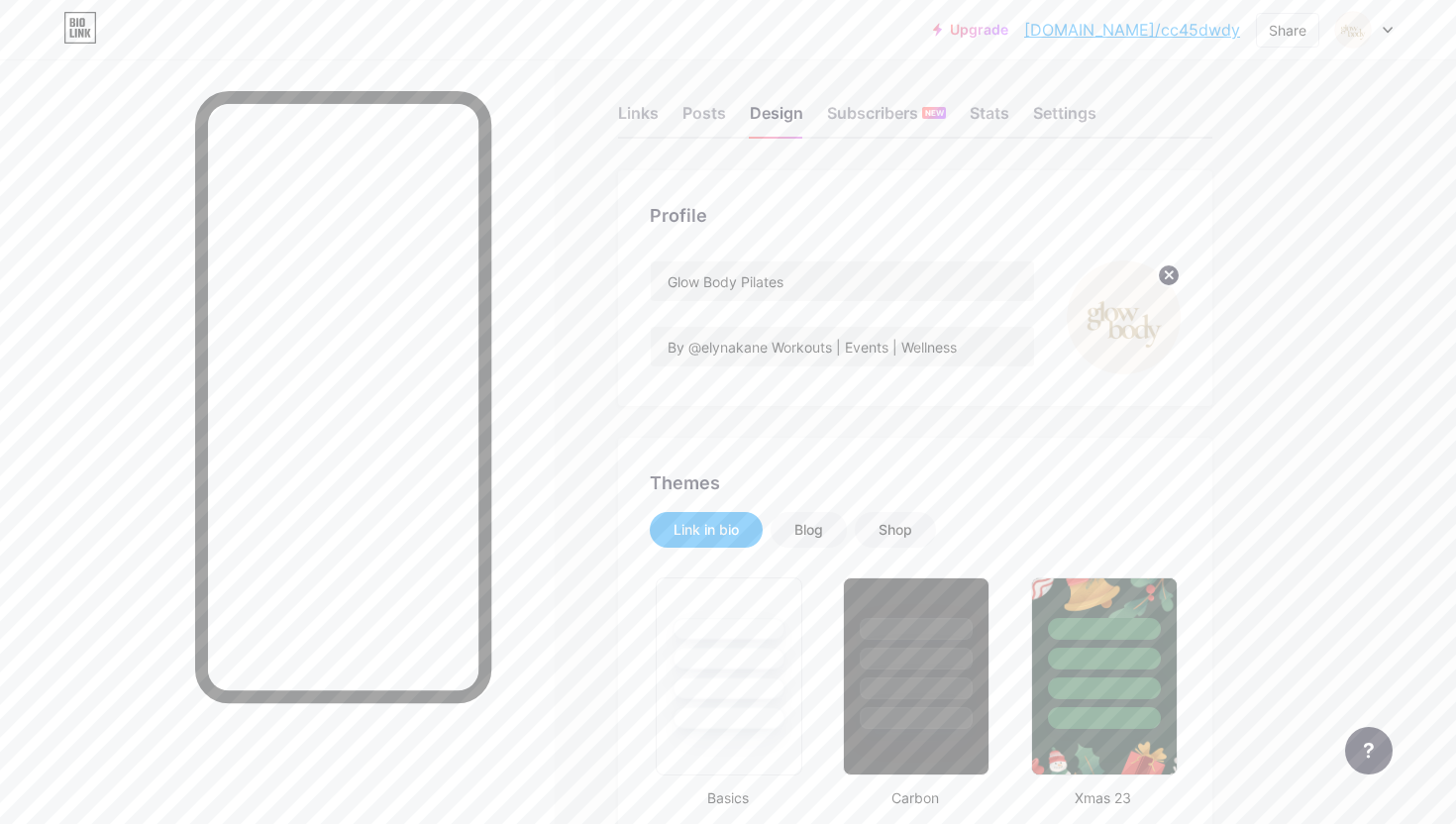 scroll, scrollTop: 0, scrollLeft: 0, axis: both 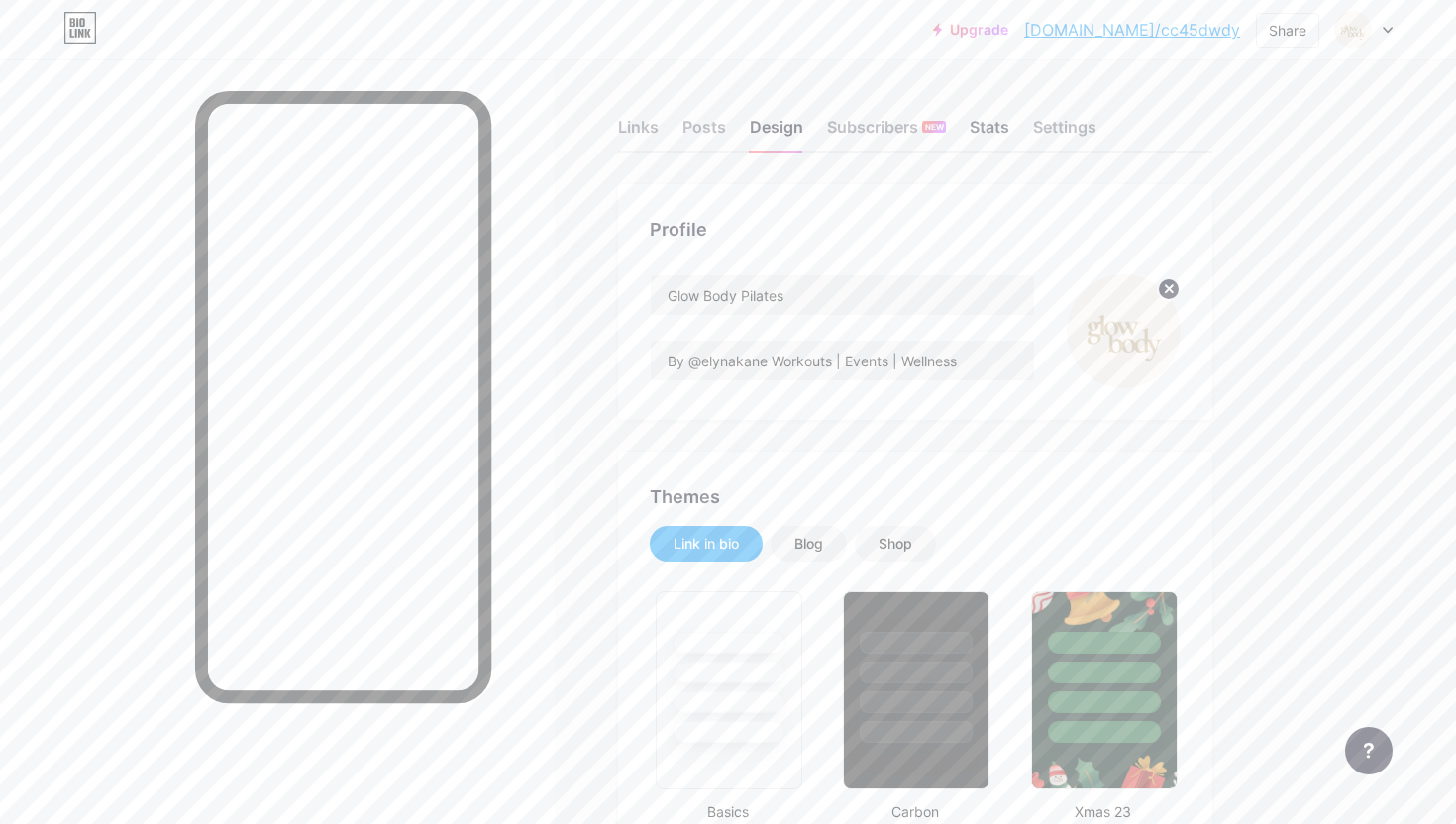 click on "Stats" at bounding box center (989, 133) 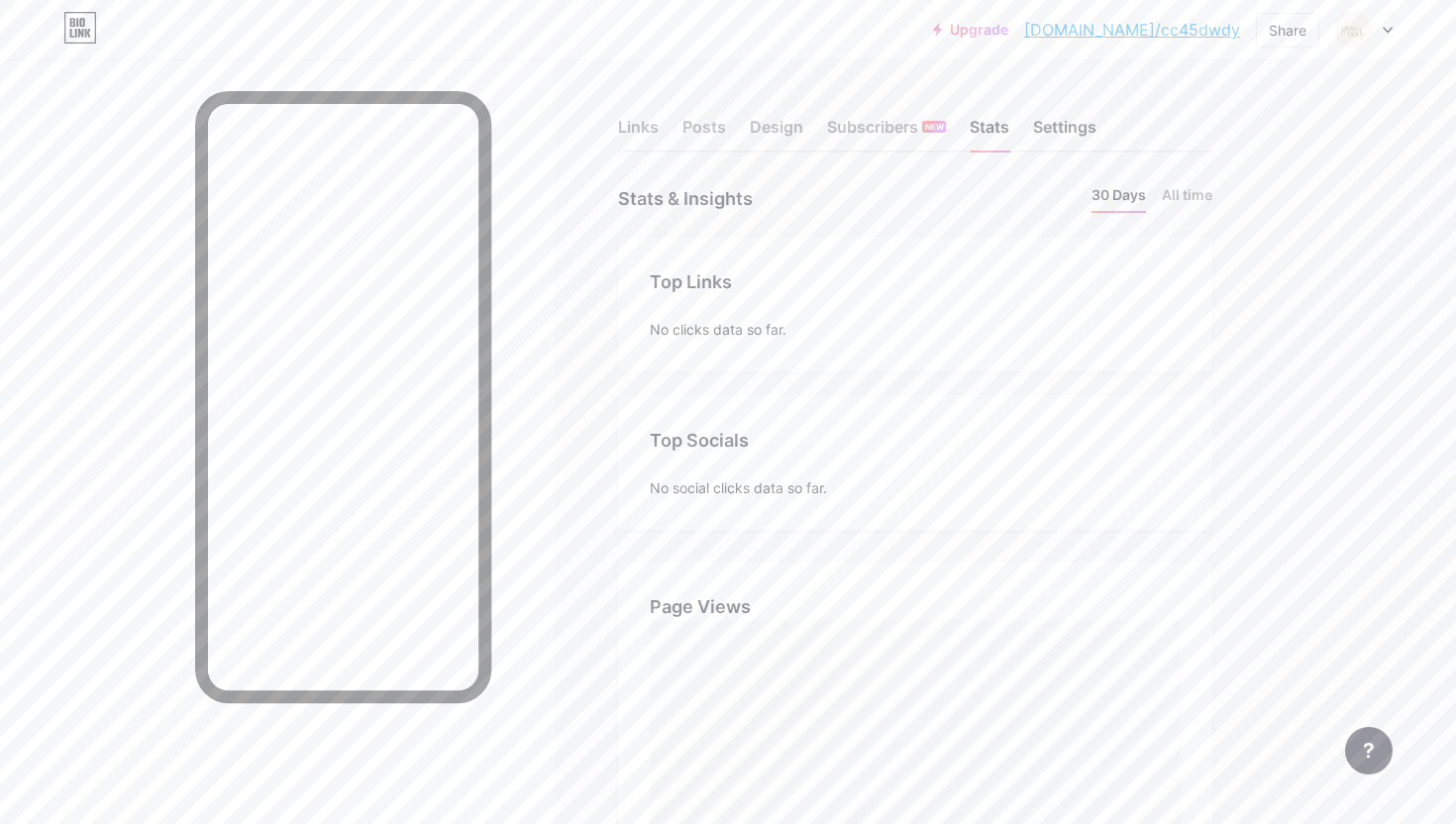 scroll, scrollTop: 989561, scrollLeft: 989020, axis: both 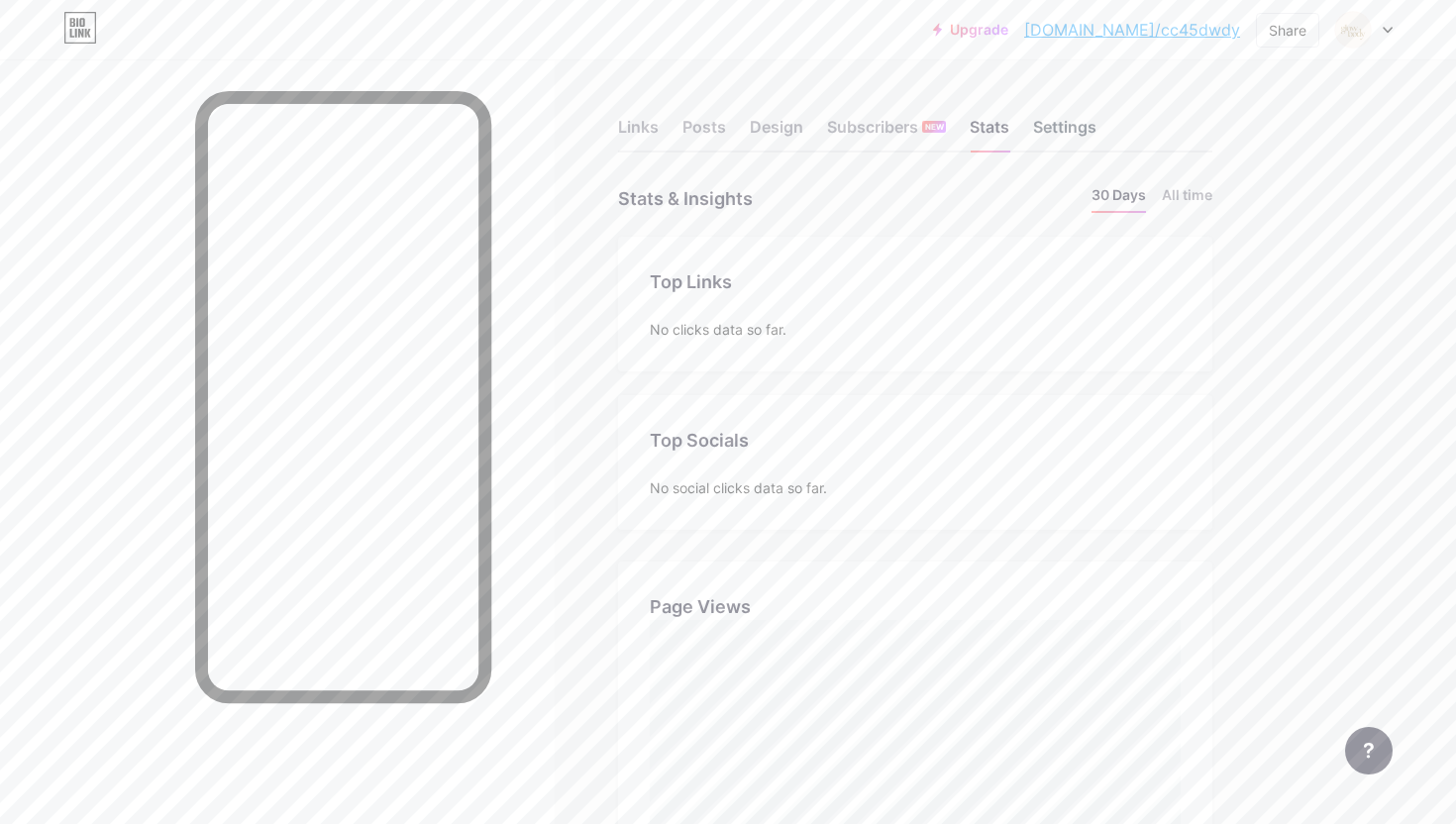 click on "Settings" at bounding box center [1065, 133] 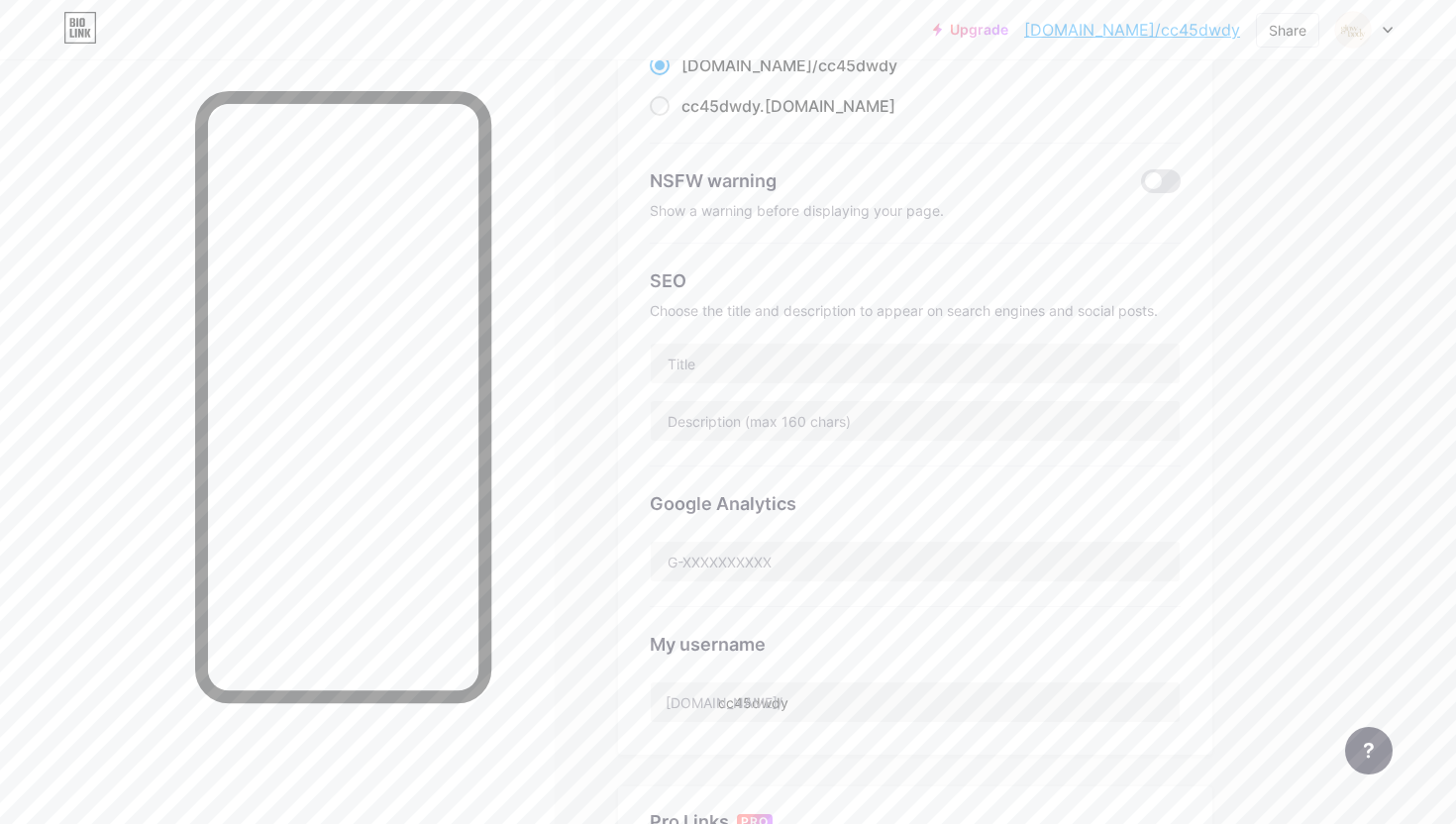 scroll, scrollTop: 231, scrollLeft: 0, axis: vertical 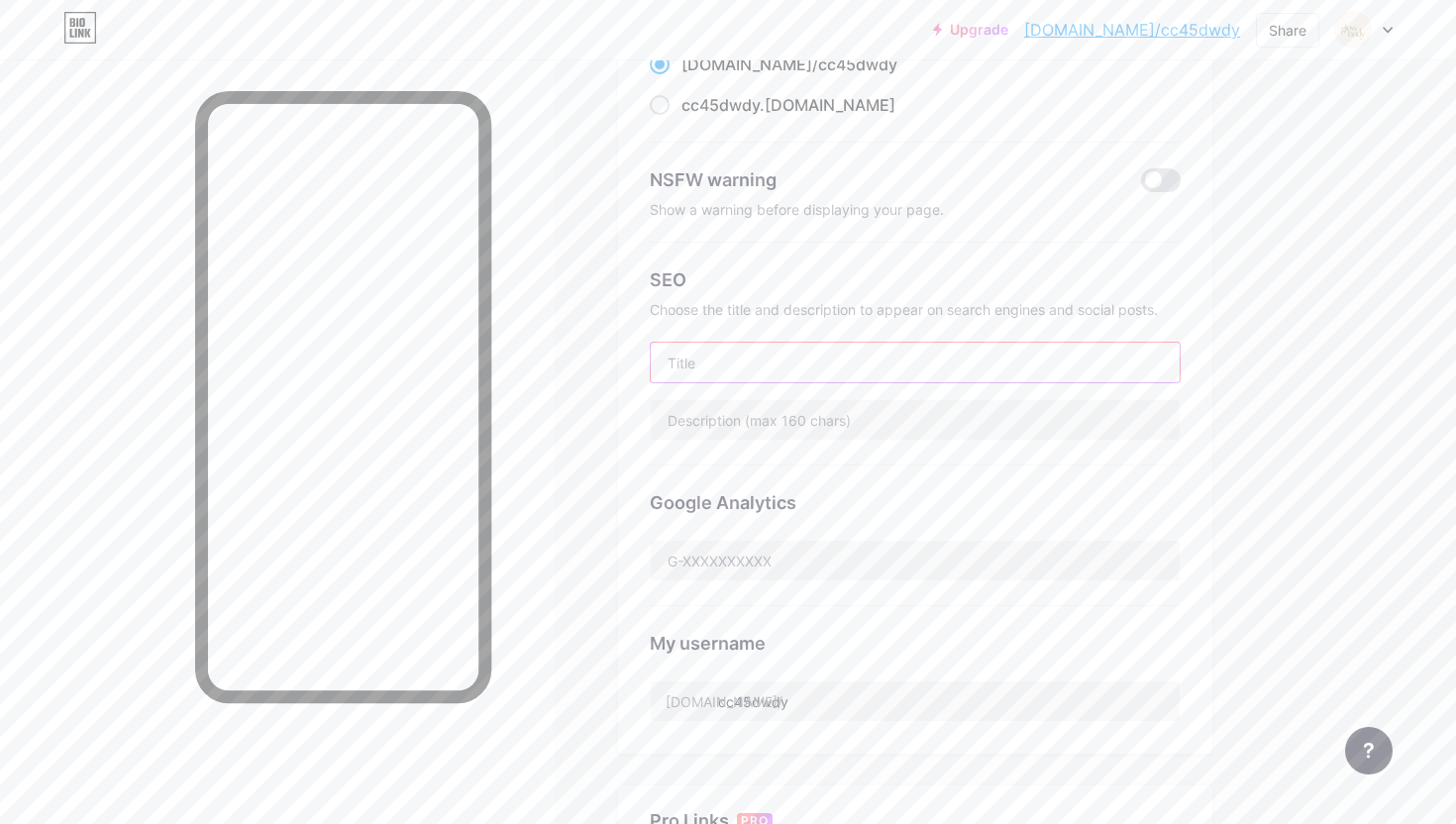 click at bounding box center (915, 362) 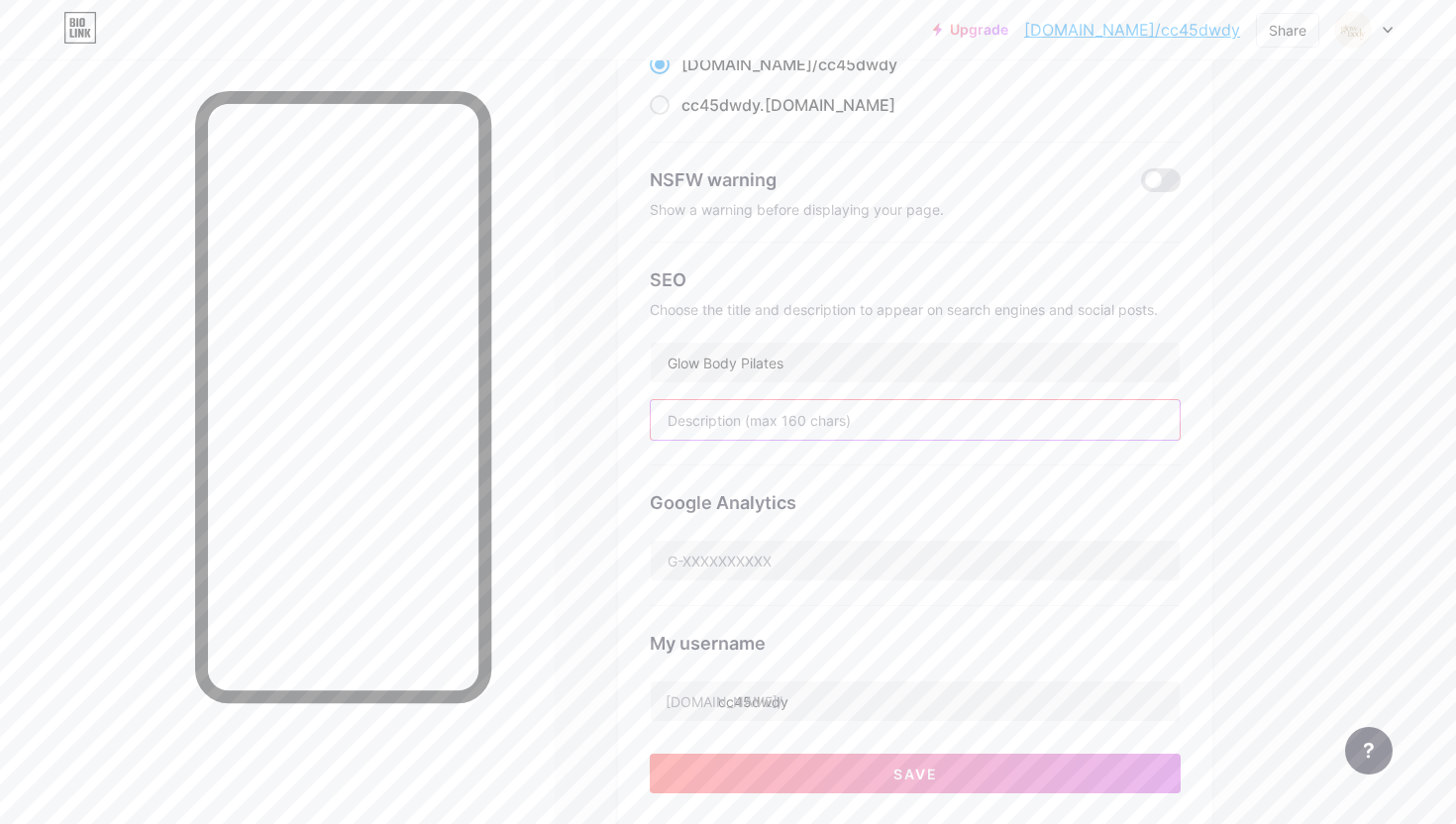 click at bounding box center [915, 420] 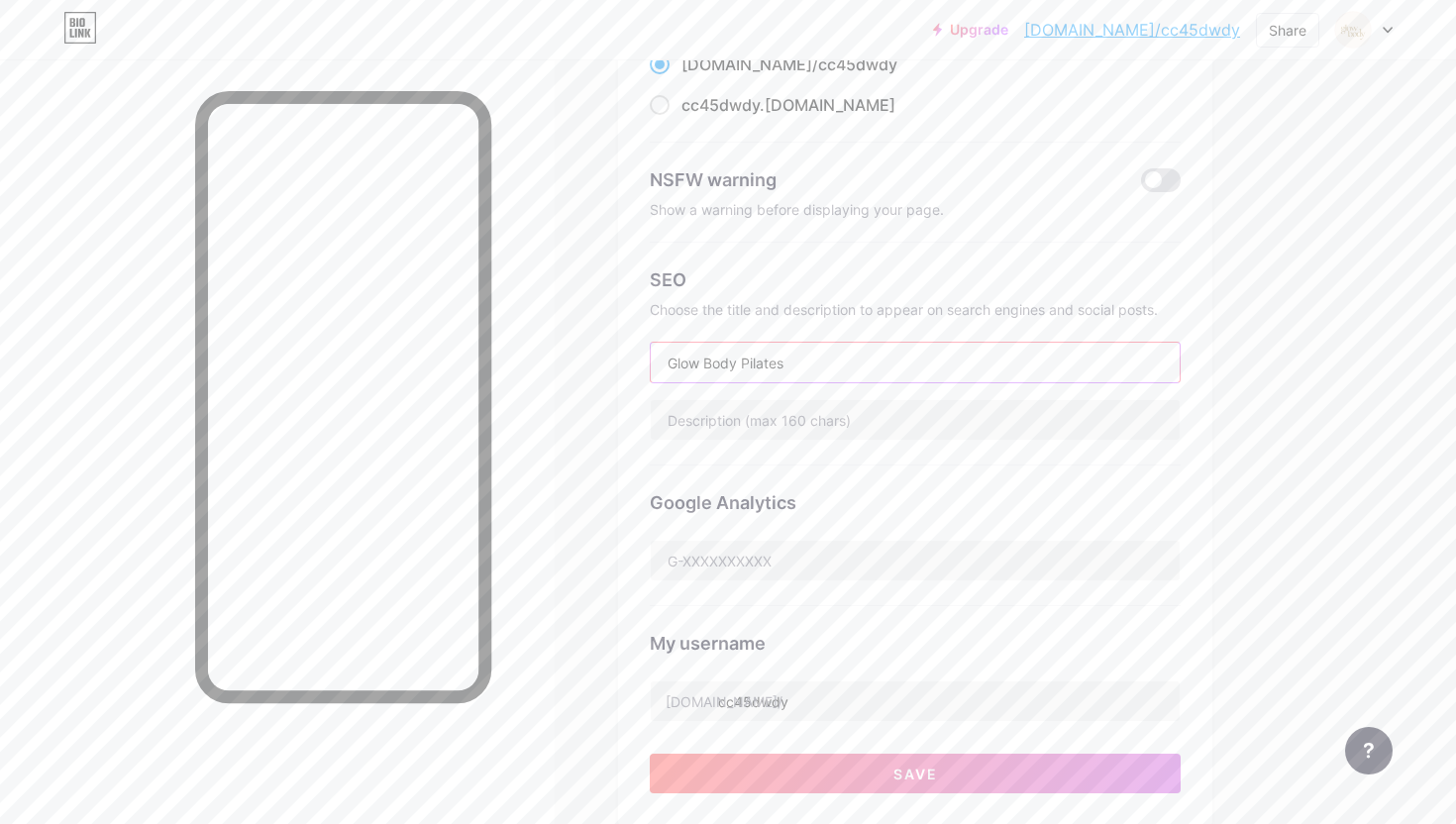 click on "Glow Body Pilates" at bounding box center [915, 362] 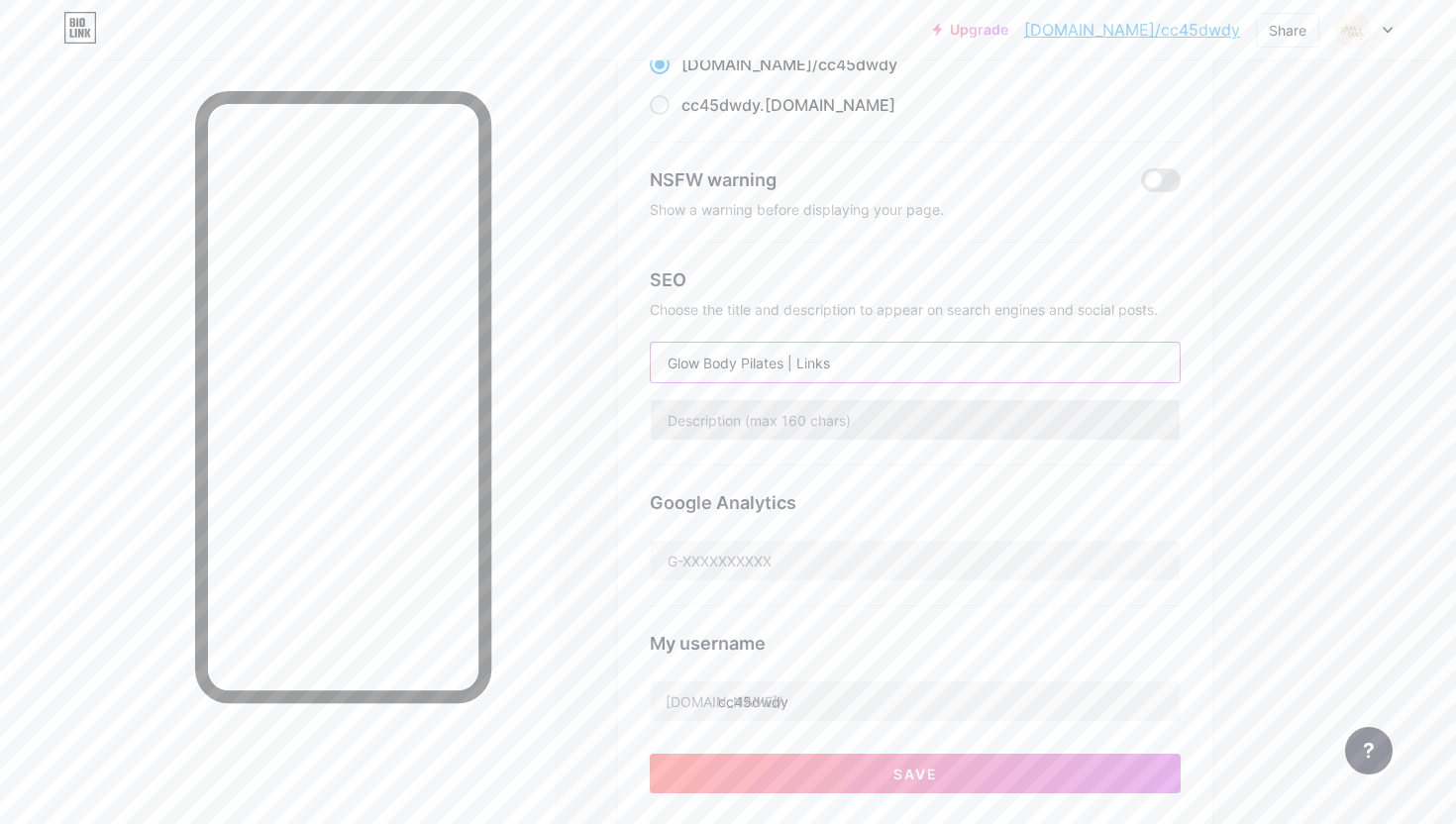 type on "Glow Body Pilates | Links" 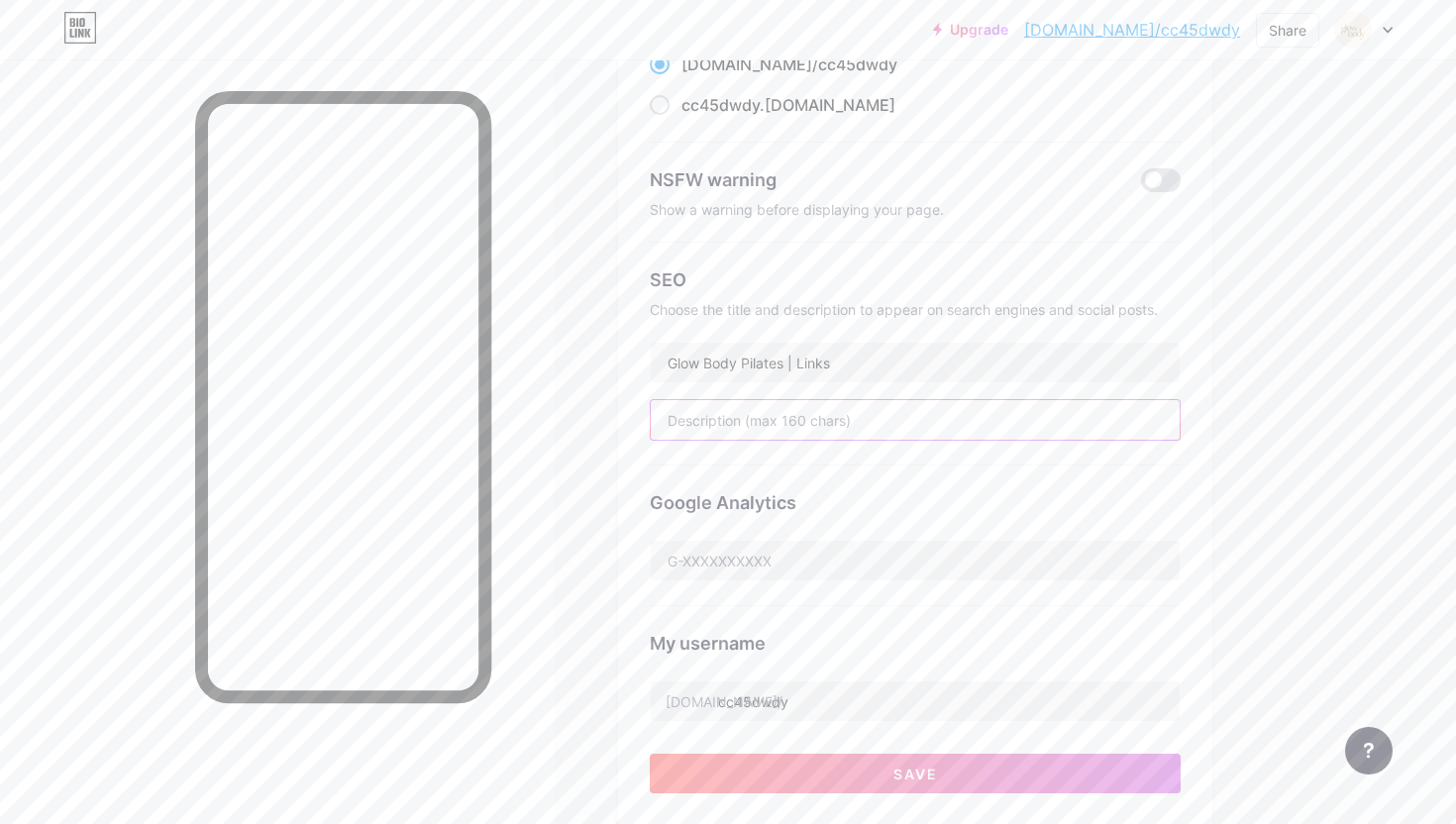 click at bounding box center (915, 420) 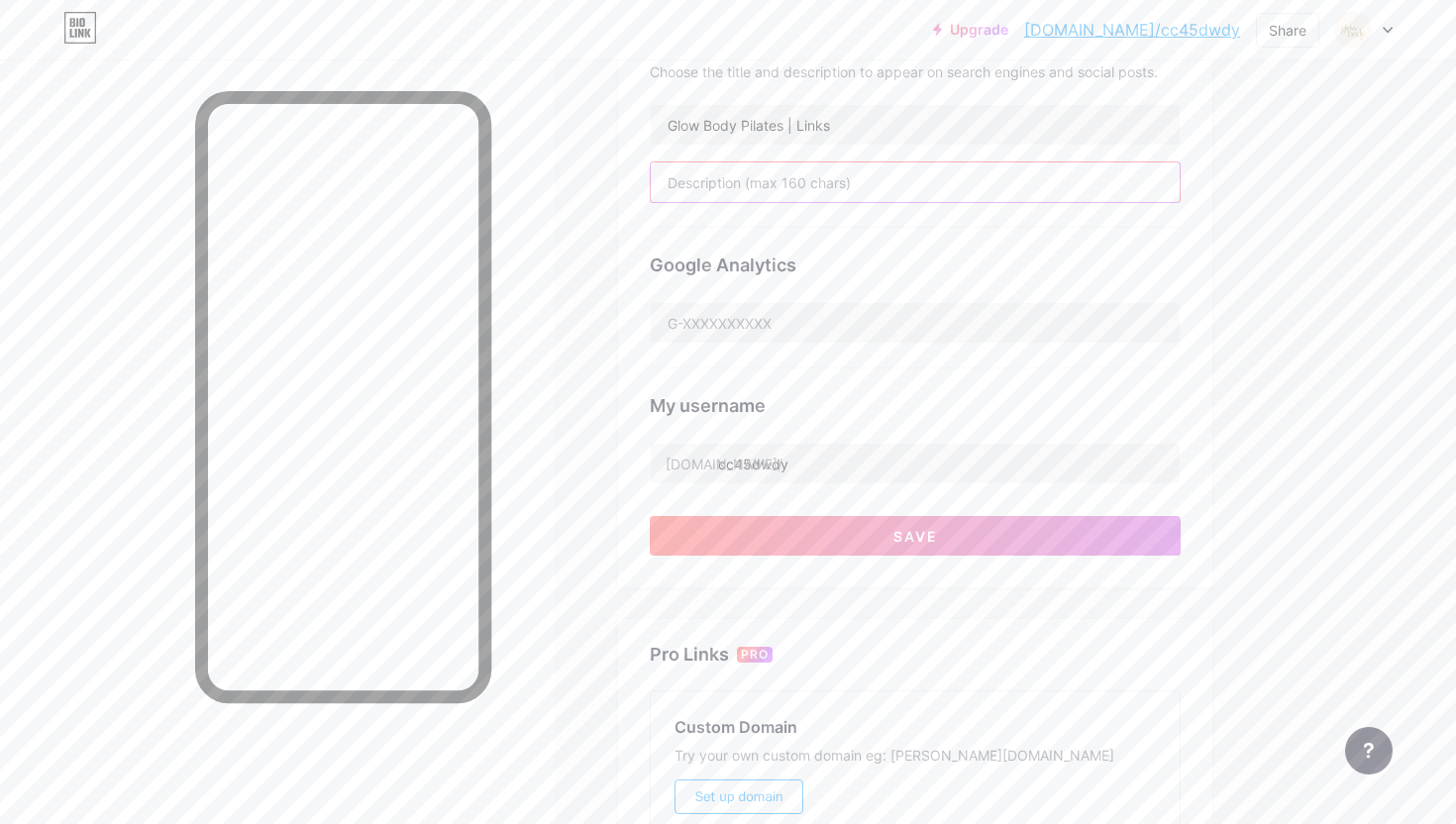 scroll, scrollTop: 470, scrollLeft: 0, axis: vertical 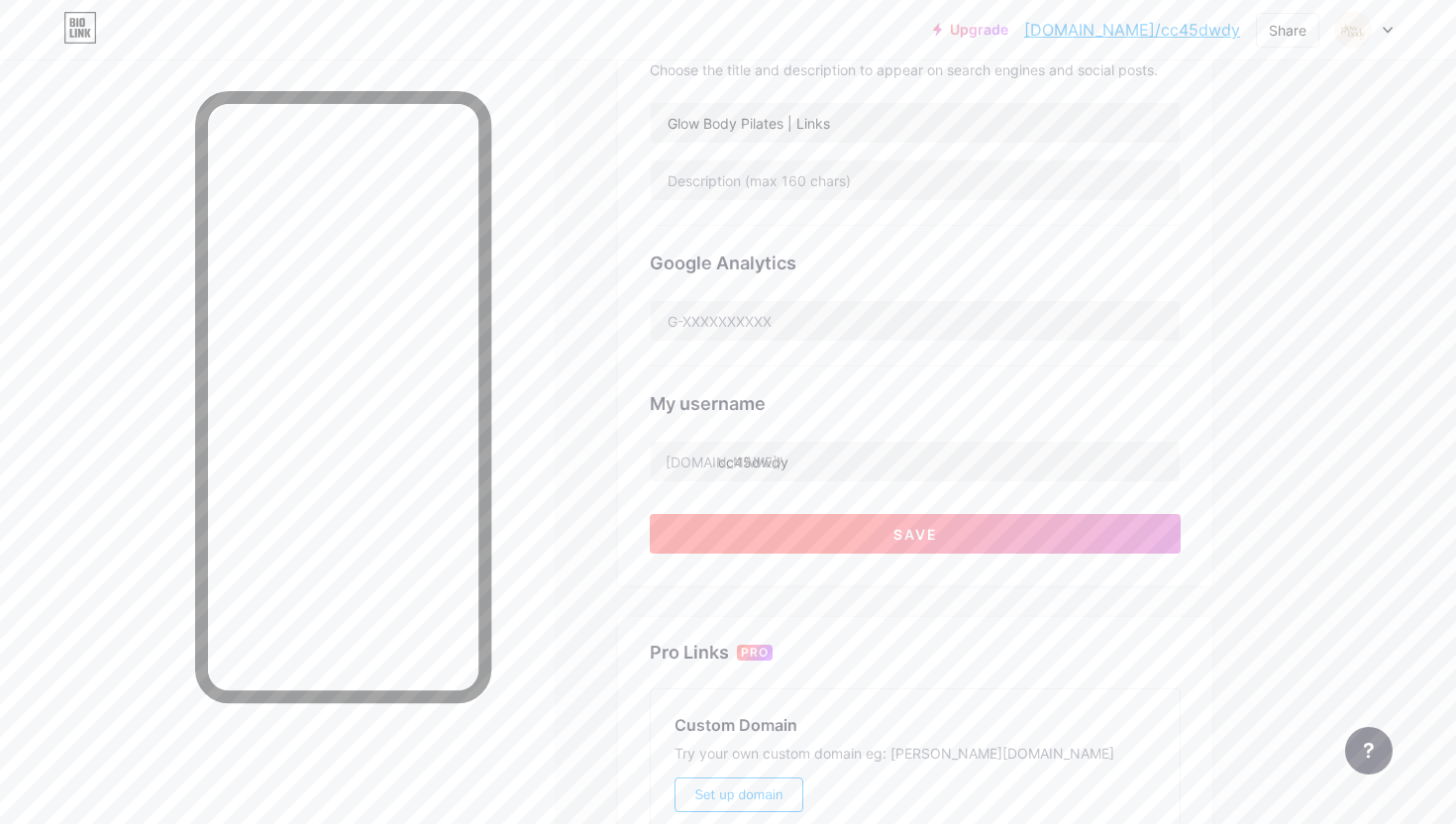 click on "Save" at bounding box center [915, 534] 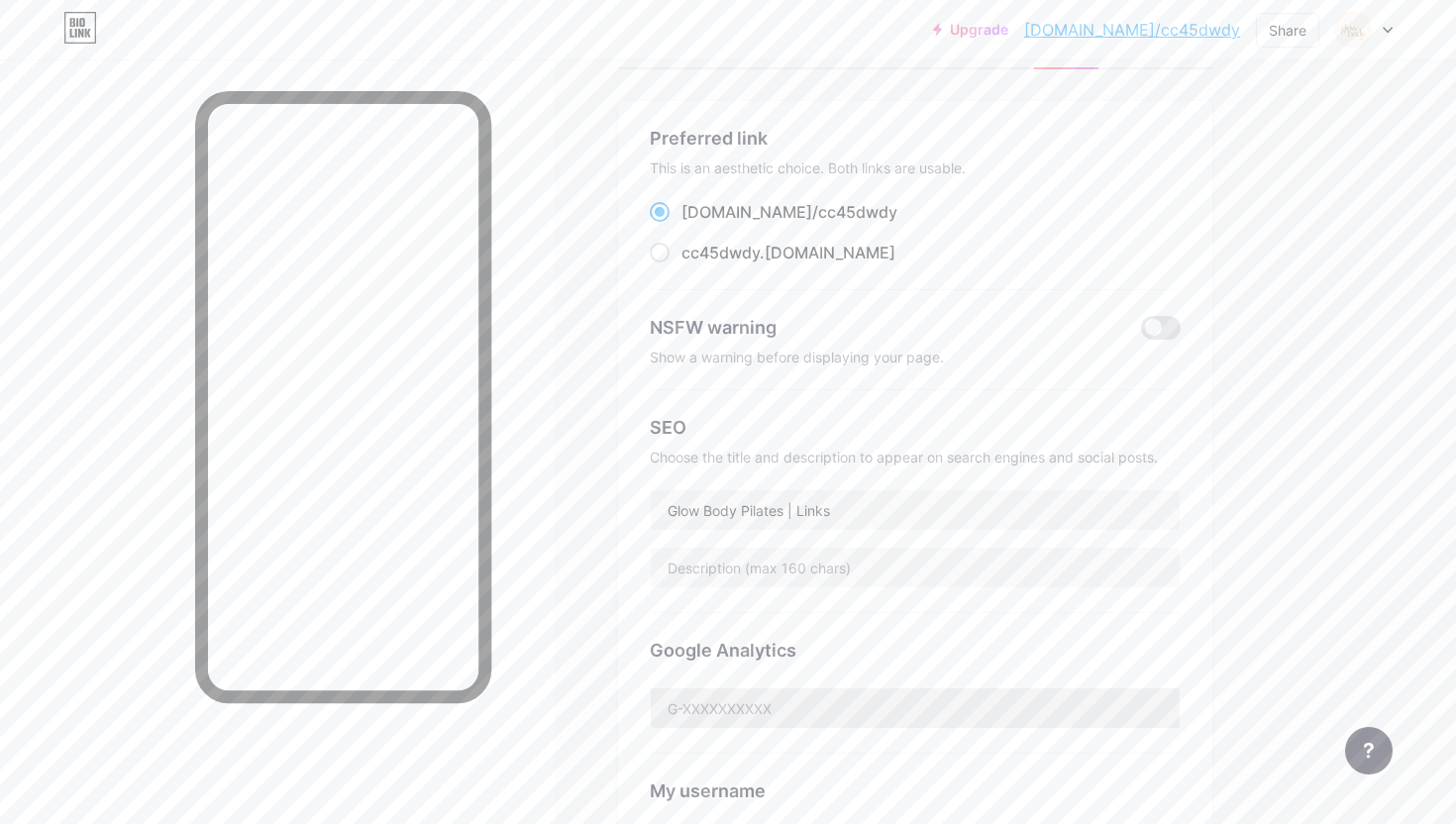scroll, scrollTop: 0, scrollLeft: 0, axis: both 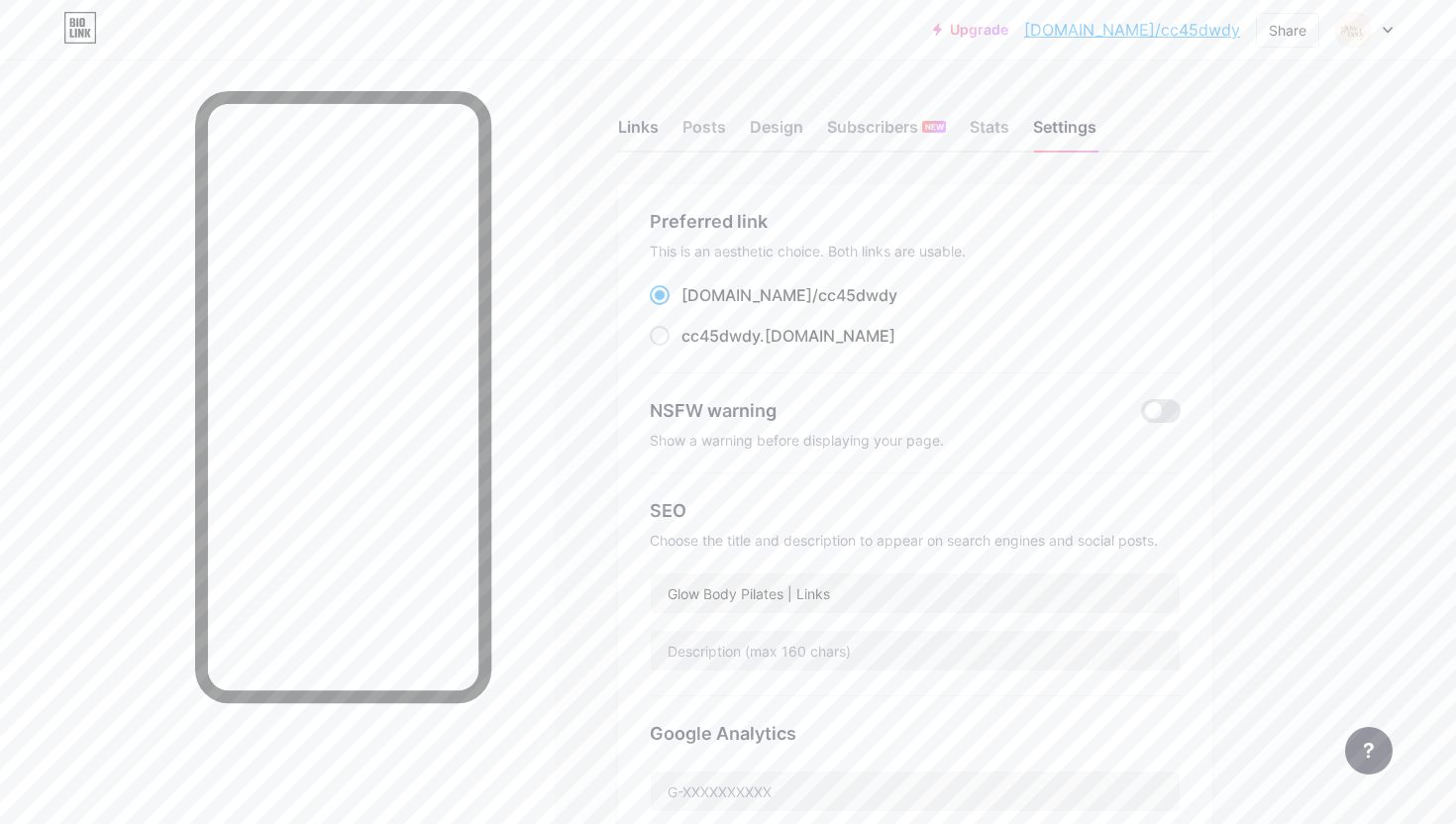 click on "Links" at bounding box center (638, 133) 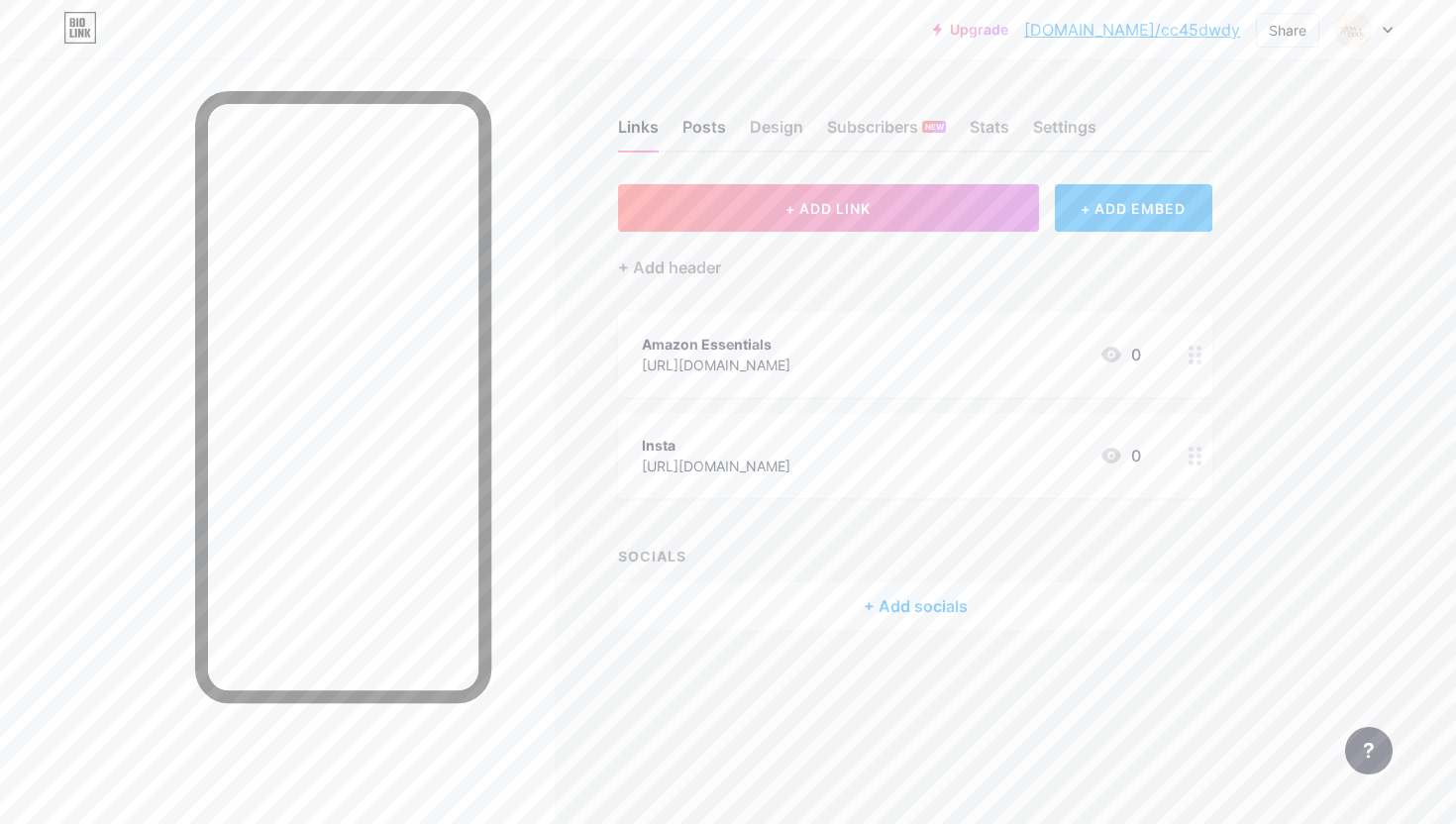 click on "Posts" at bounding box center [704, 133] 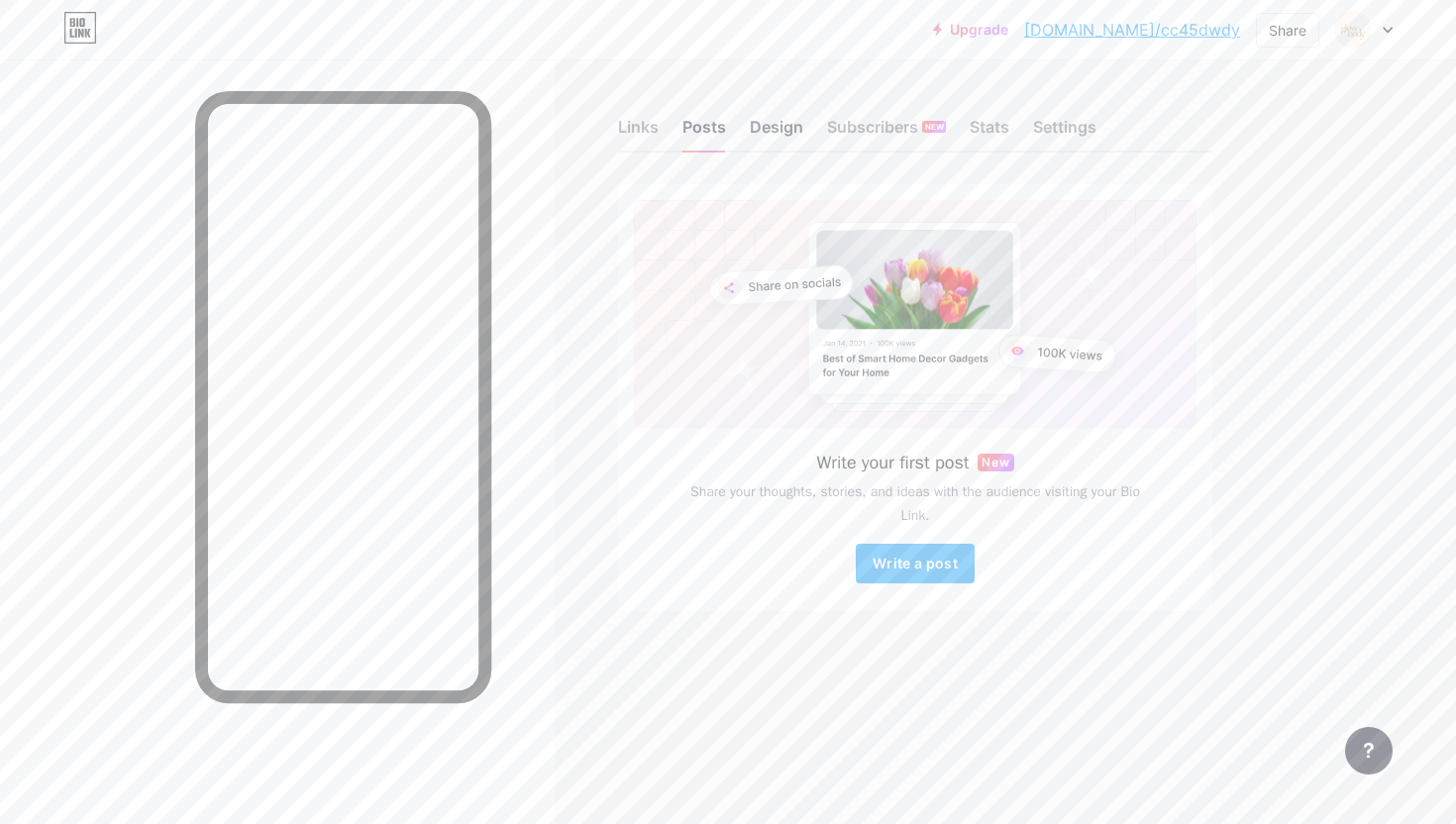 click on "Design" at bounding box center (777, 133) 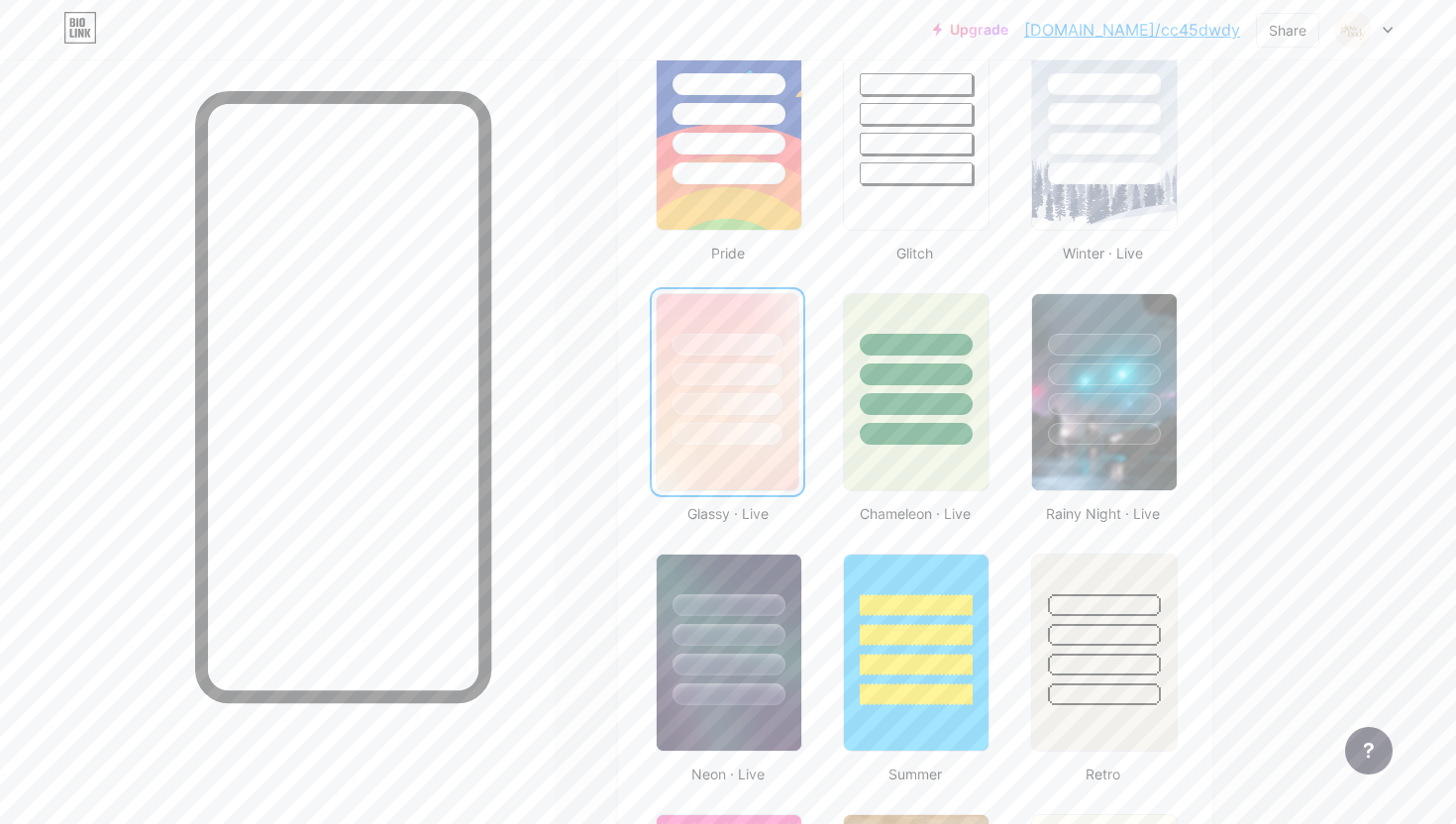 scroll, scrollTop: 0, scrollLeft: 0, axis: both 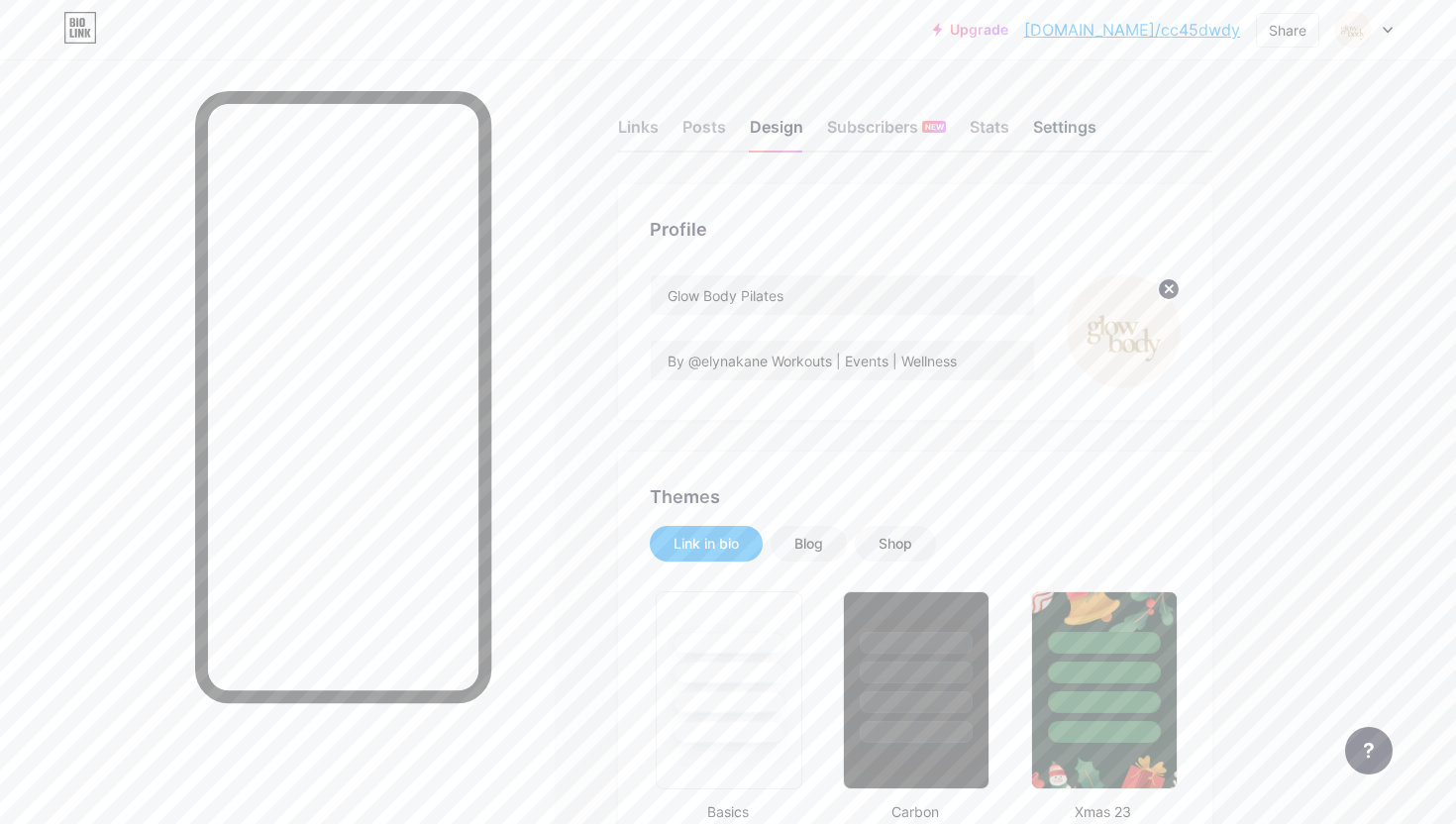 click on "Settings" at bounding box center [1065, 133] 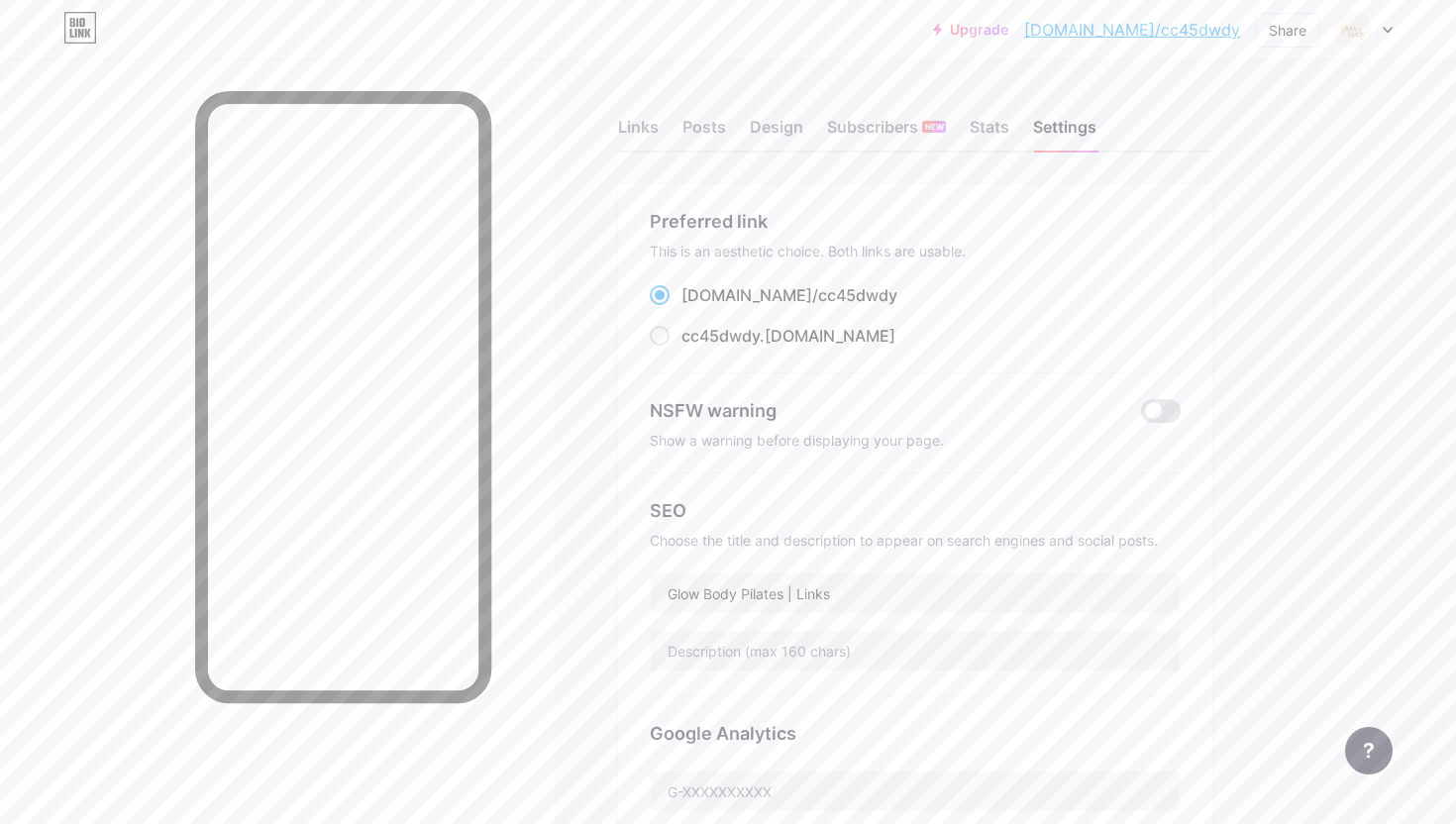 drag, startPoint x: 830, startPoint y: 296, endPoint x: 684, endPoint y: 297, distance: 146.0034 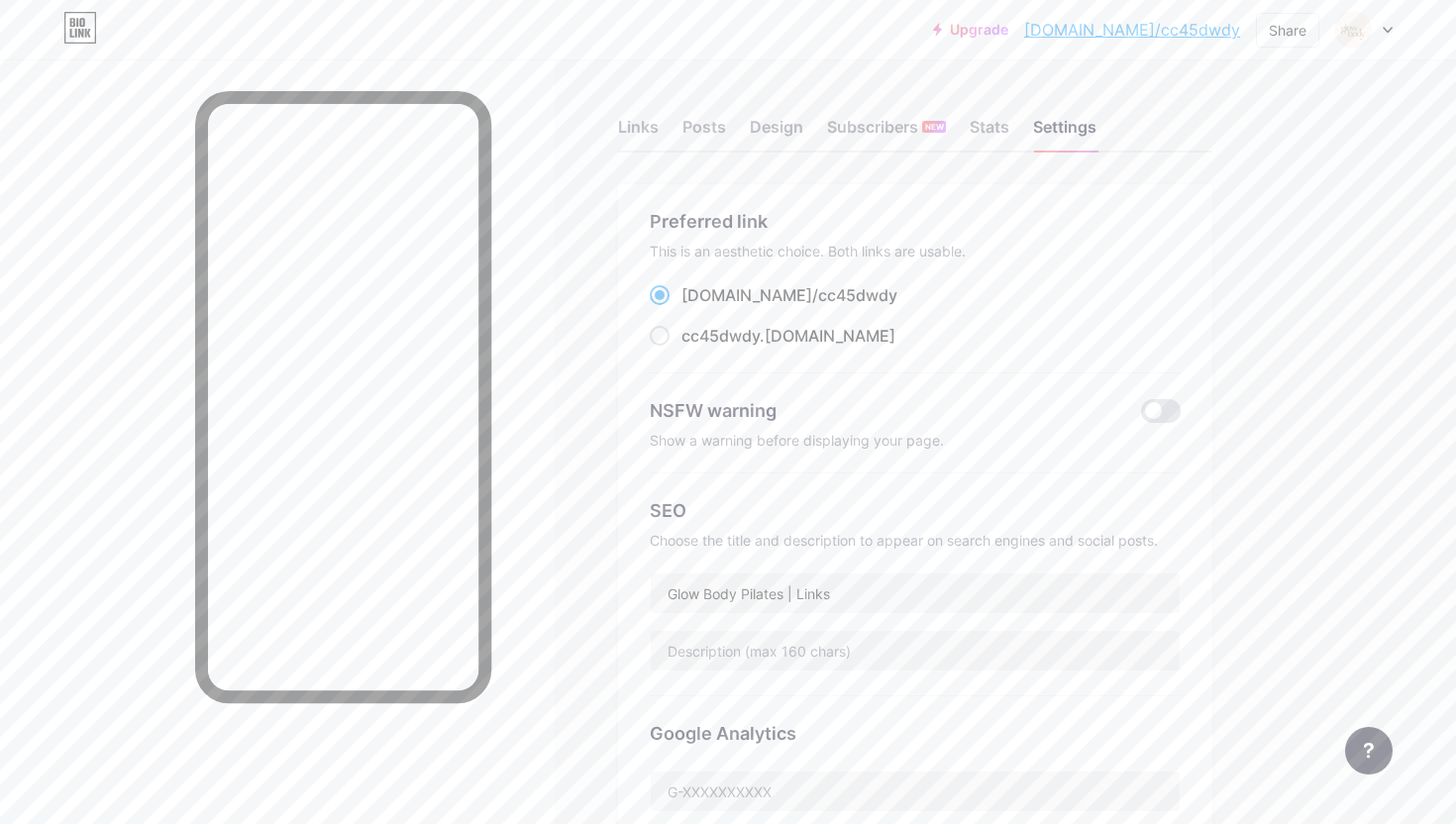 click on "bio.link/ cc45dwdy" at bounding box center [915, 295] 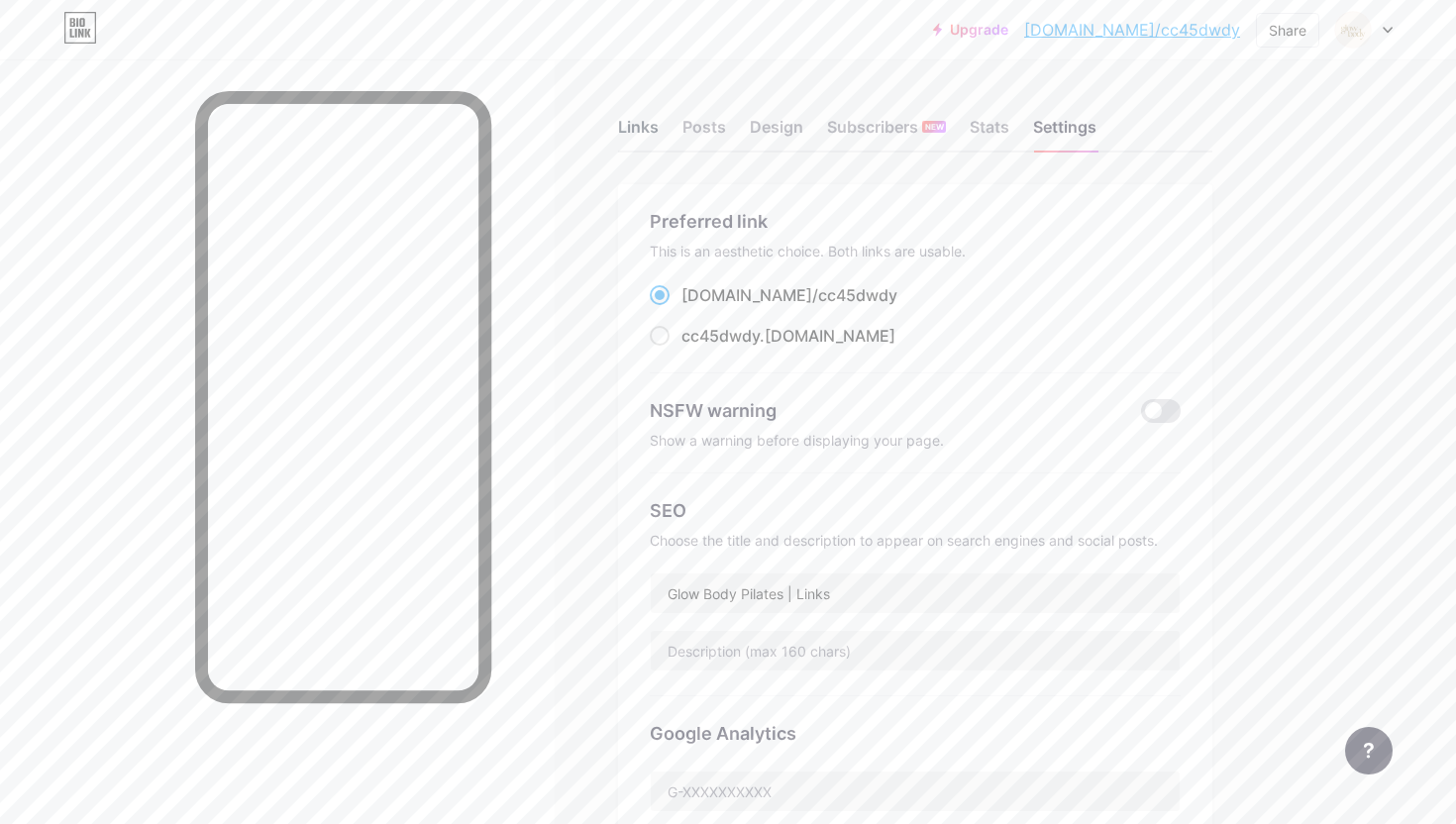 click on "Links" at bounding box center [638, 133] 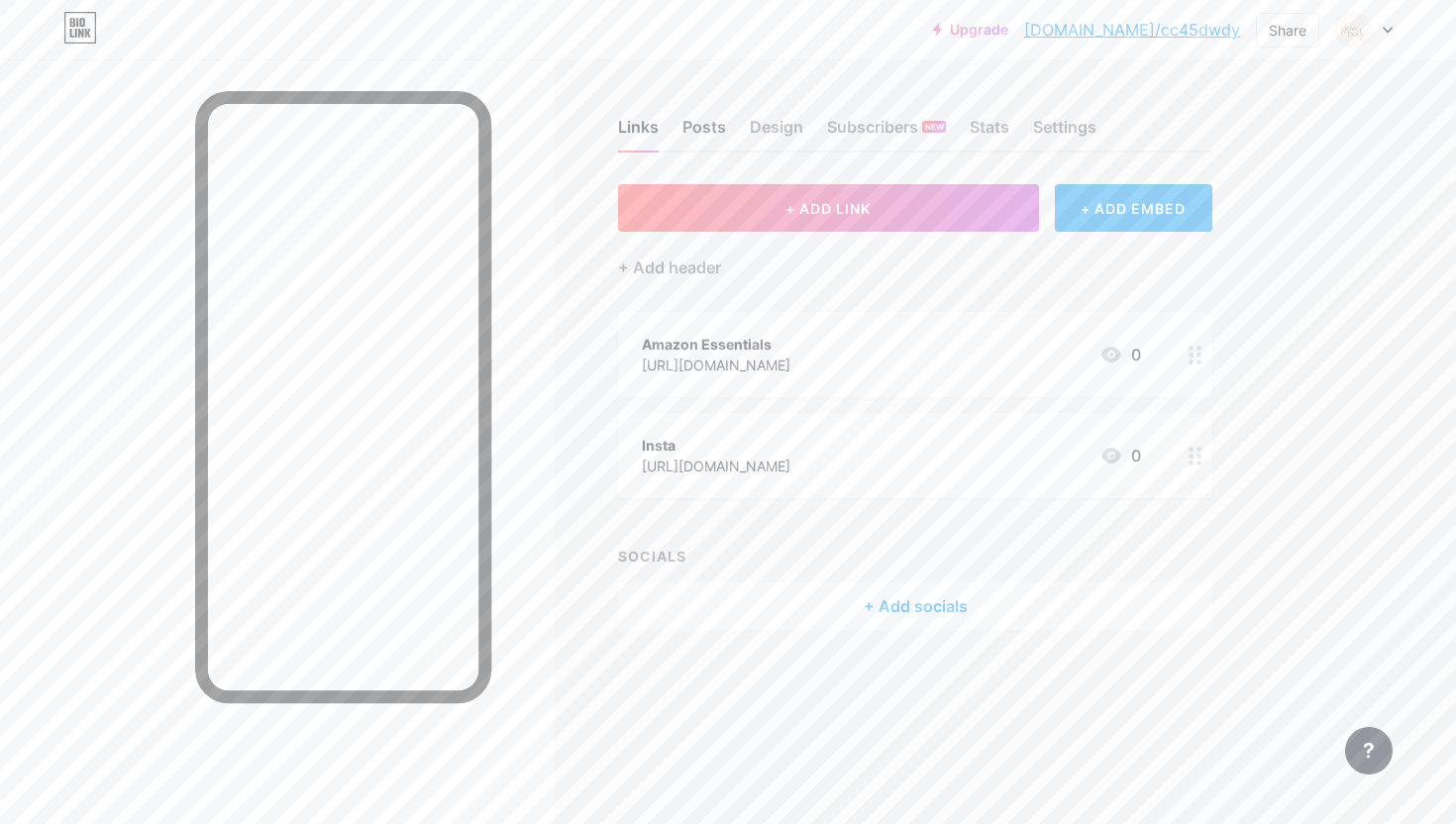 click on "Posts" at bounding box center [704, 133] 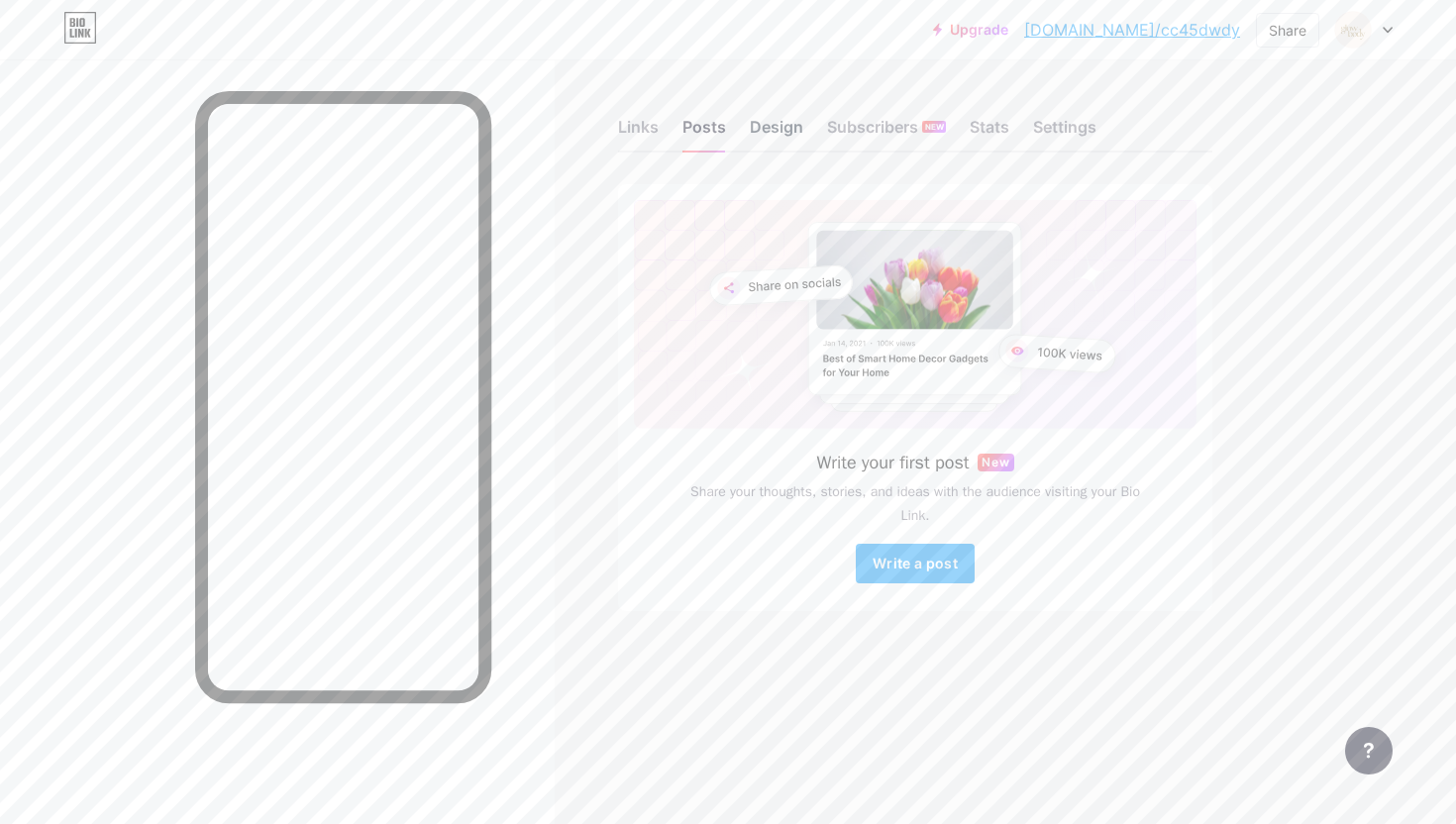 click on "Design" at bounding box center (777, 133) 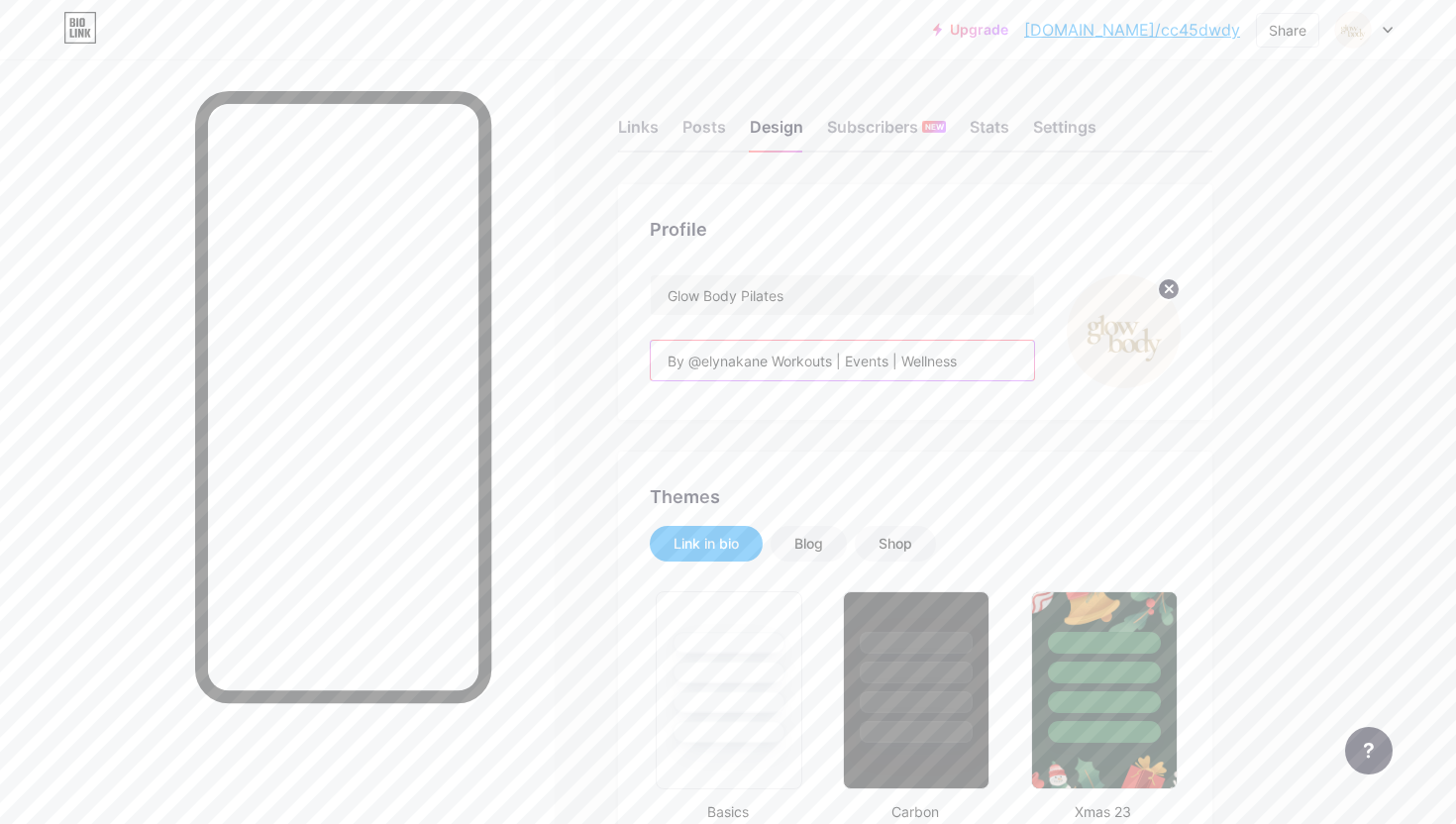 click on "By @elynakane Workouts | Events | Wellness" at bounding box center (842, 360) 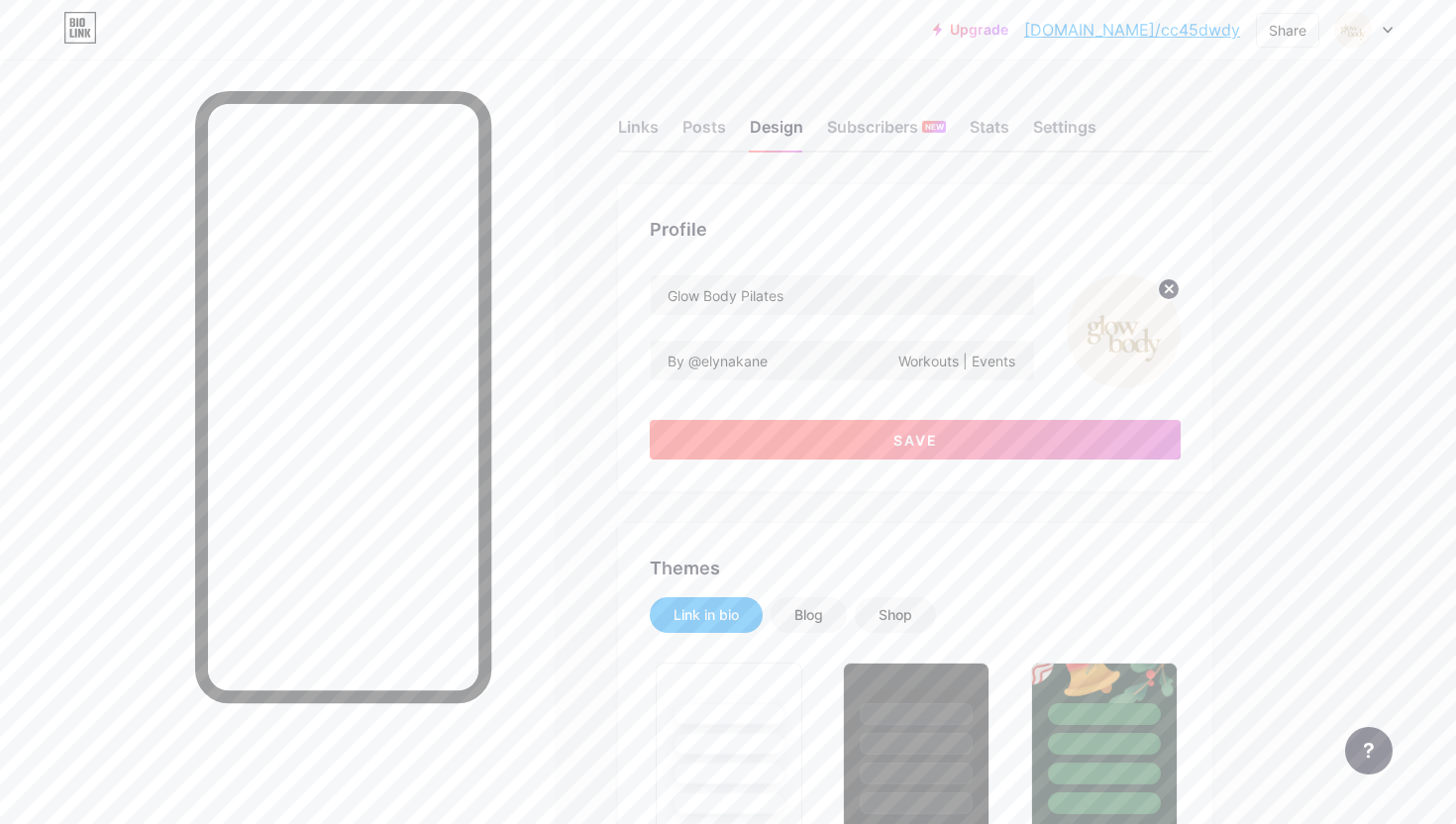 click on "Save" at bounding box center [915, 440] 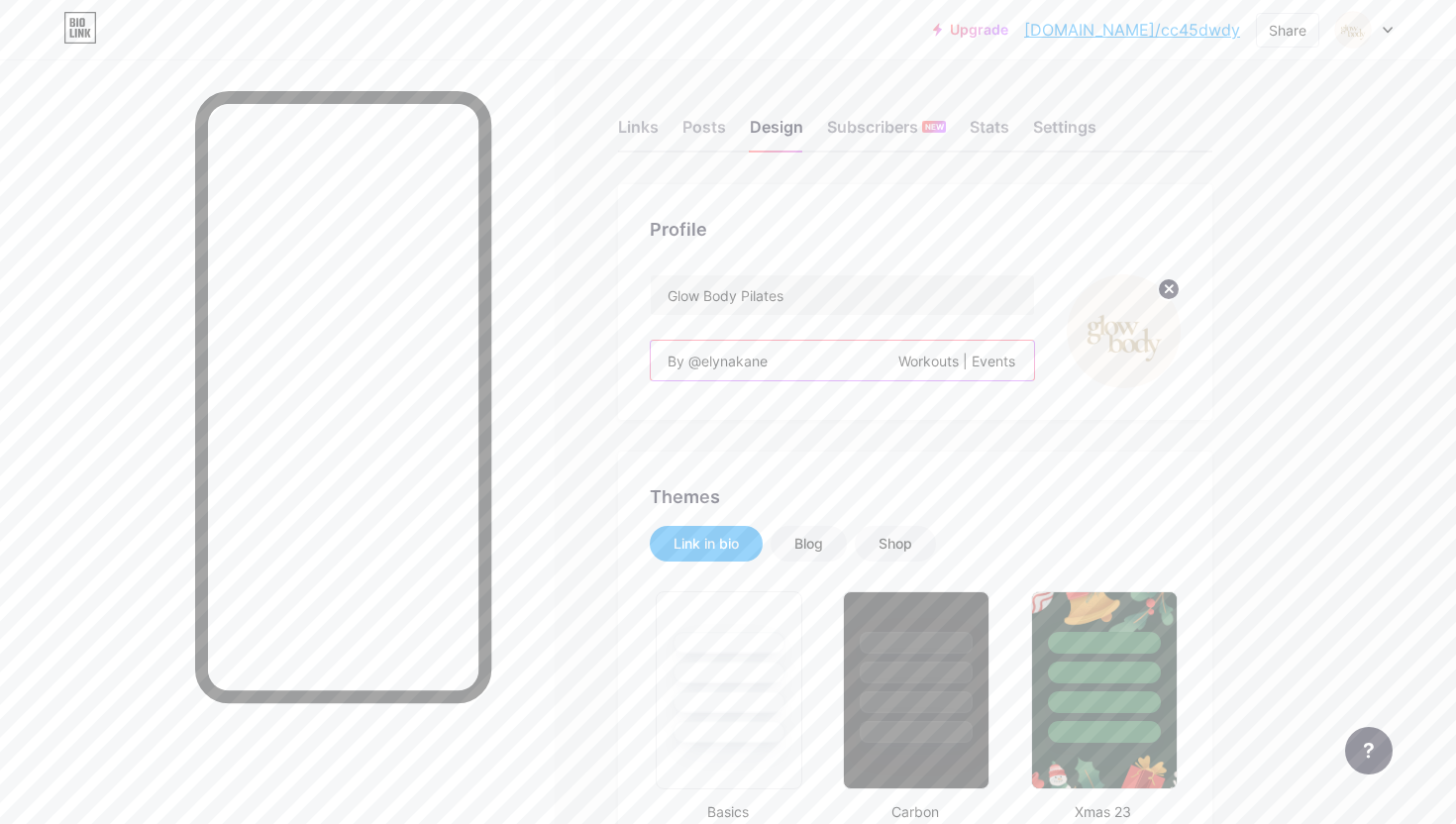 click on "By @elynakane                                 Workouts | Events | Wellness" at bounding box center [842, 360] 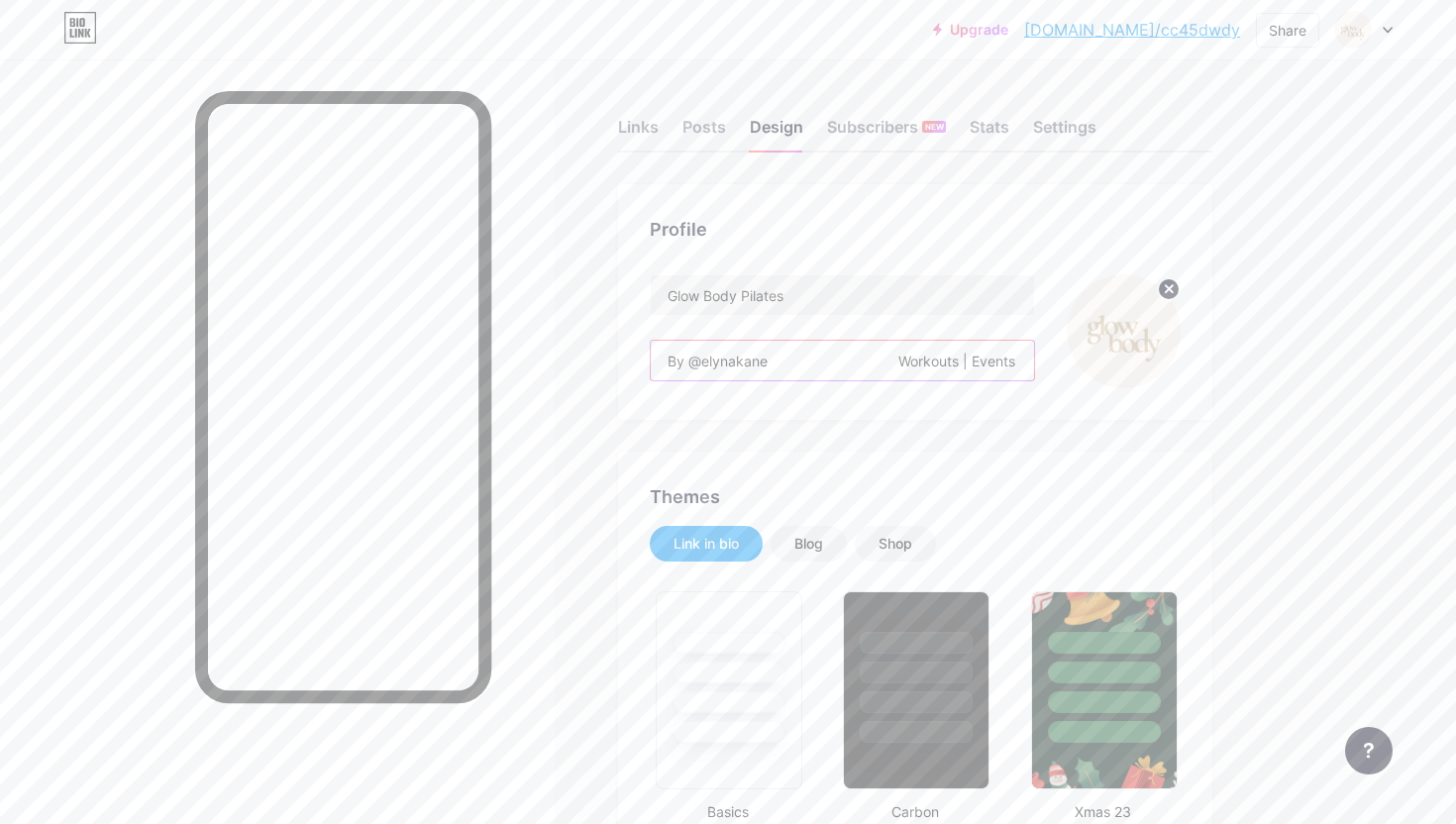 drag, startPoint x: 899, startPoint y: 362, endPoint x: 779, endPoint y: 362, distance: 120 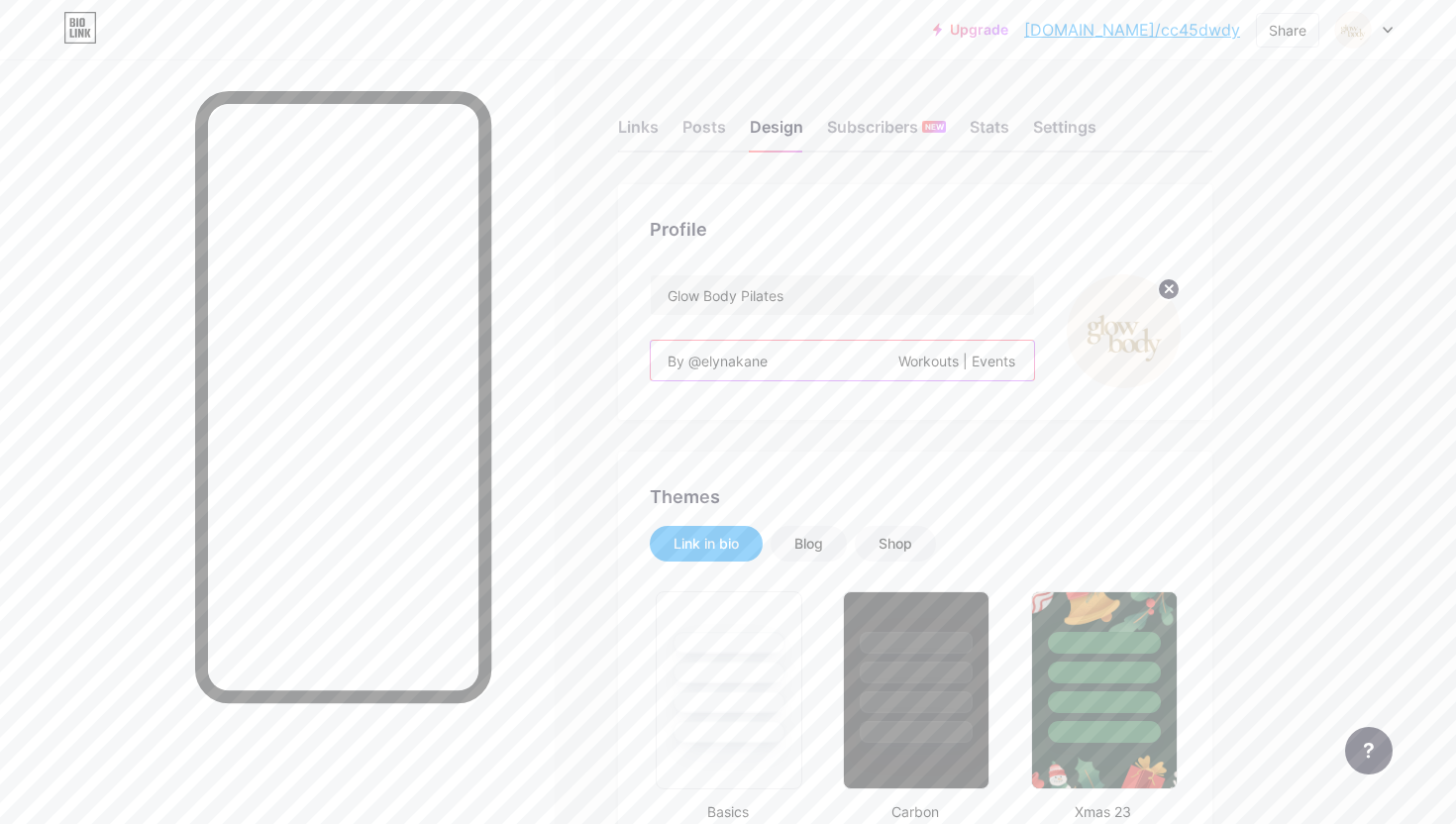 click on "By @elynakane                                 Workouts | Events | Wellness" at bounding box center [842, 360] 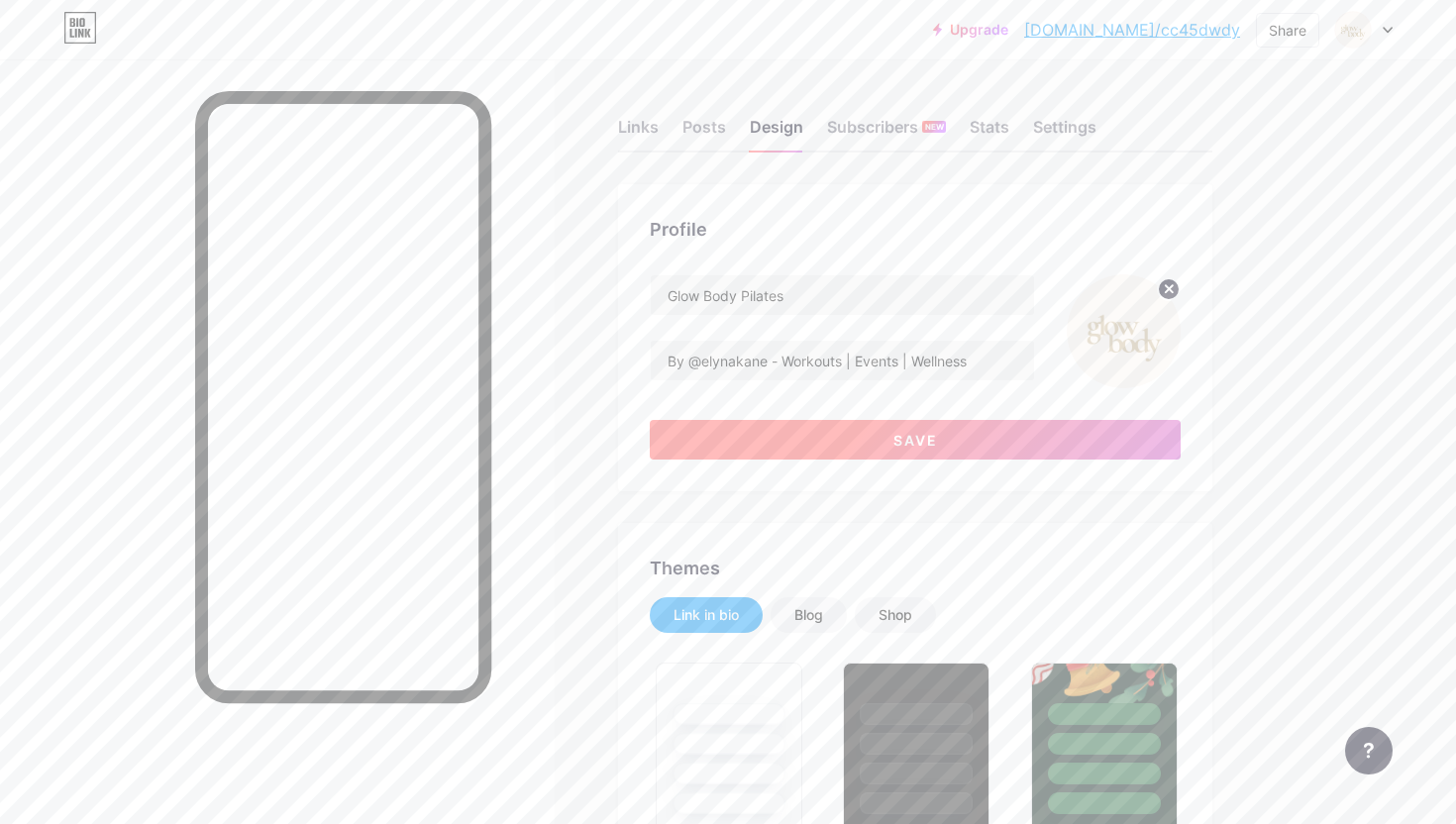 click on "Save" at bounding box center [915, 440] 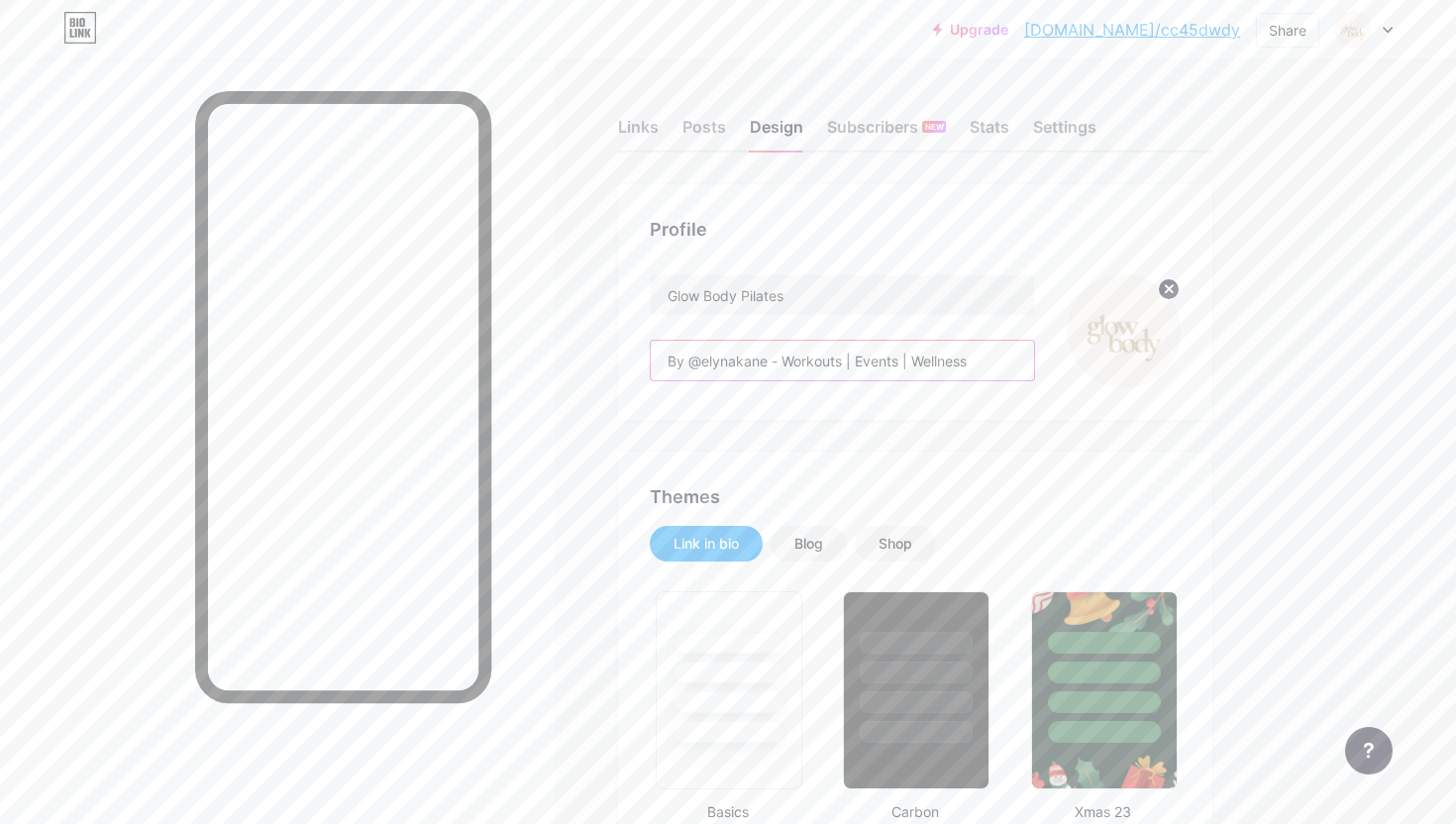 click on "By @elynakane - Workouts | Events | Wellness" at bounding box center (842, 360) 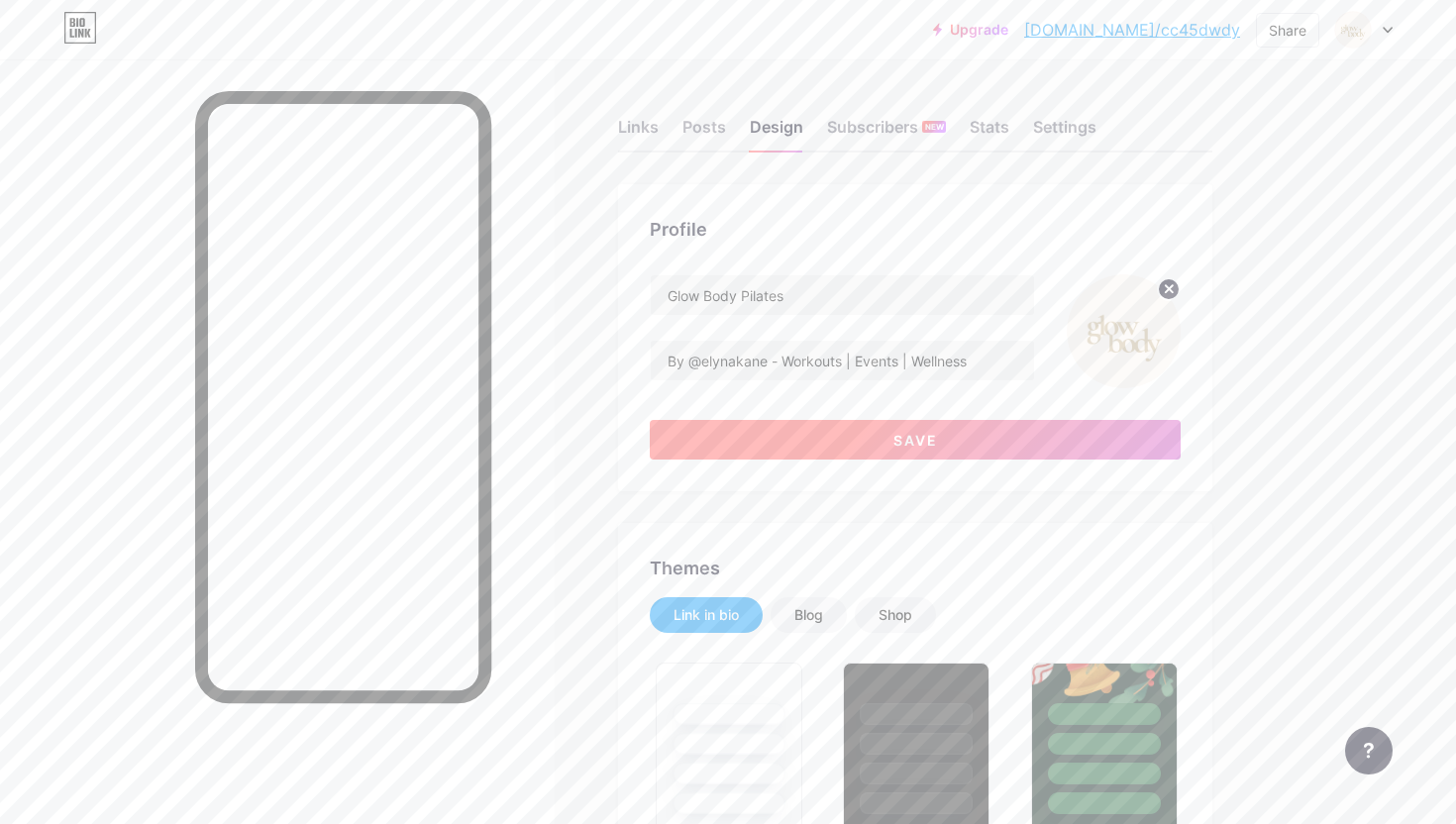 click on "Save" at bounding box center (915, 440) 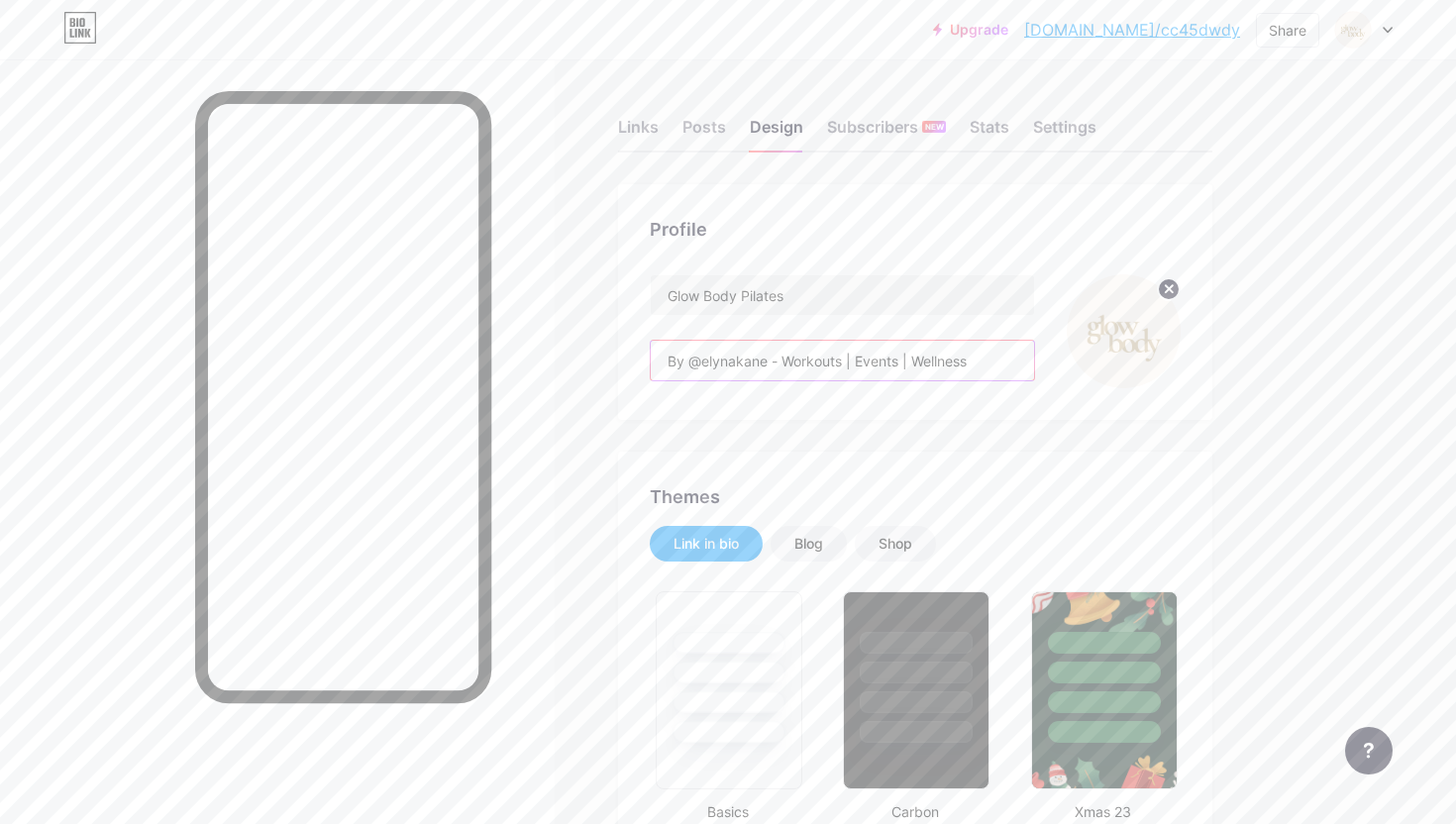 click on "By @elynakane - Workouts | Events | Wellness" at bounding box center [842, 360] 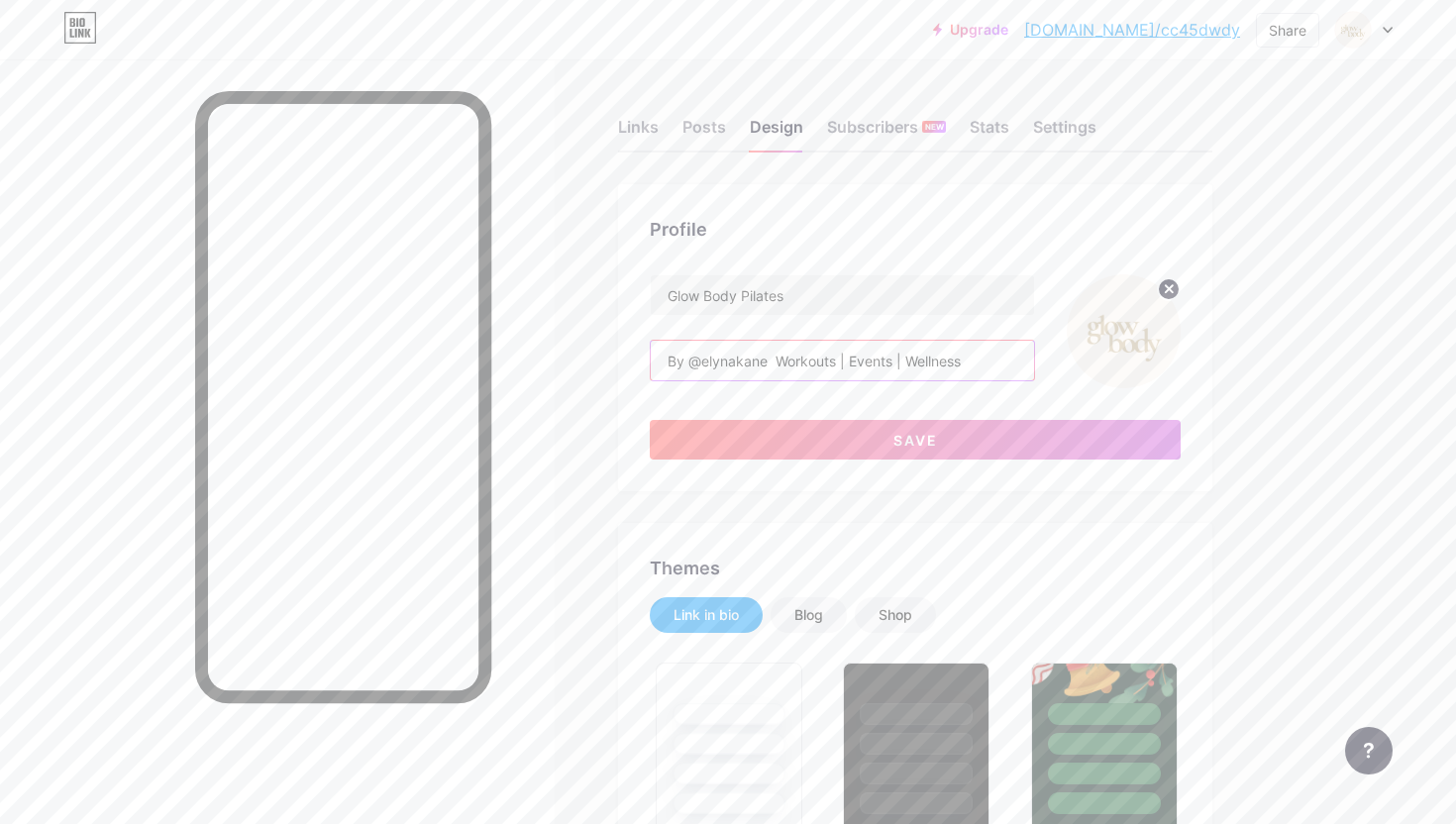 paste on ". ݁₊ ⊹ . ݁˖ . ݁" 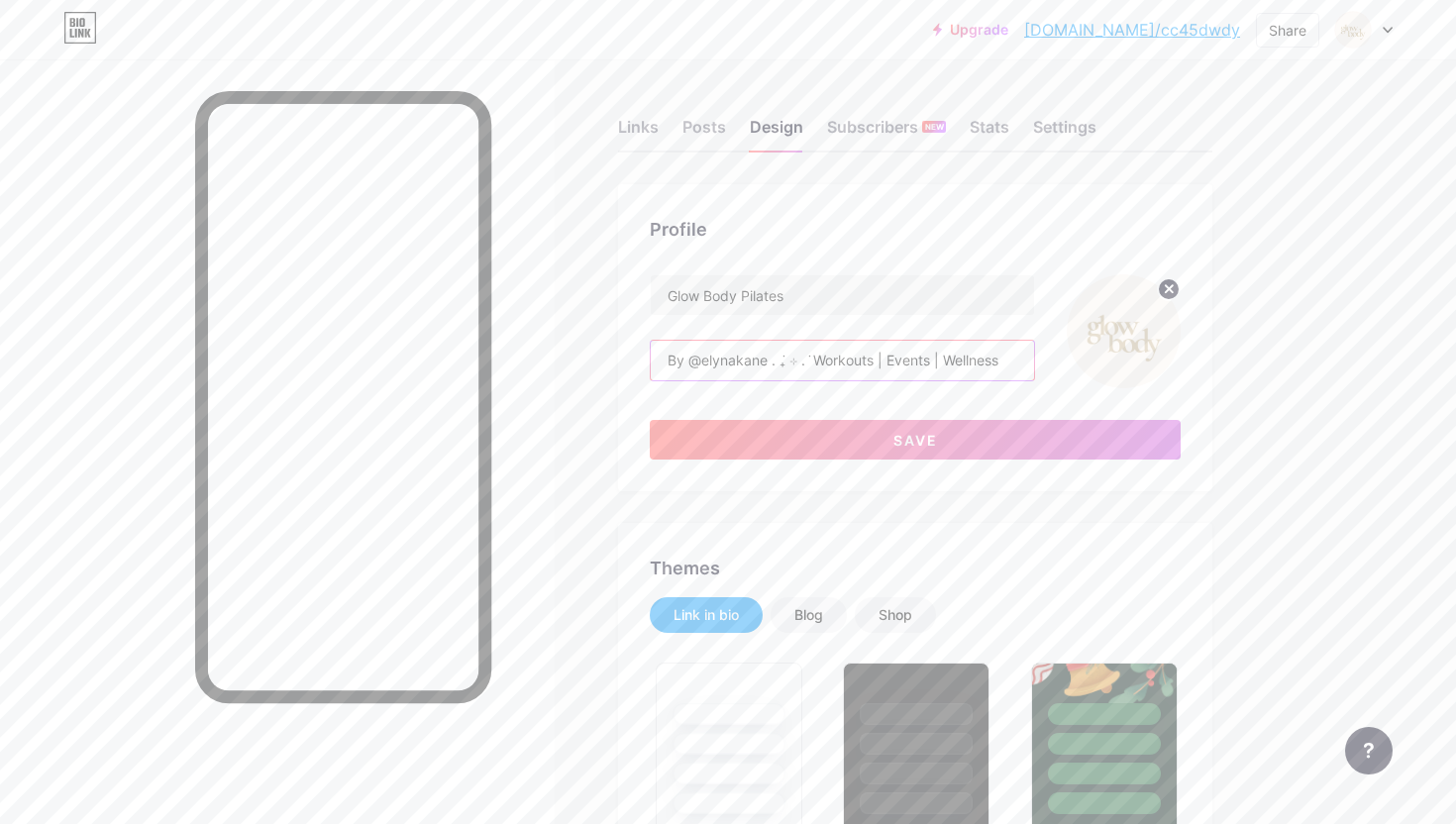 click on "By @elynakane . ݁₊ ⊹ . ݁ Workouts | Events | Wellness" at bounding box center (842, 360) 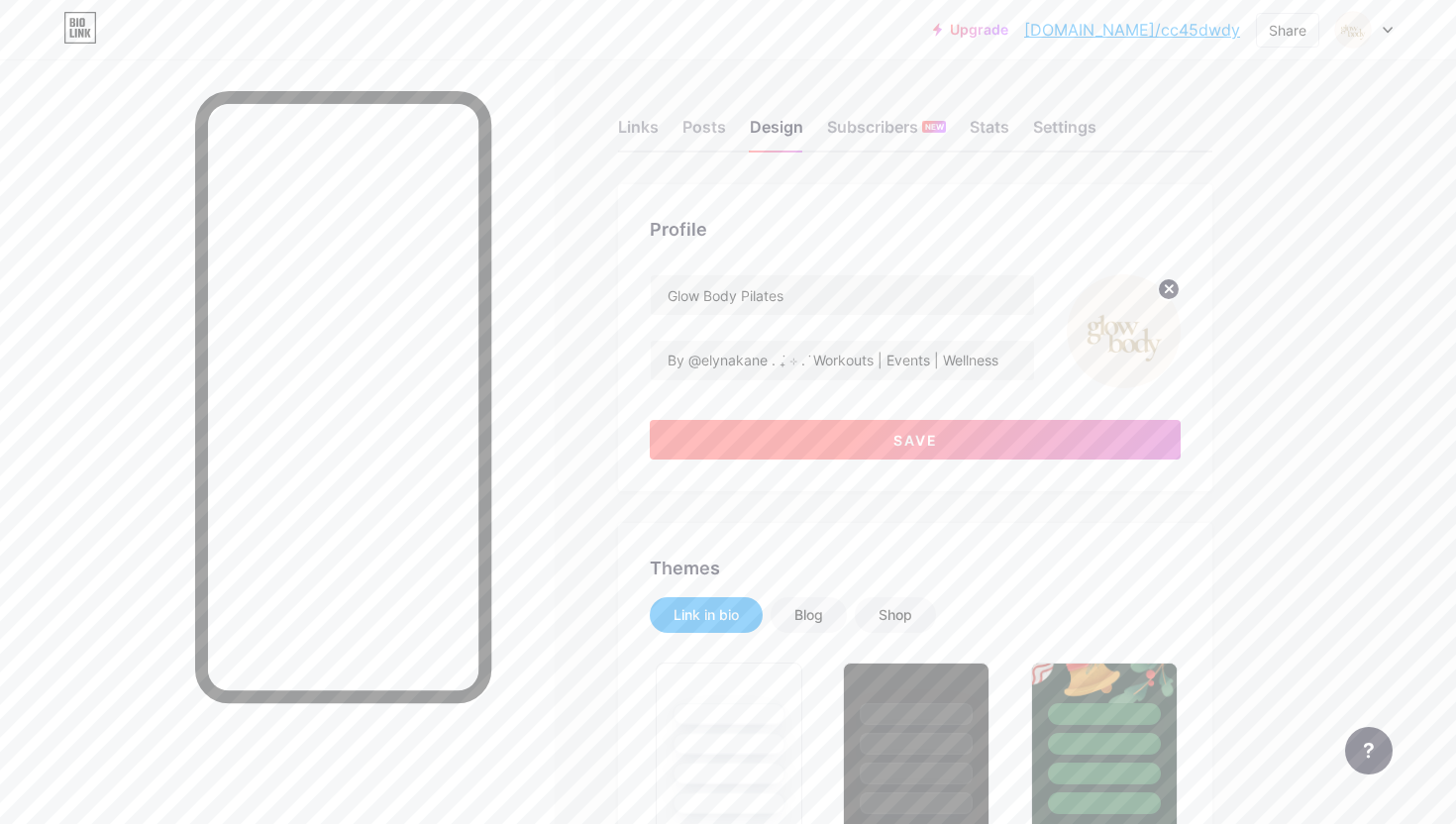 click on "Save" at bounding box center [915, 440] 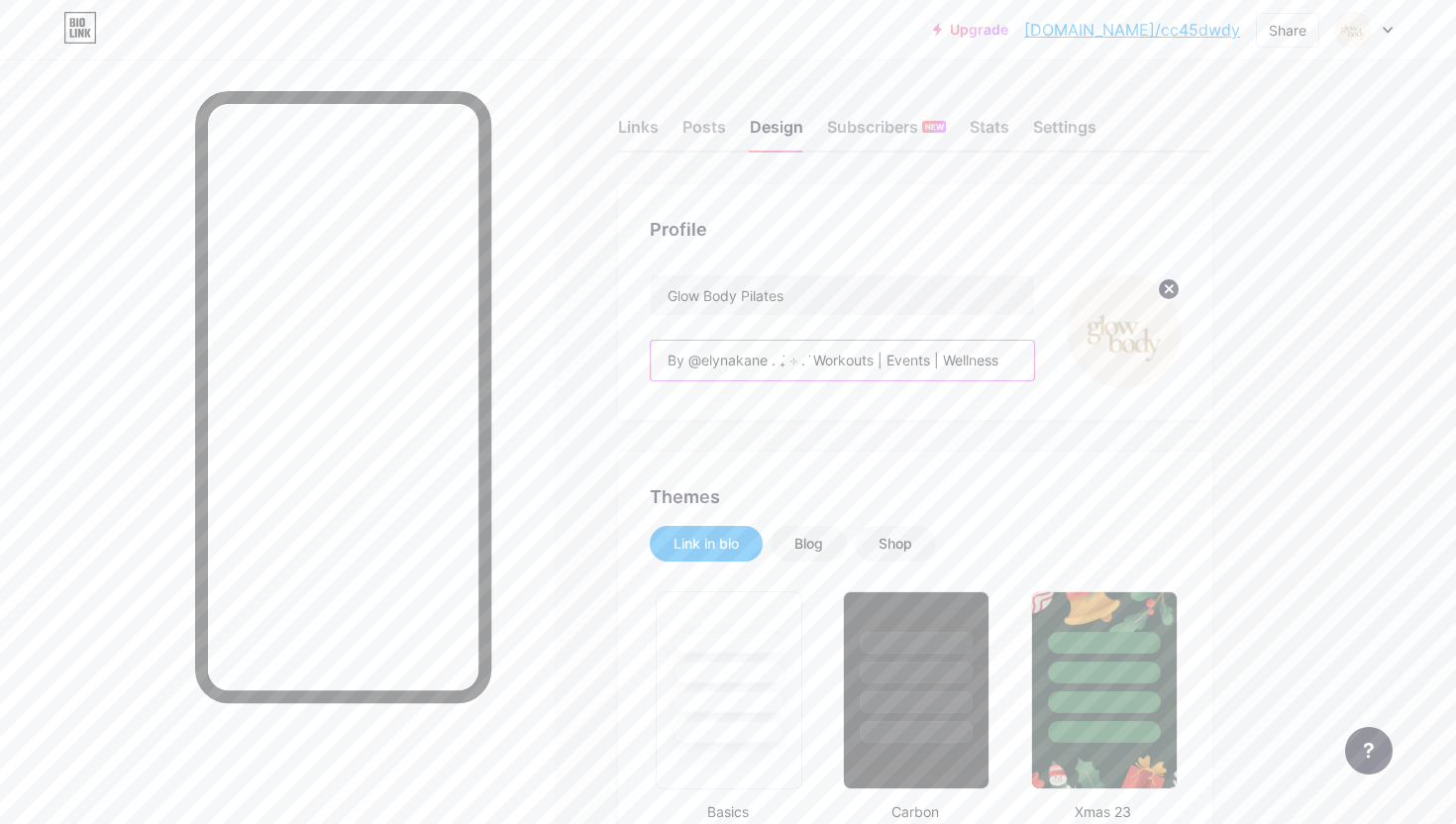 click on "By @elynakane . ݁₊ ⊹ . ݁ Workouts | Events | Wellness" at bounding box center [842, 360] 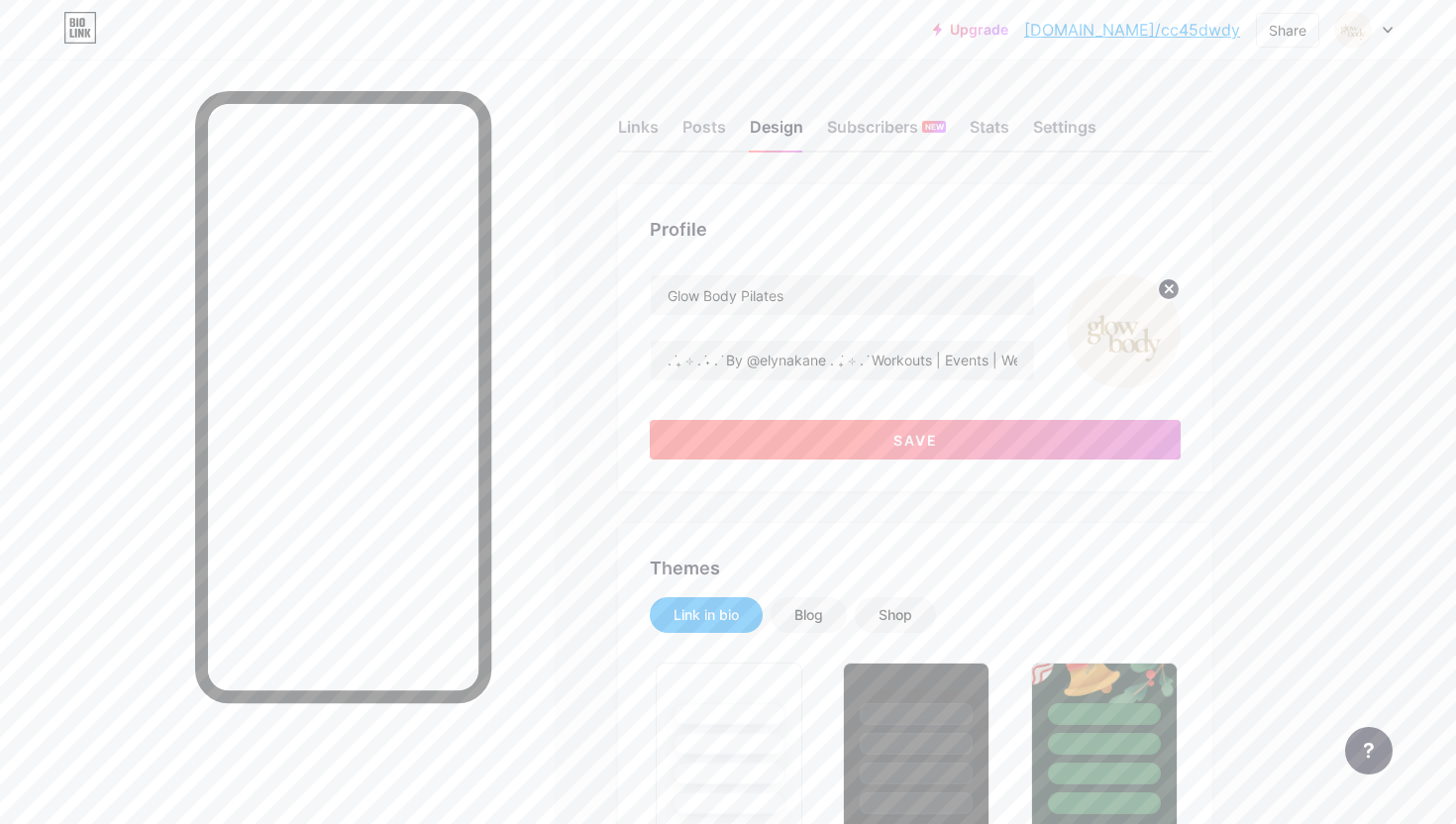 click on "Save" at bounding box center [915, 440] 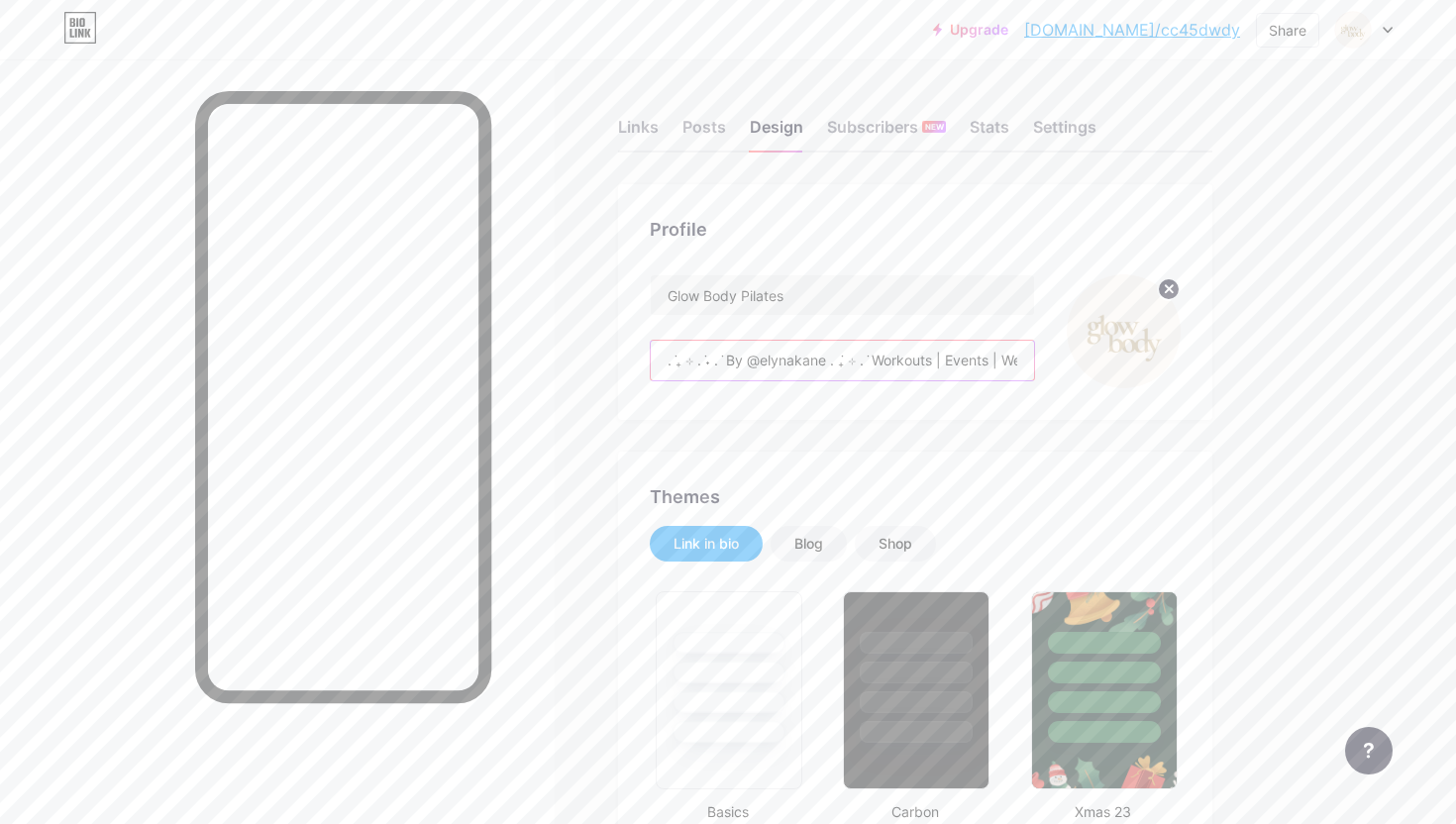 click on ". ݁₊ ⊹ . ݁˖ . ݁ By @elynakane . ݁₊ ⊹ . ݁ Workouts | Events | Wellness" at bounding box center [842, 360] 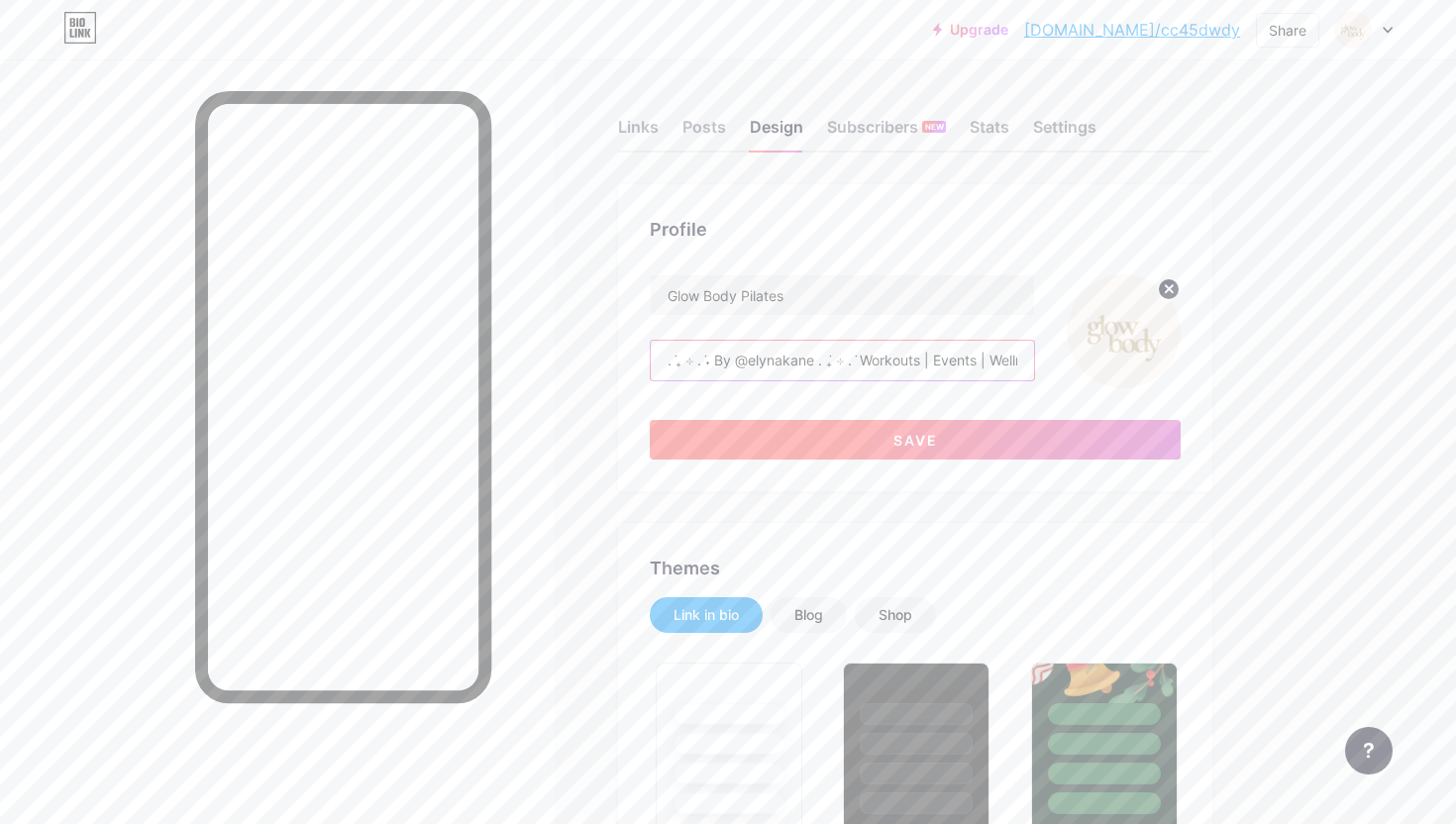 type on ". ݁₊ ⊹ . ݁˖ By @elynakane . ݁₊ ⊹ . ݁ Workouts | Events | Wellness" 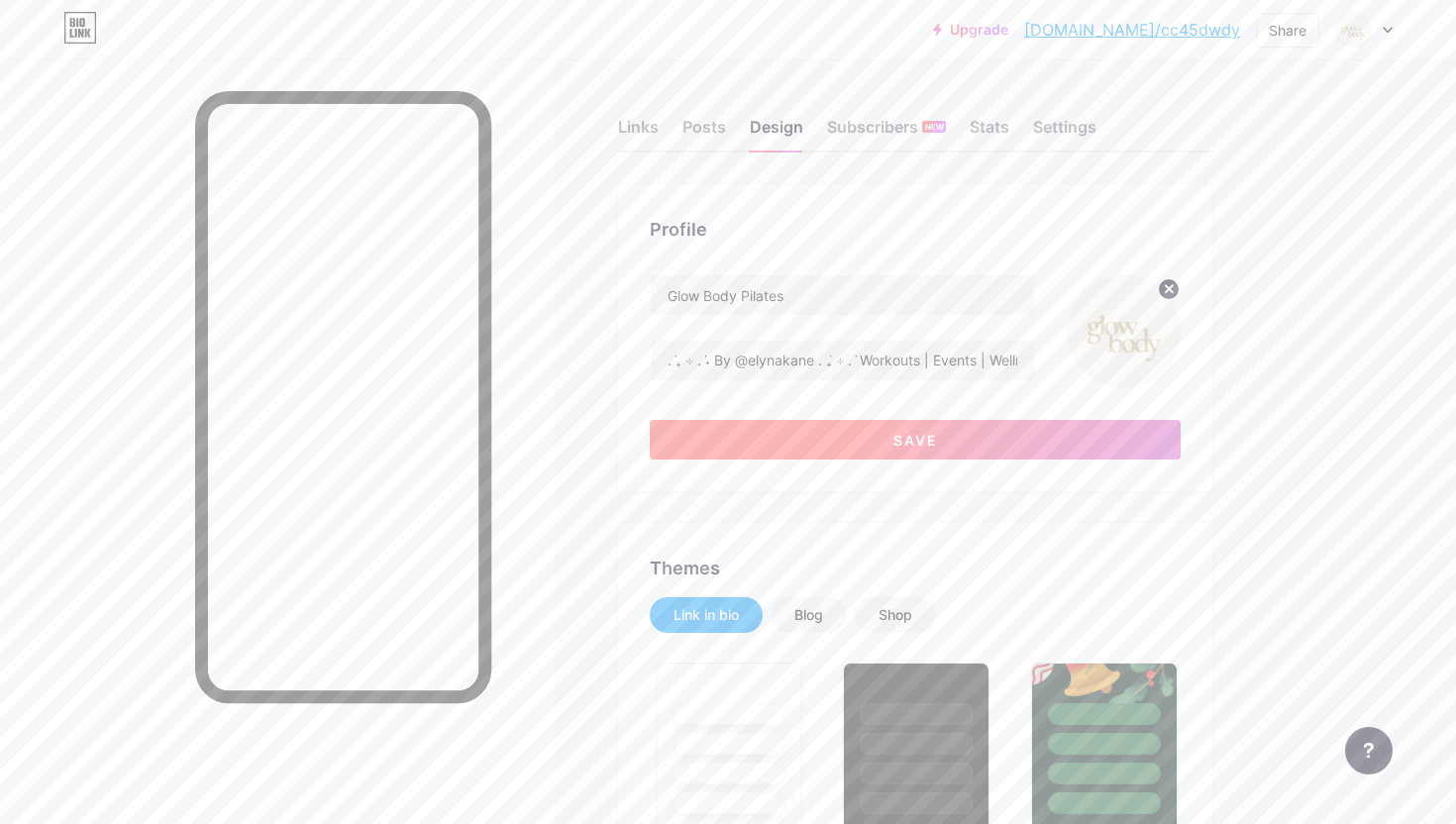 click on "Save" at bounding box center (915, 440) 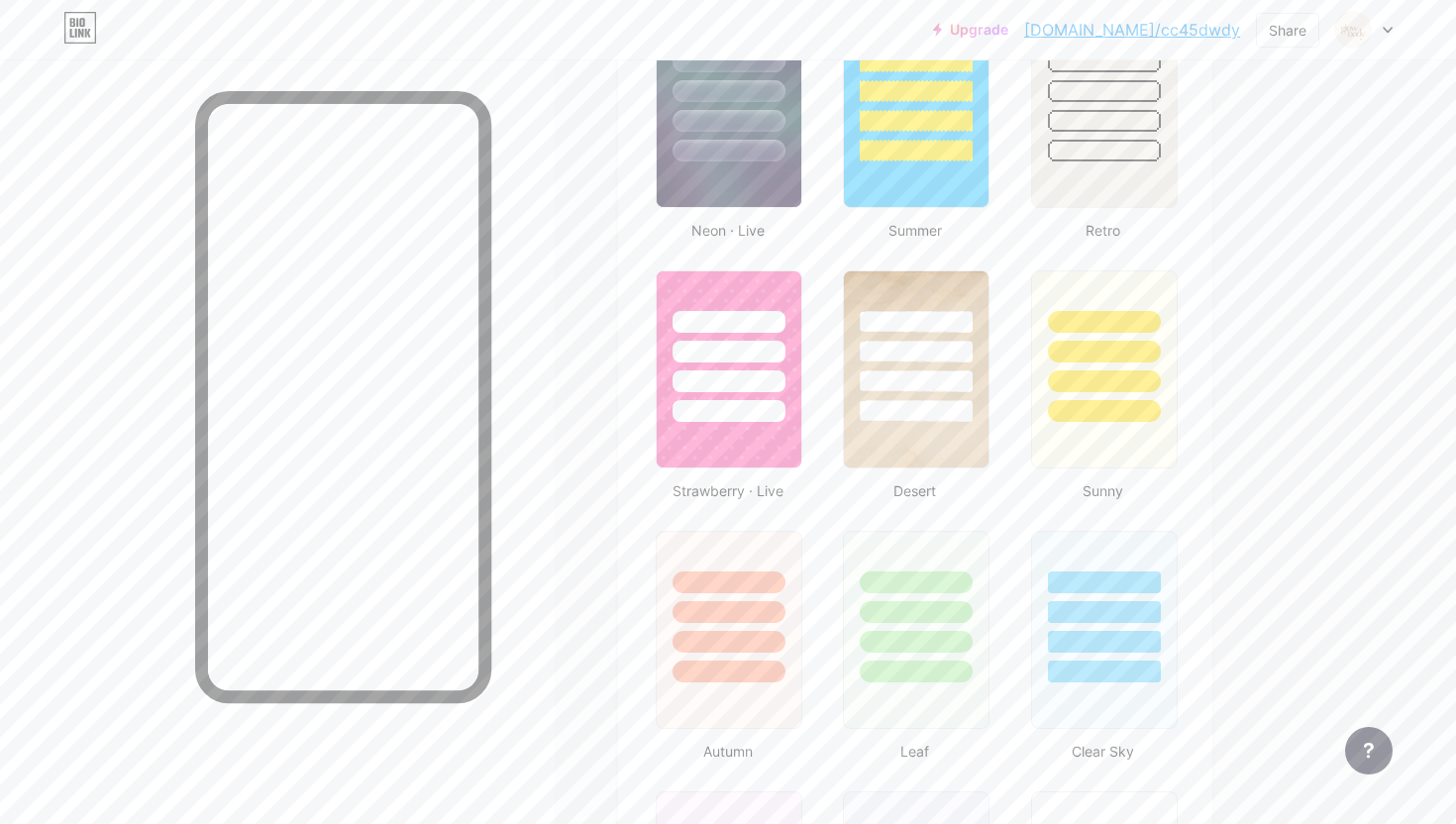 scroll, scrollTop: 0, scrollLeft: 0, axis: both 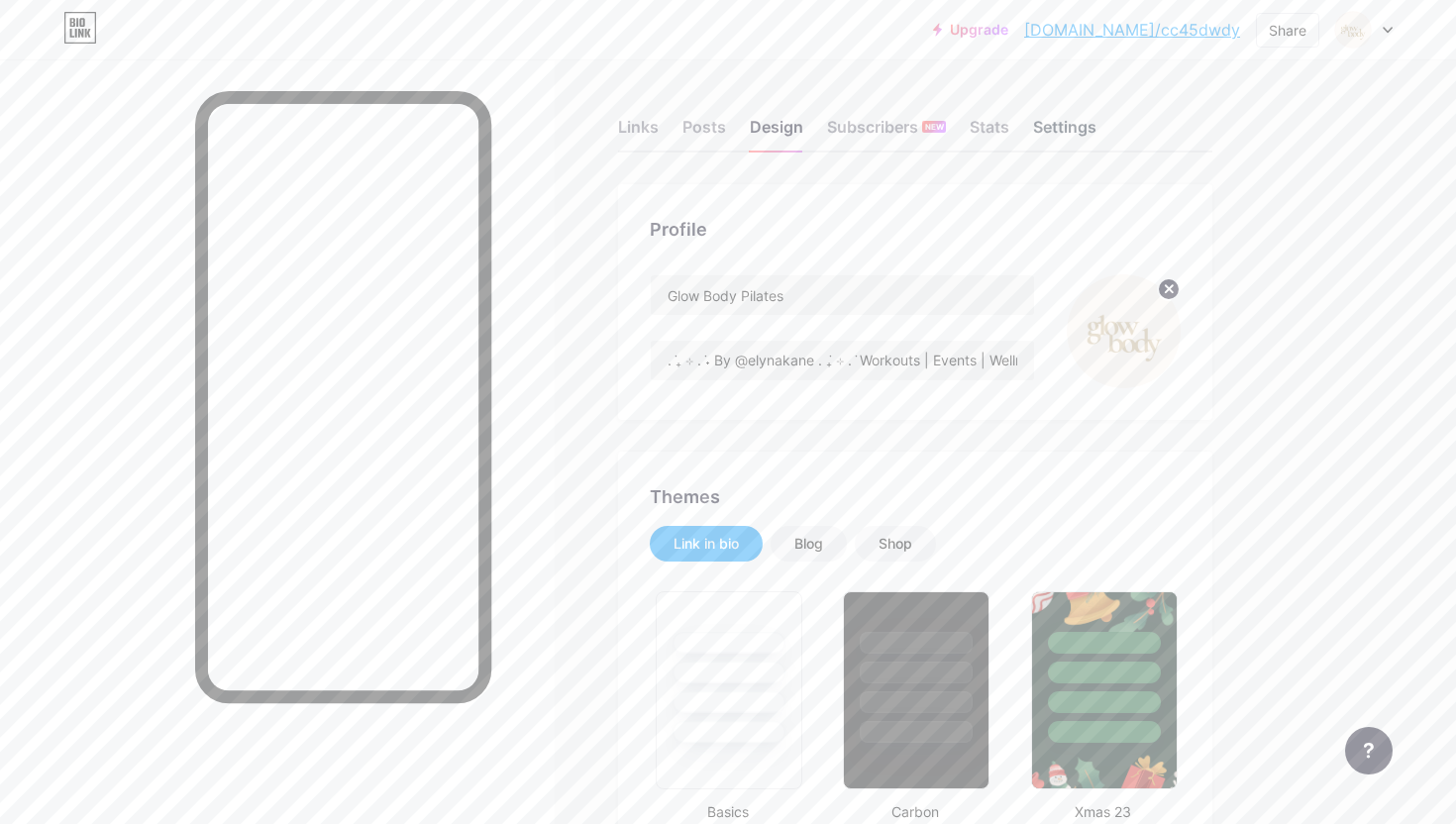 click on "Settings" at bounding box center [1065, 133] 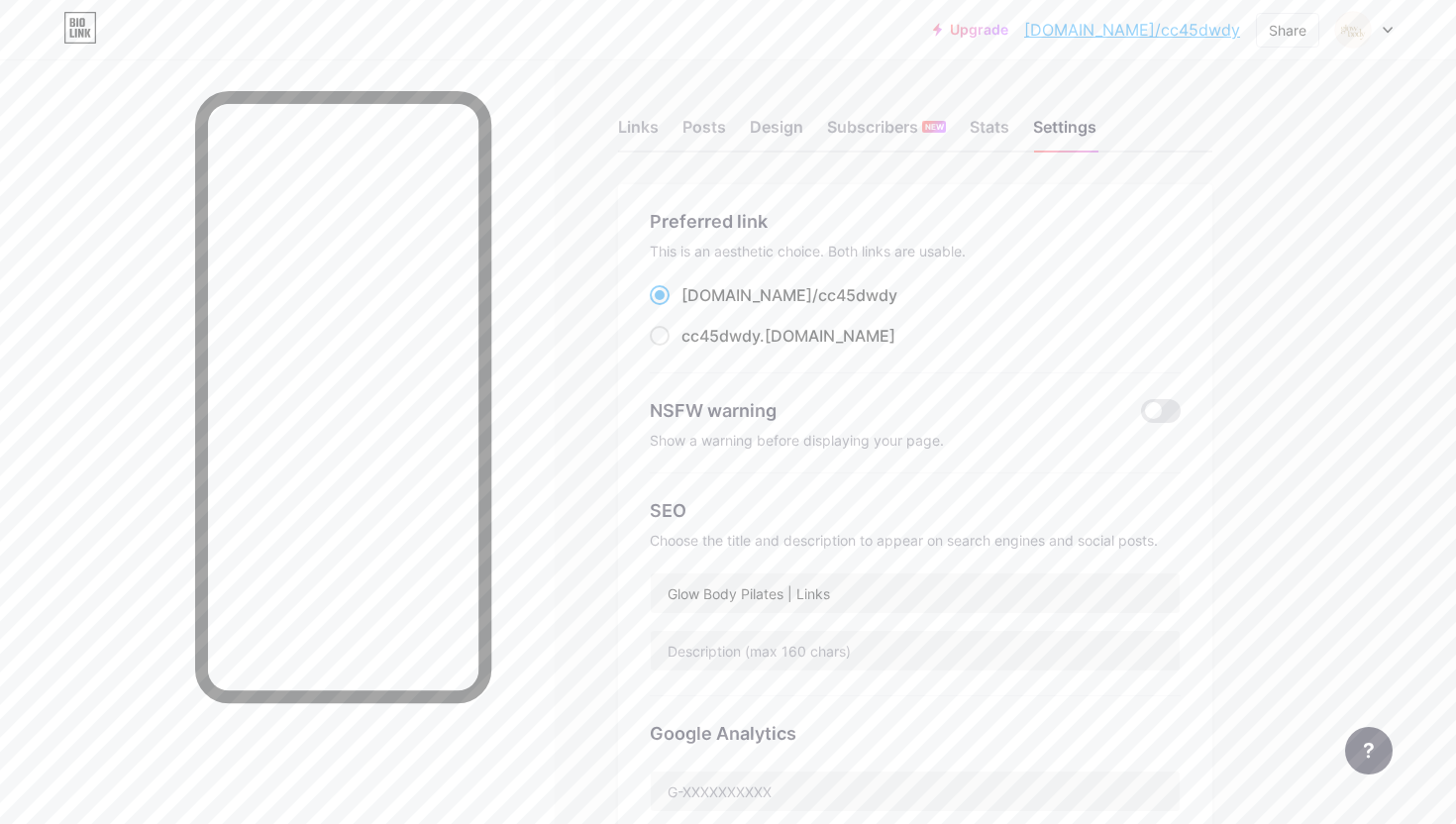 drag, startPoint x: 829, startPoint y: 294, endPoint x: 679, endPoint y: 292, distance: 150.01333 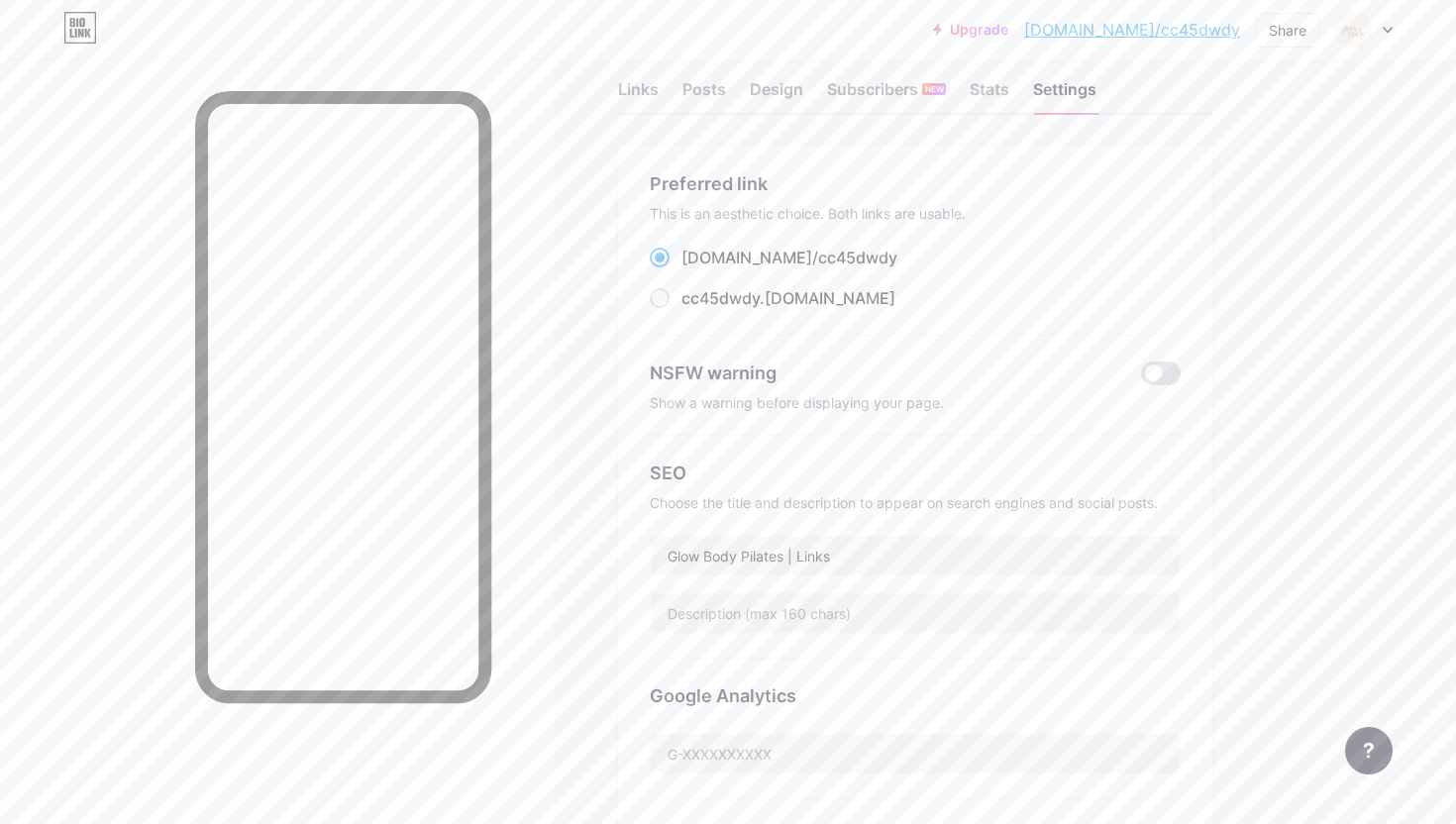 scroll, scrollTop: 0, scrollLeft: 0, axis: both 